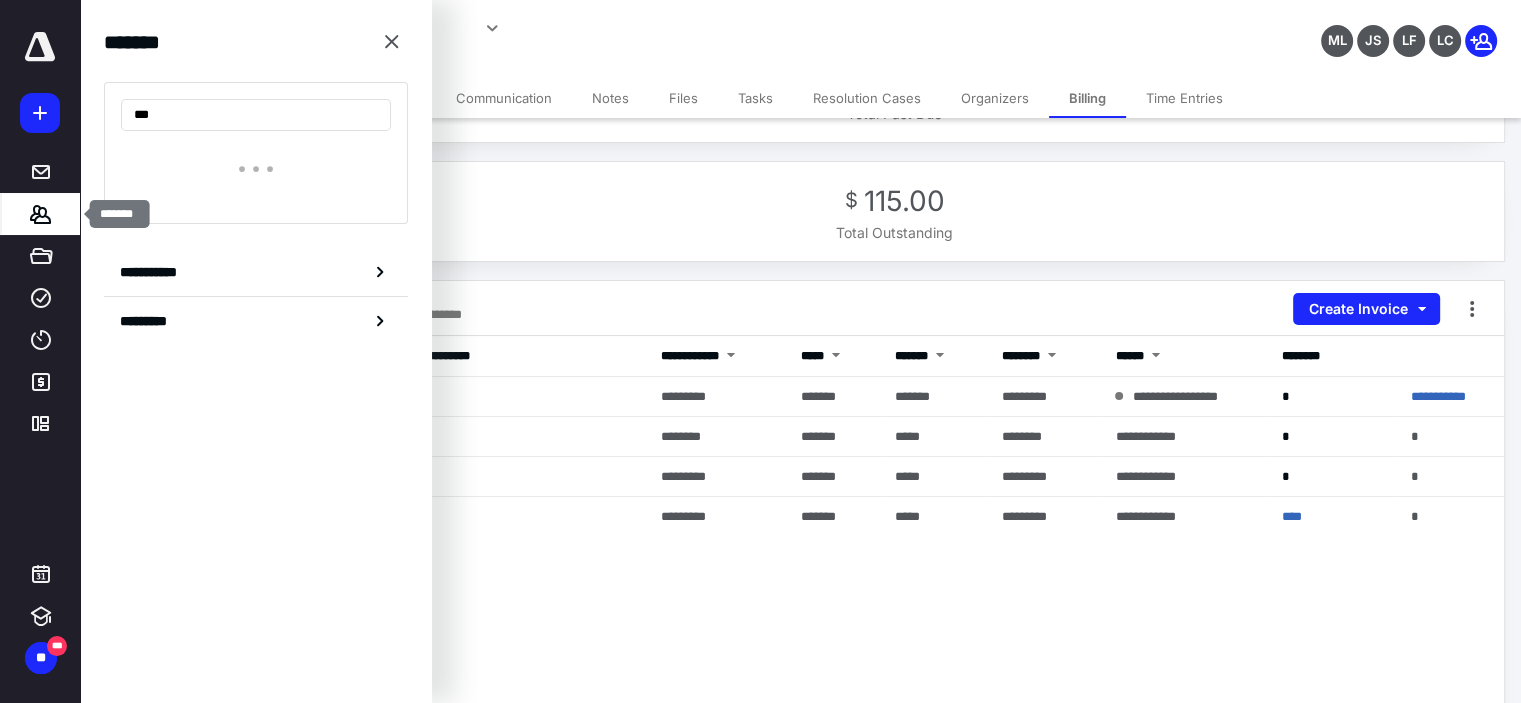 scroll, scrollTop: 100, scrollLeft: 0, axis: vertical 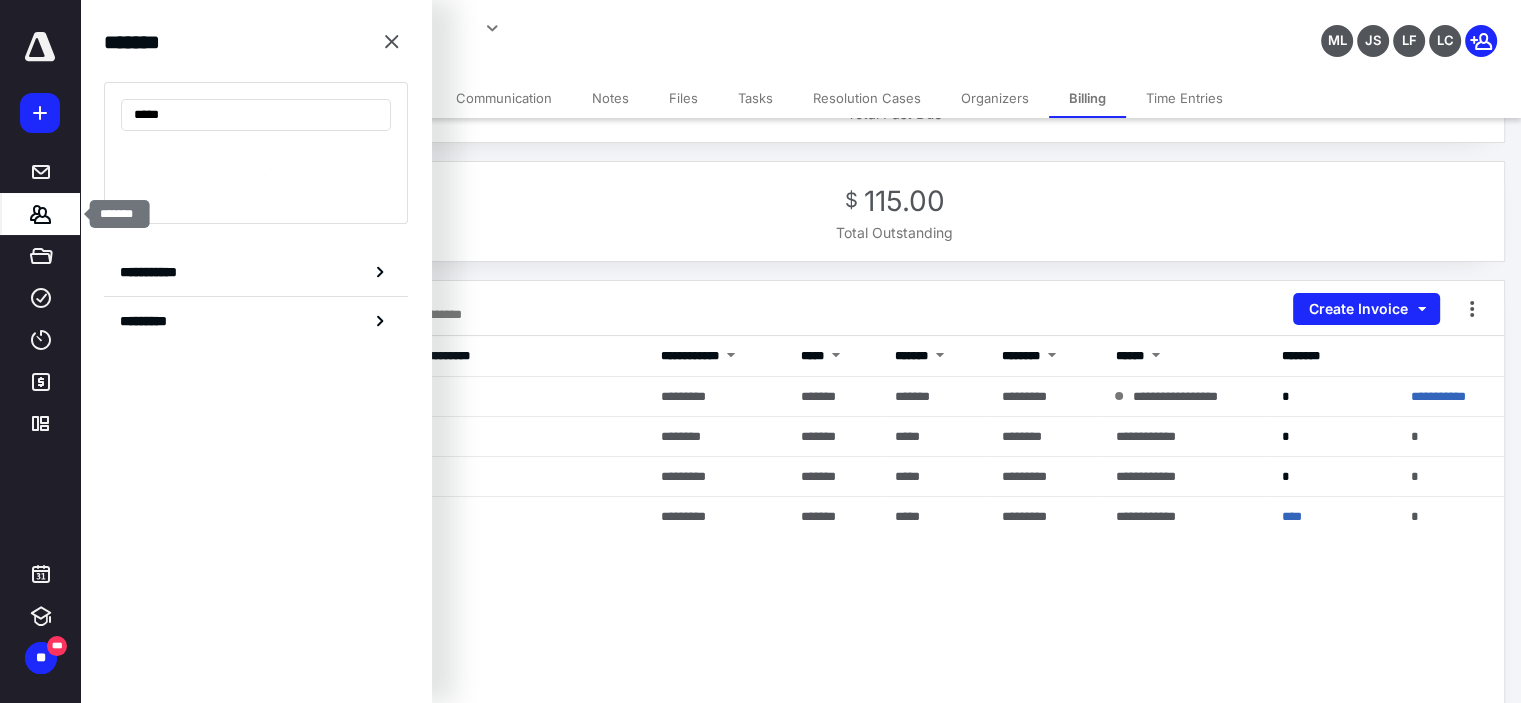 type on "******" 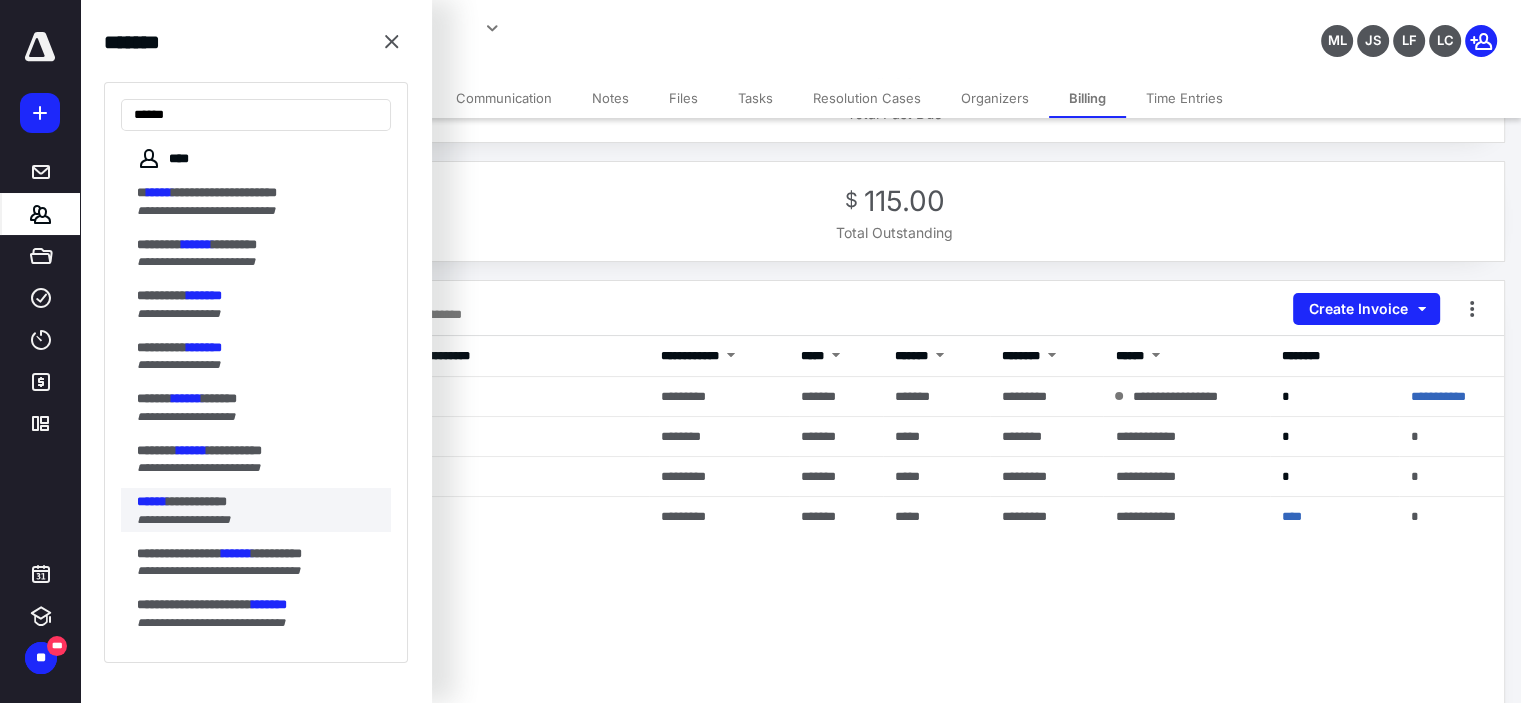 click on "**********" at bounding box center [258, 502] 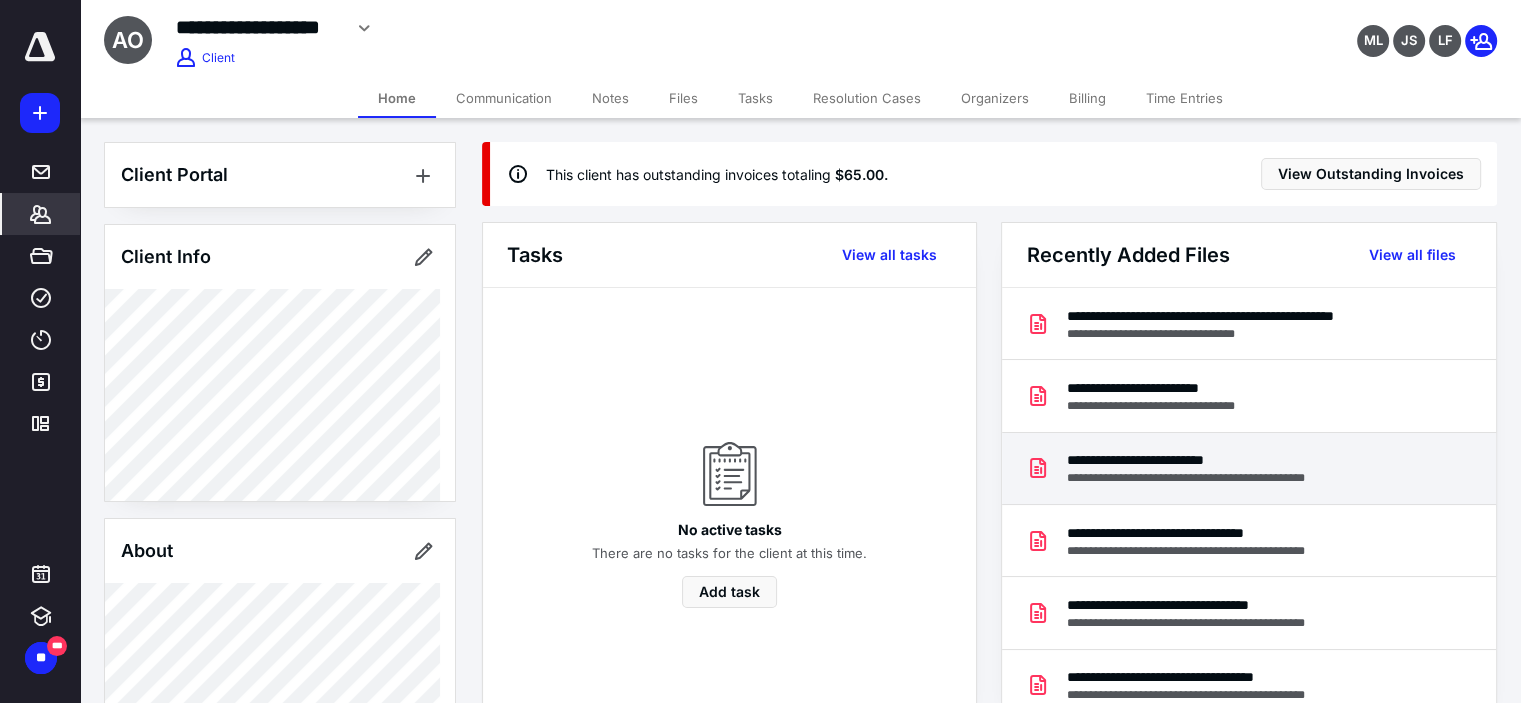 scroll, scrollTop: 100, scrollLeft: 0, axis: vertical 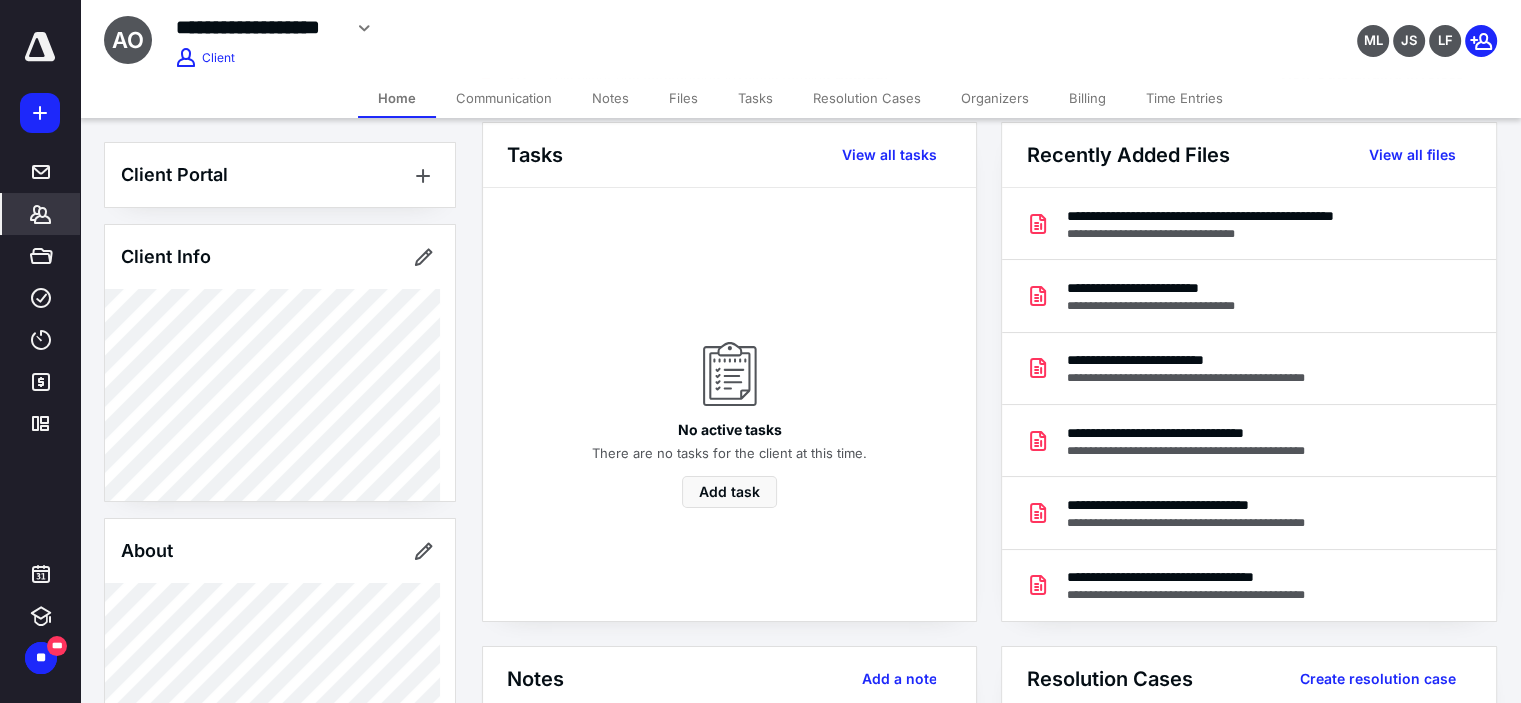 click on "Notes" at bounding box center (610, 98) 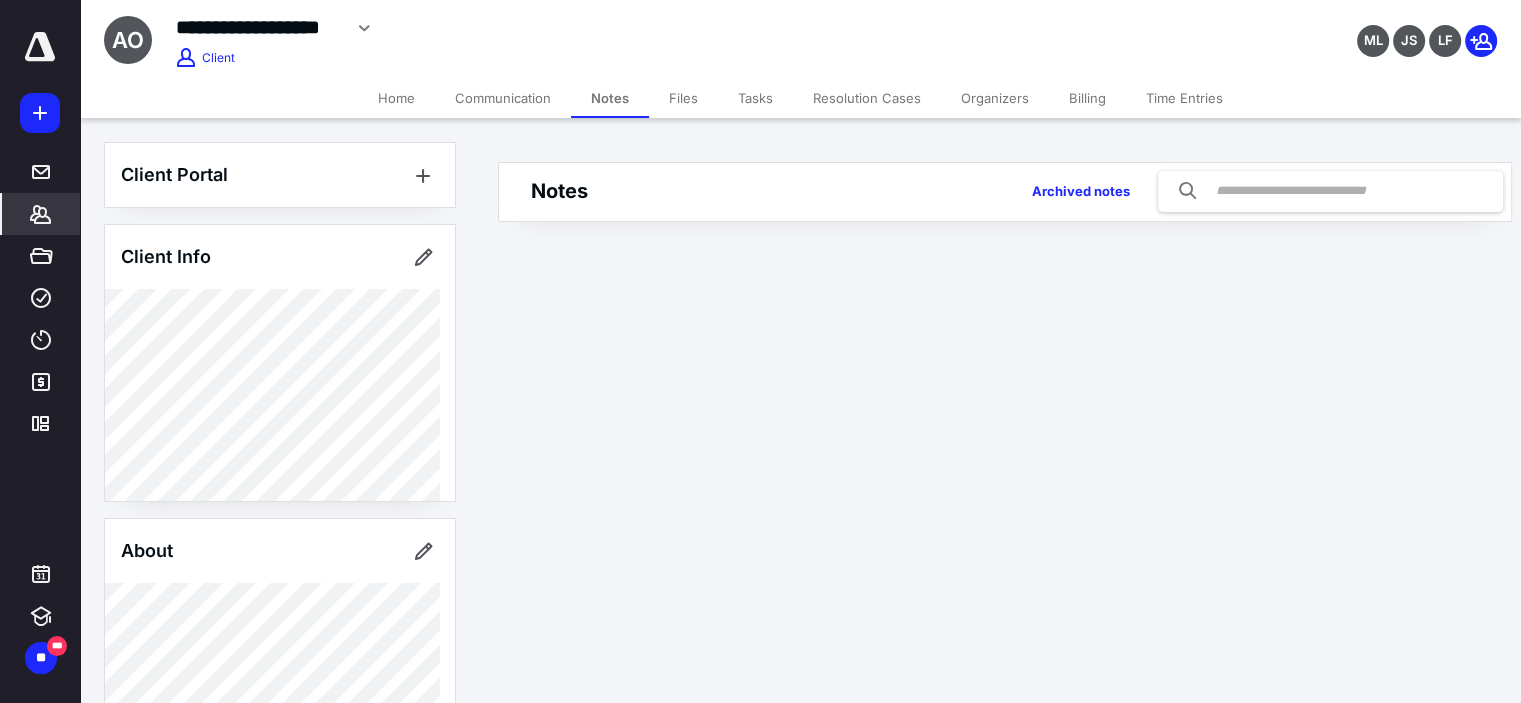 scroll, scrollTop: 0, scrollLeft: 0, axis: both 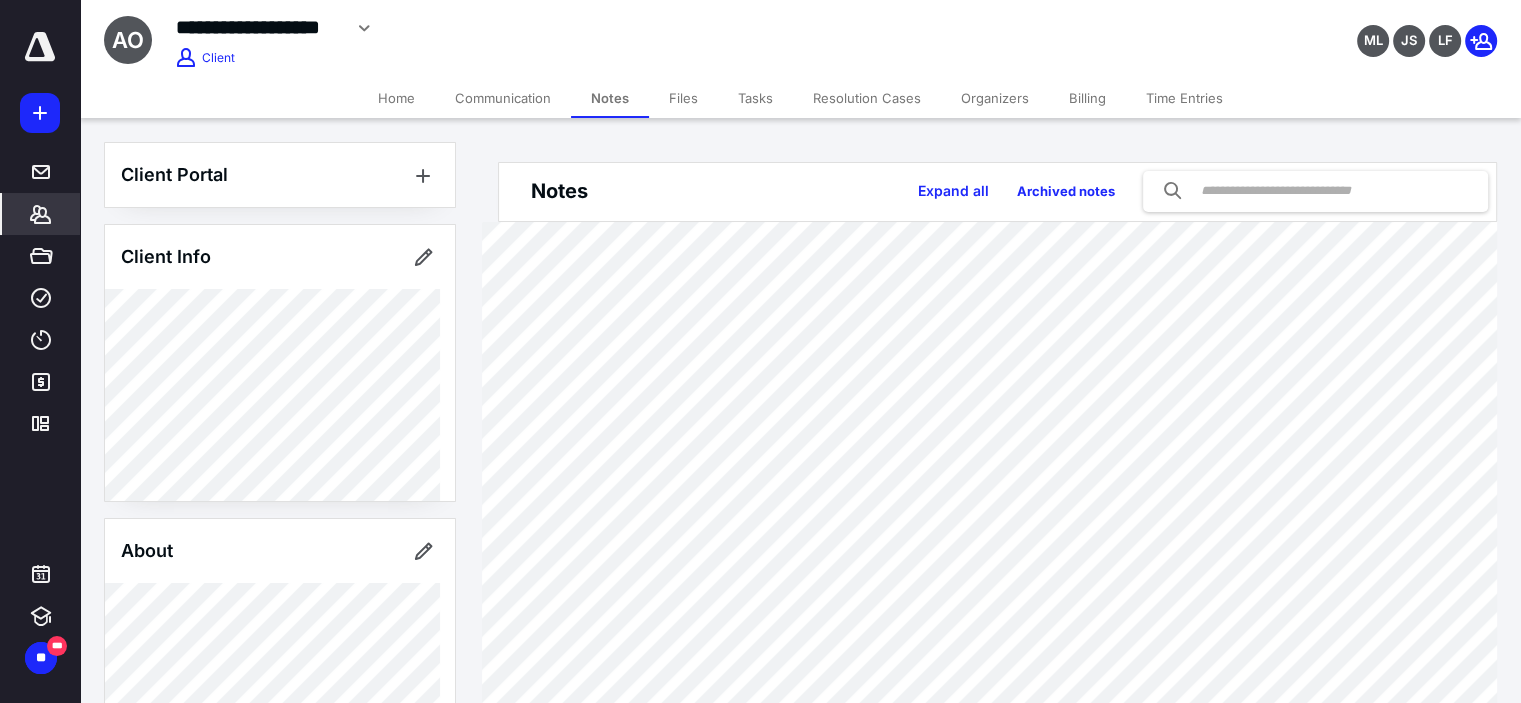 click on "Files" at bounding box center [683, 98] 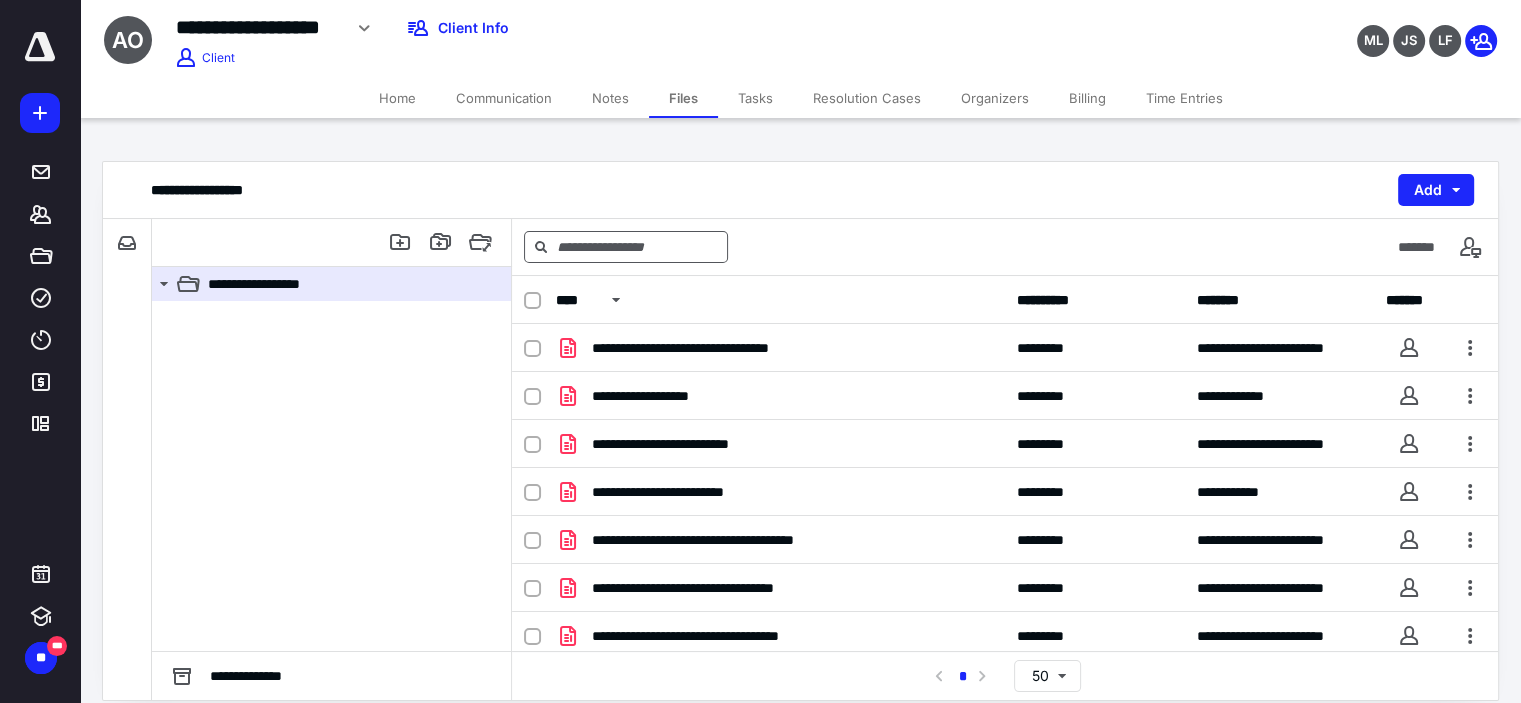 scroll, scrollTop: 19, scrollLeft: 0, axis: vertical 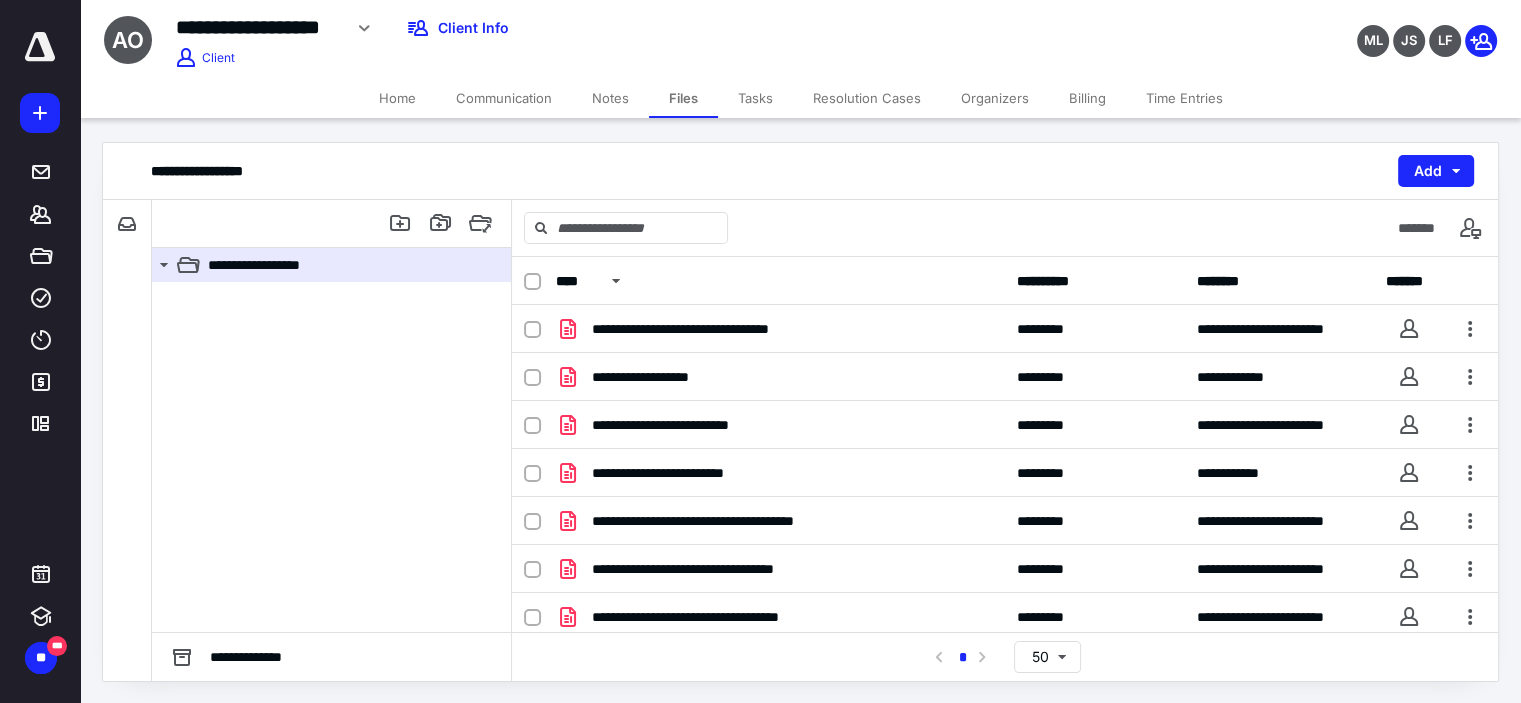 click on "Notes" at bounding box center (610, 98) 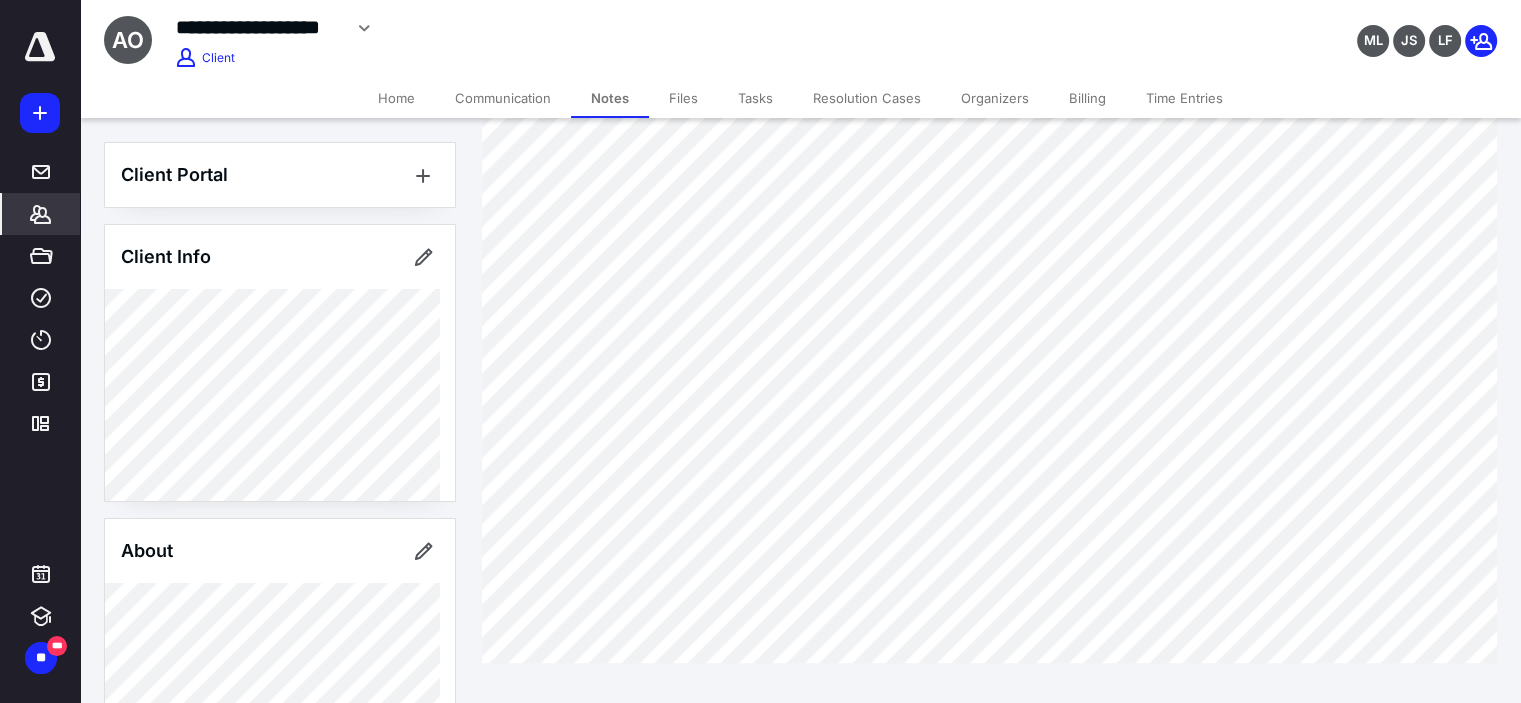 scroll, scrollTop: 0, scrollLeft: 0, axis: both 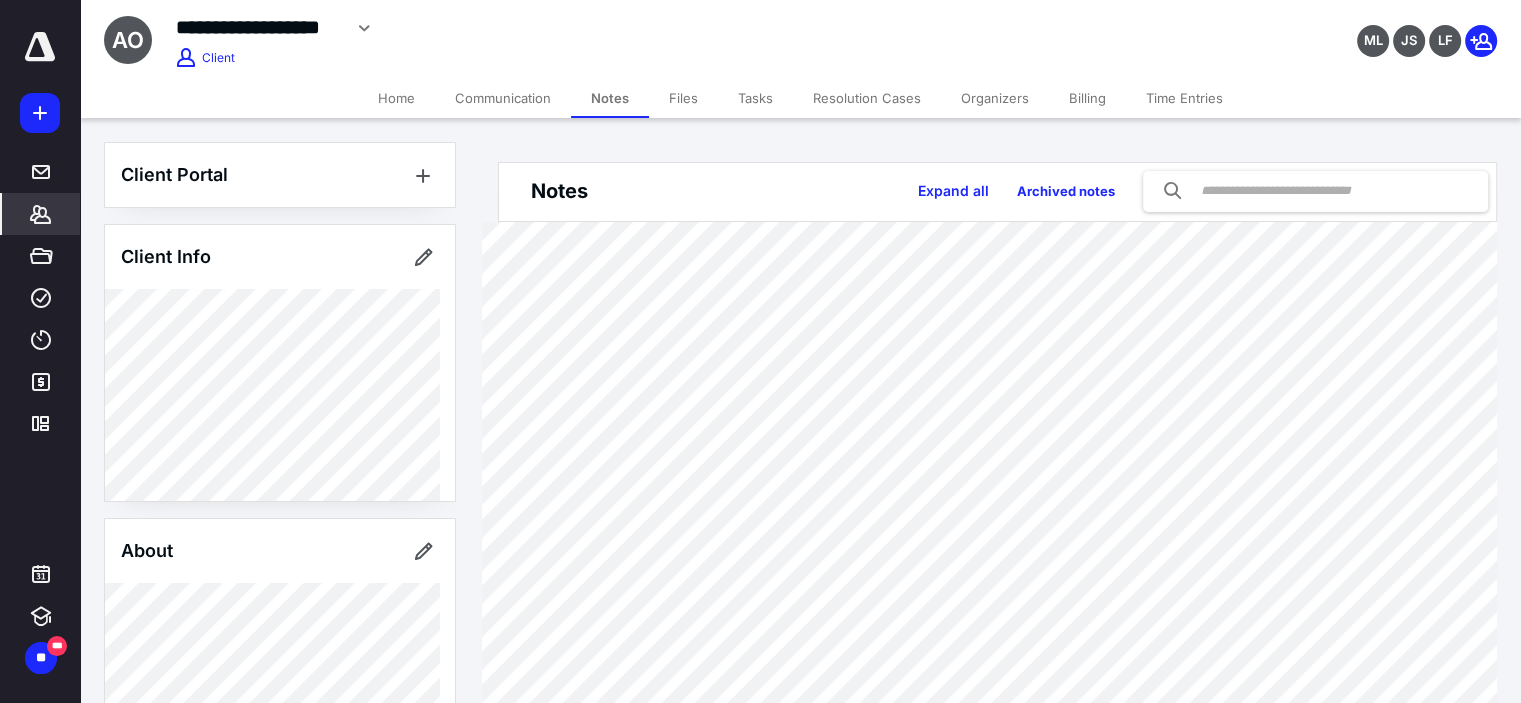 click on "Files" at bounding box center (683, 98) 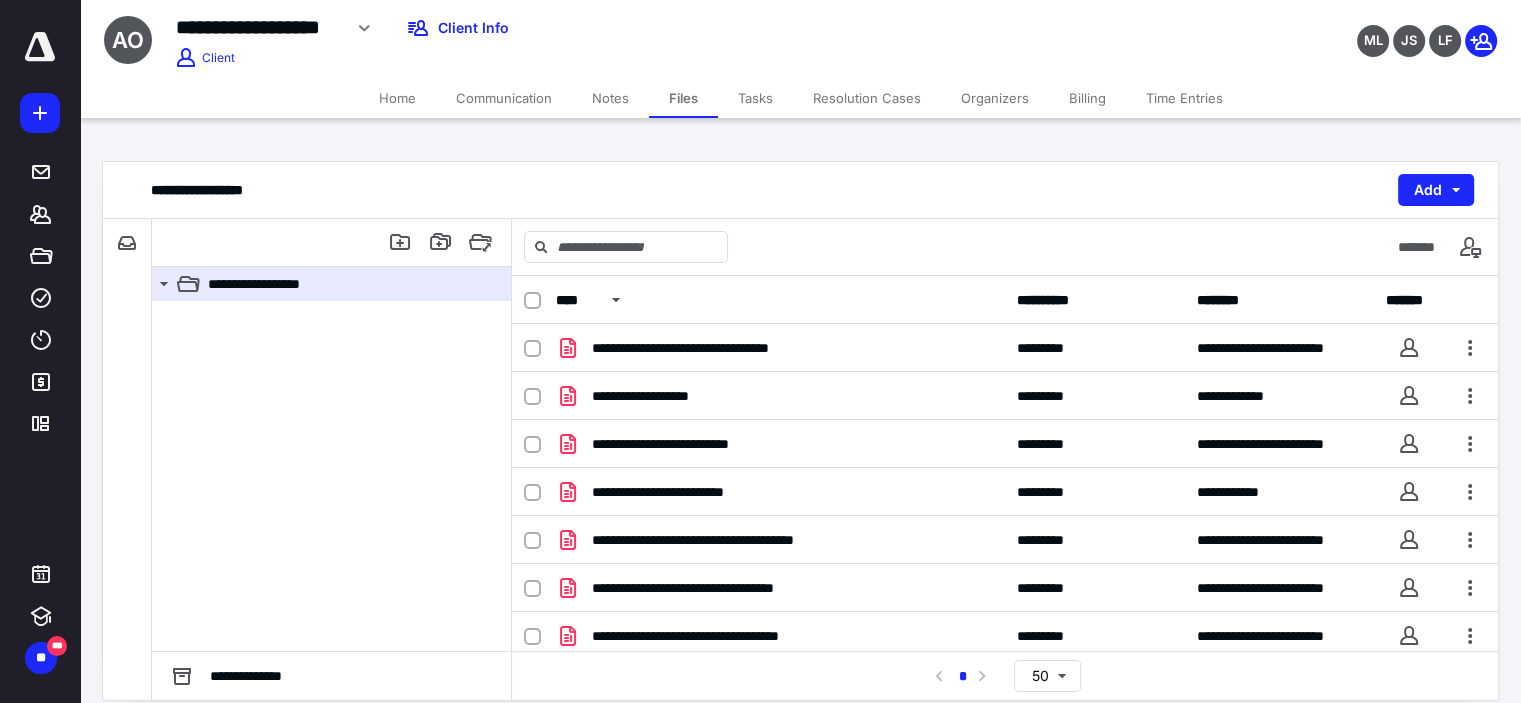 scroll, scrollTop: 54, scrollLeft: 0, axis: vertical 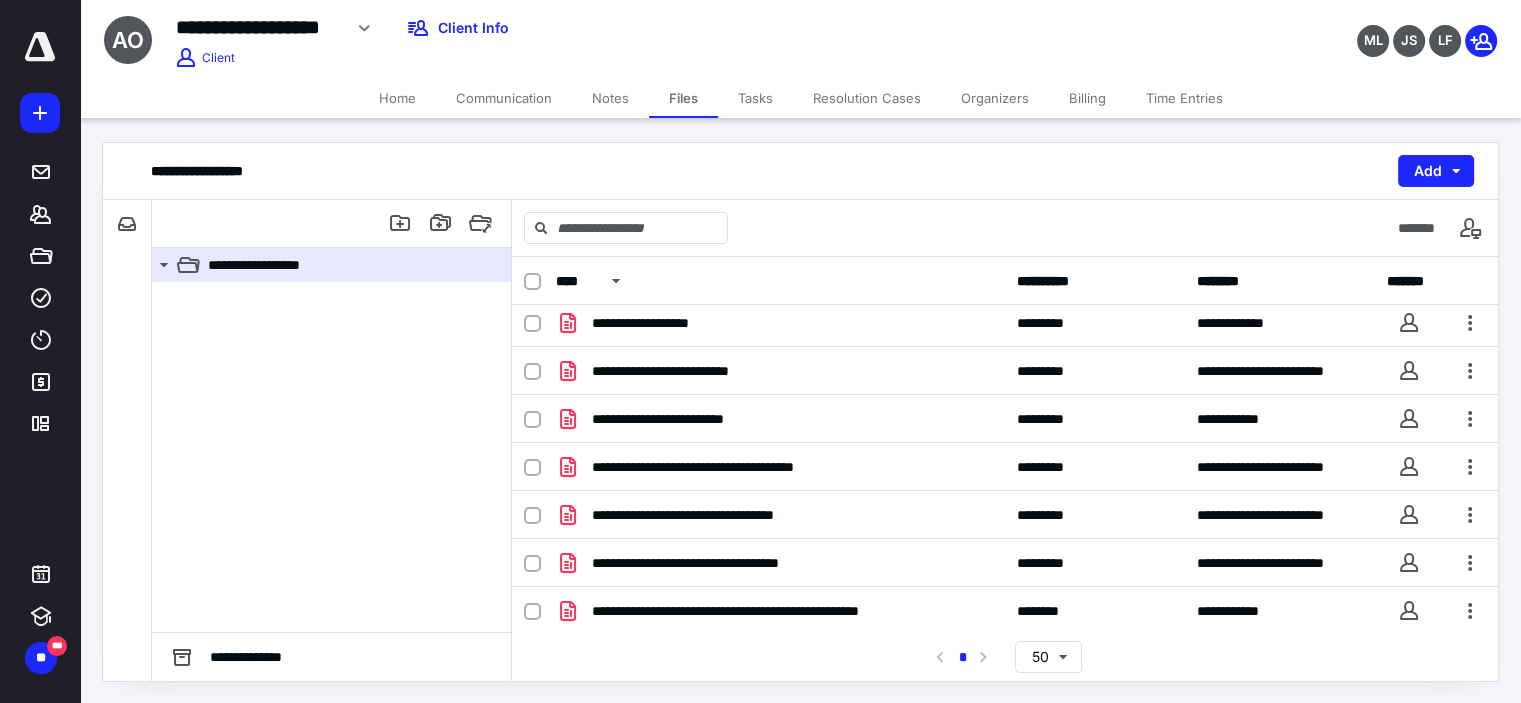 click on "Notes" at bounding box center (610, 98) 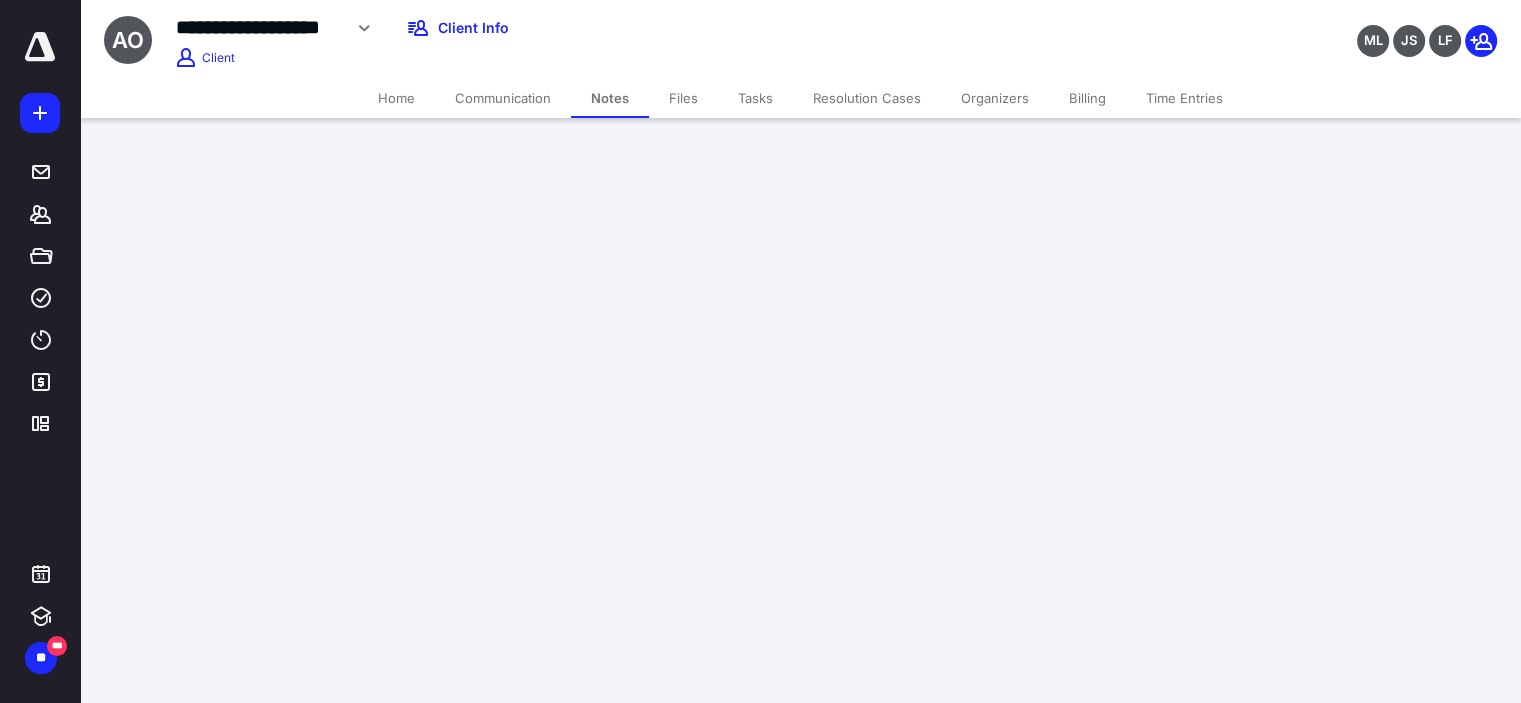 scroll, scrollTop: 0, scrollLeft: 0, axis: both 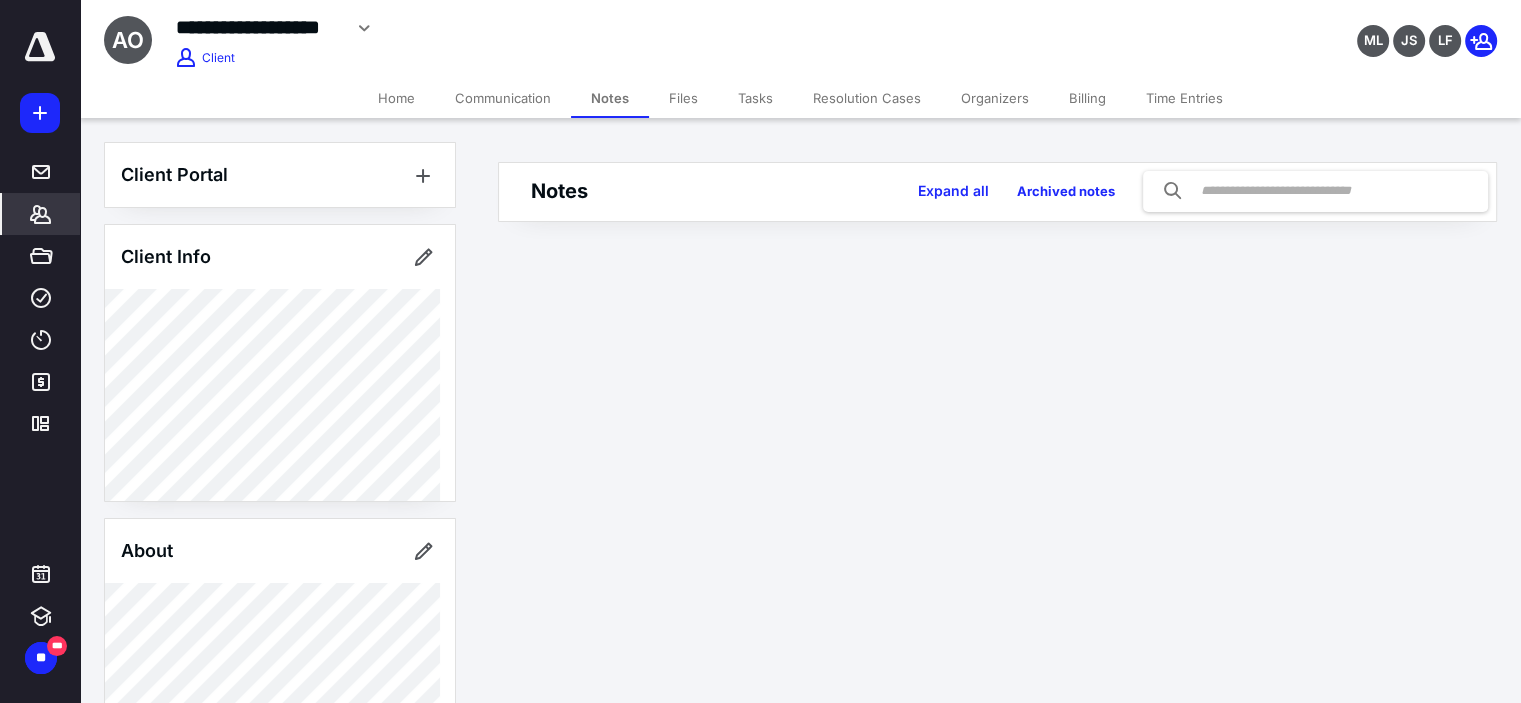 click on "Home" at bounding box center (396, 98) 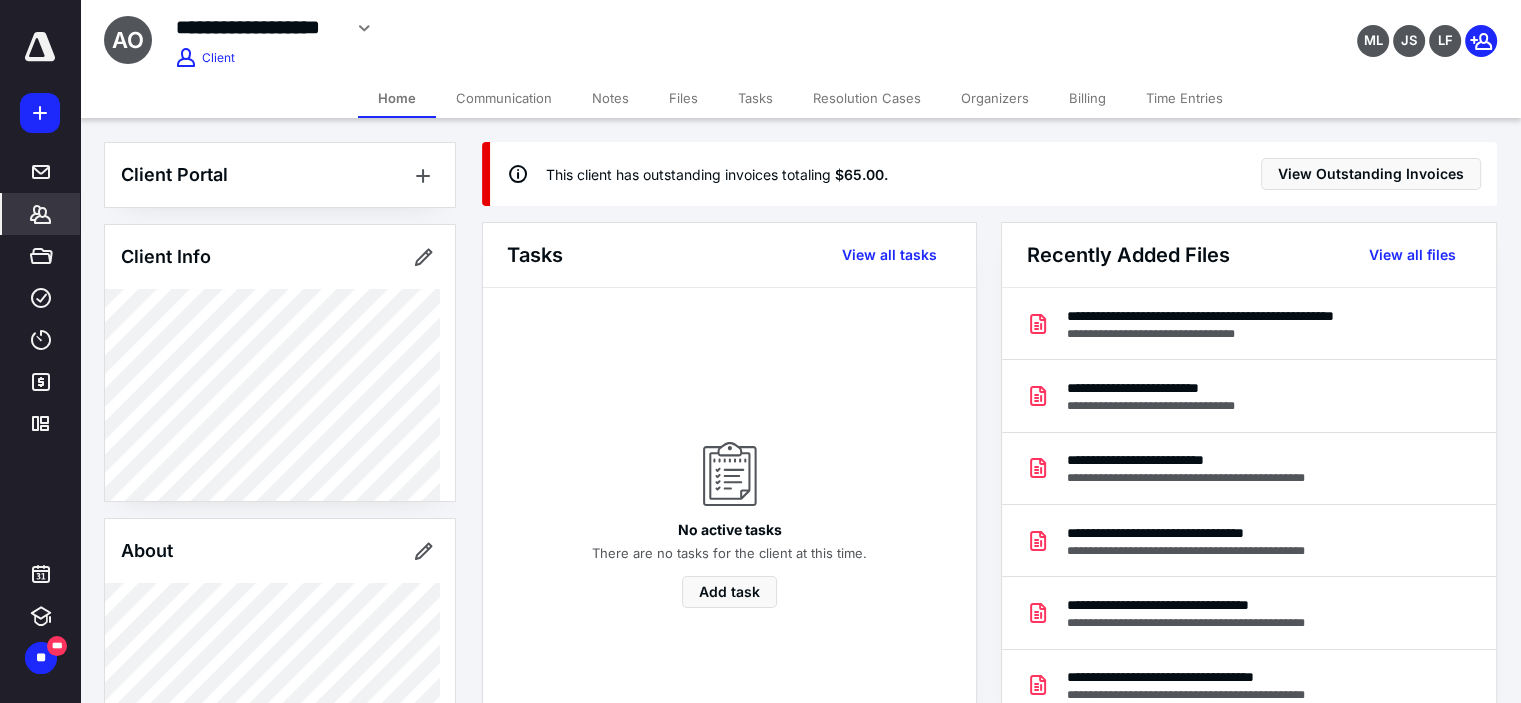 scroll, scrollTop: 638, scrollLeft: 0, axis: vertical 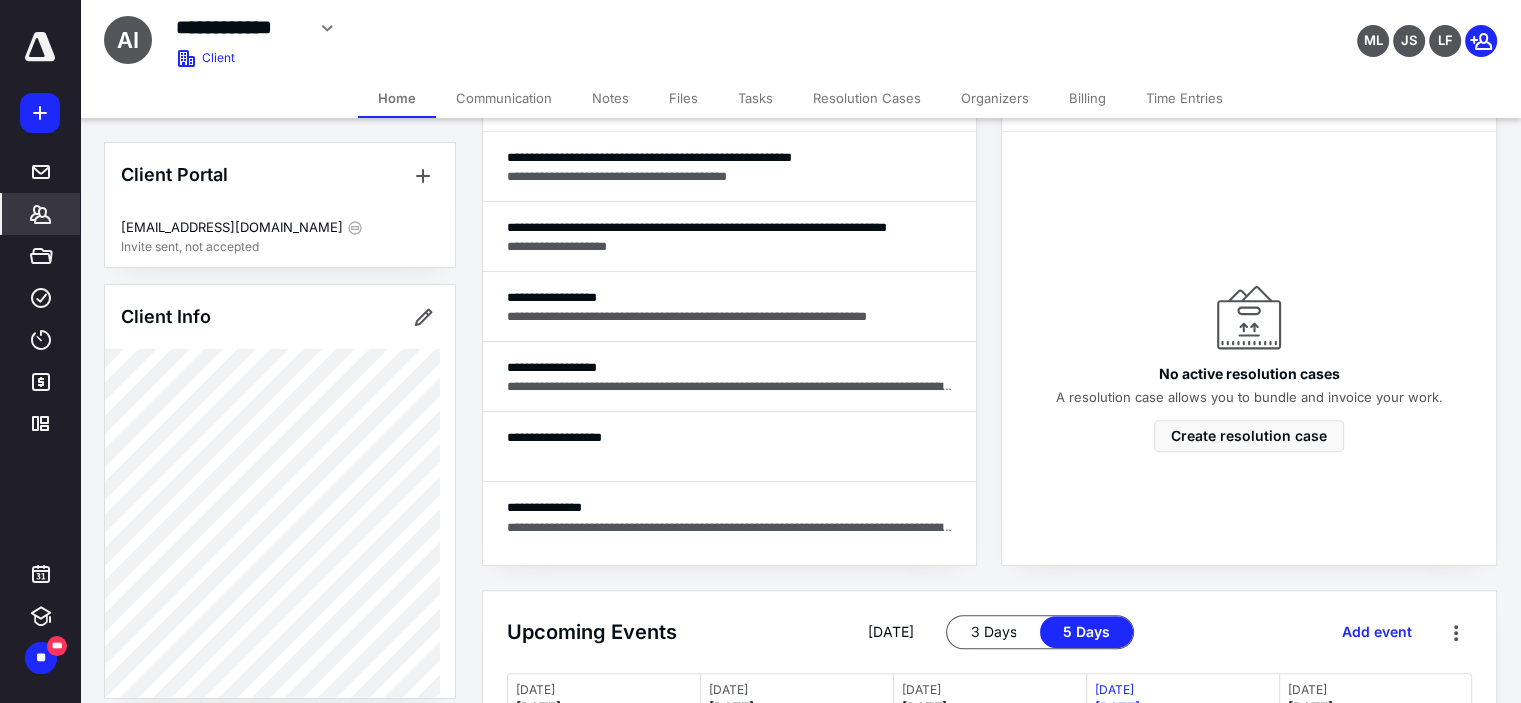 click on "Notes" at bounding box center [610, 98] 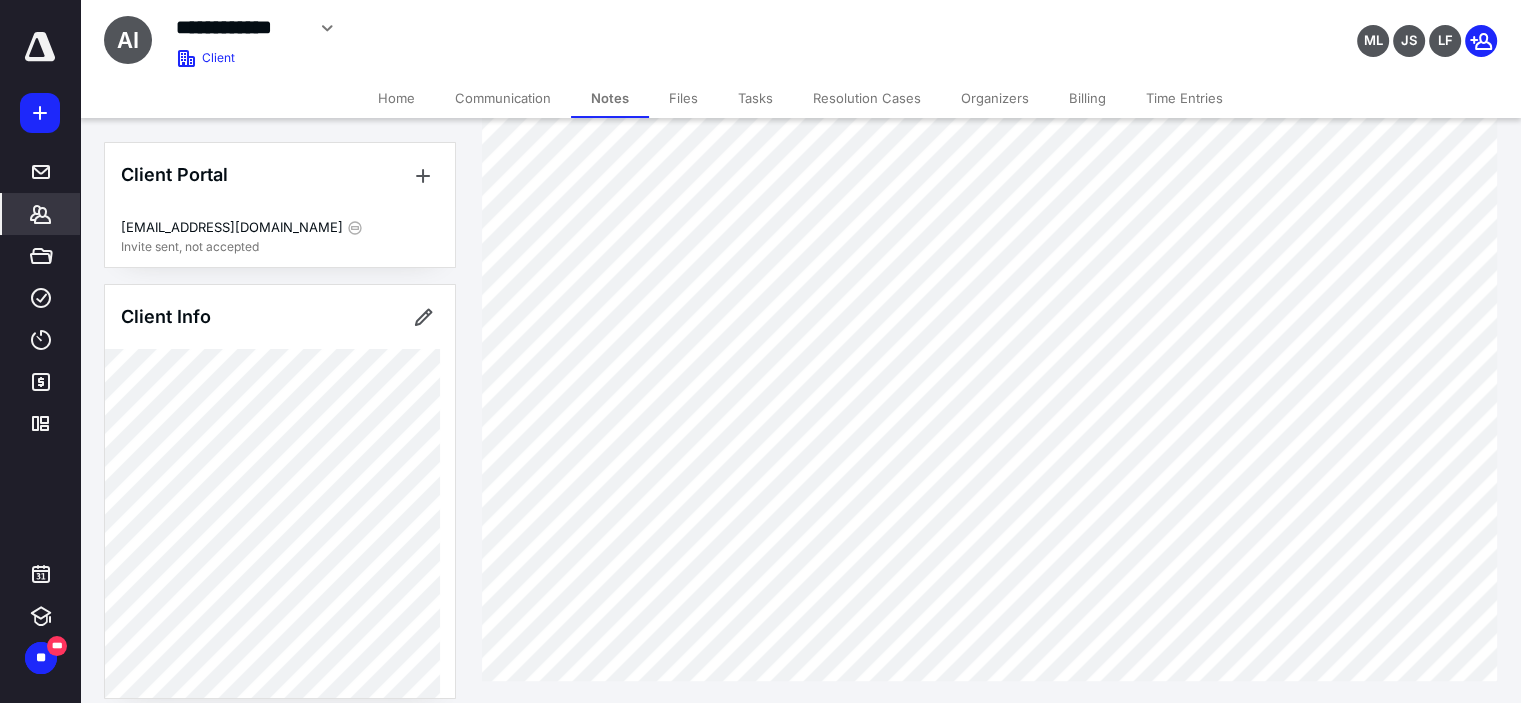 scroll, scrollTop: 1218, scrollLeft: 0, axis: vertical 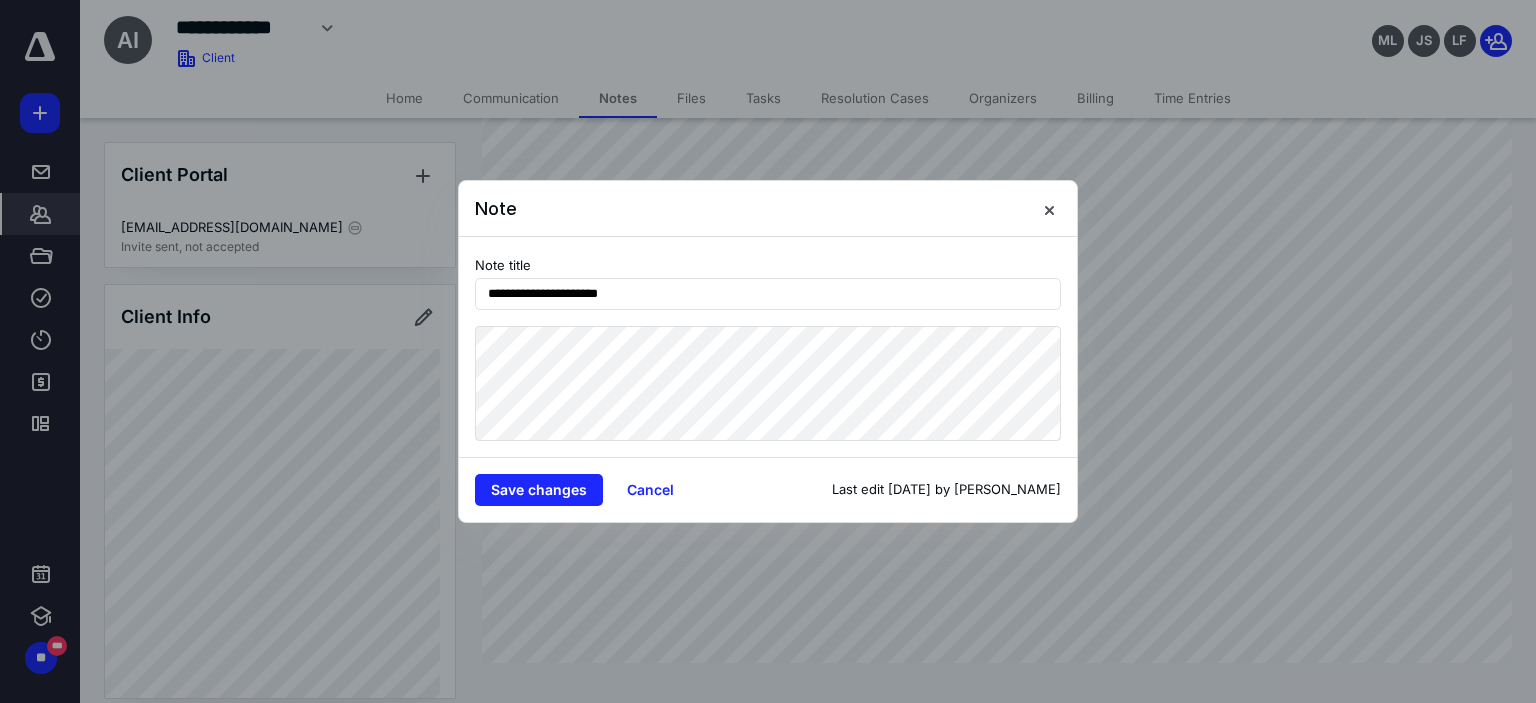 click at bounding box center (768, 351) 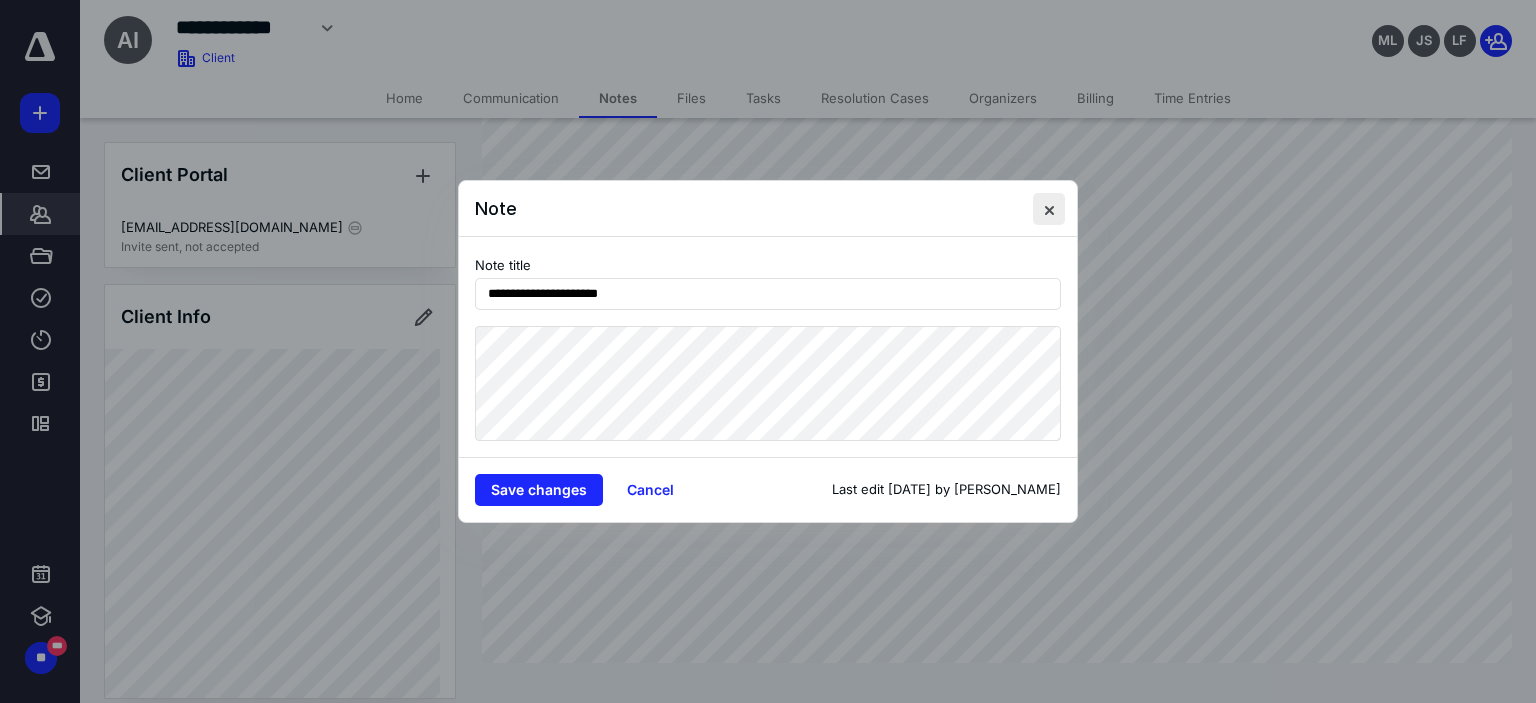 click at bounding box center (1049, 209) 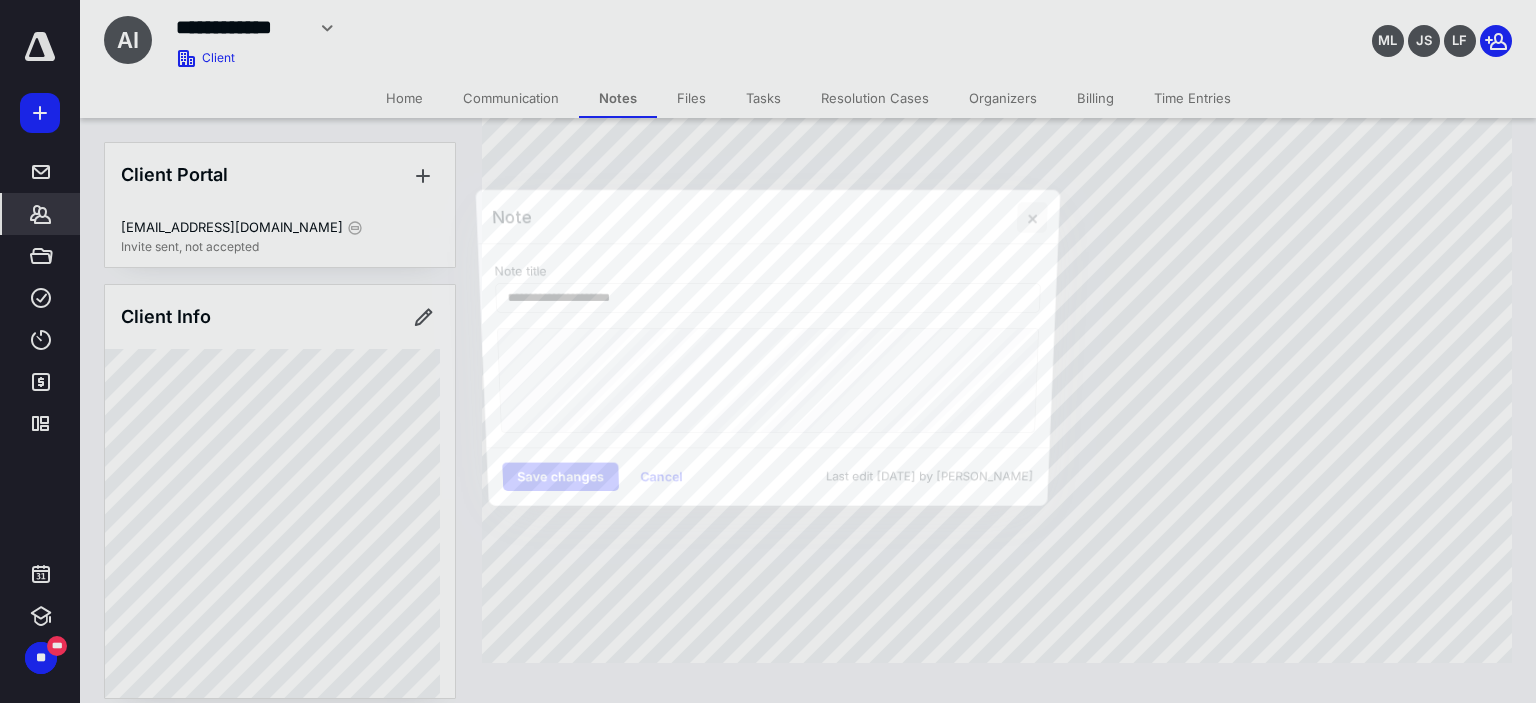 click on "Note" at bounding box center [767, 218] 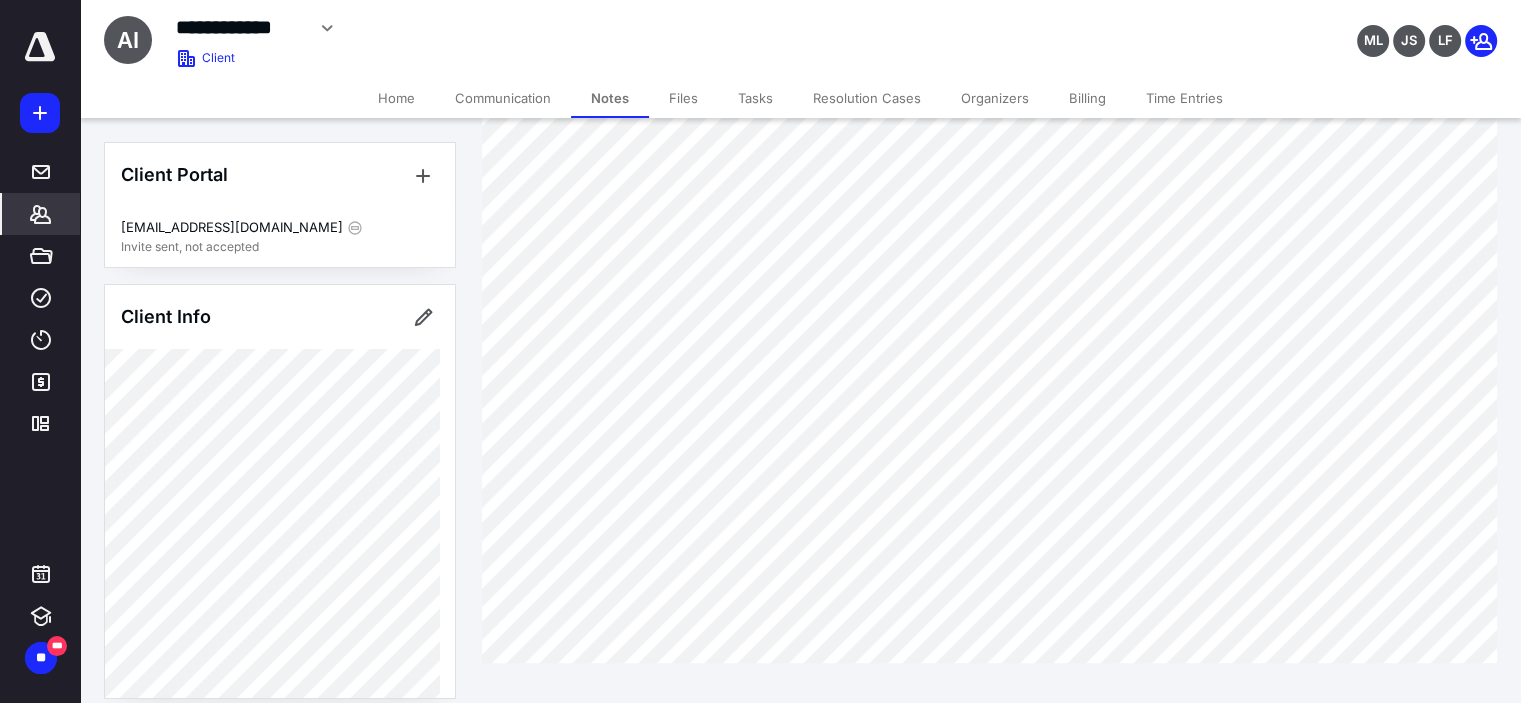 click on "Files" at bounding box center [683, 98] 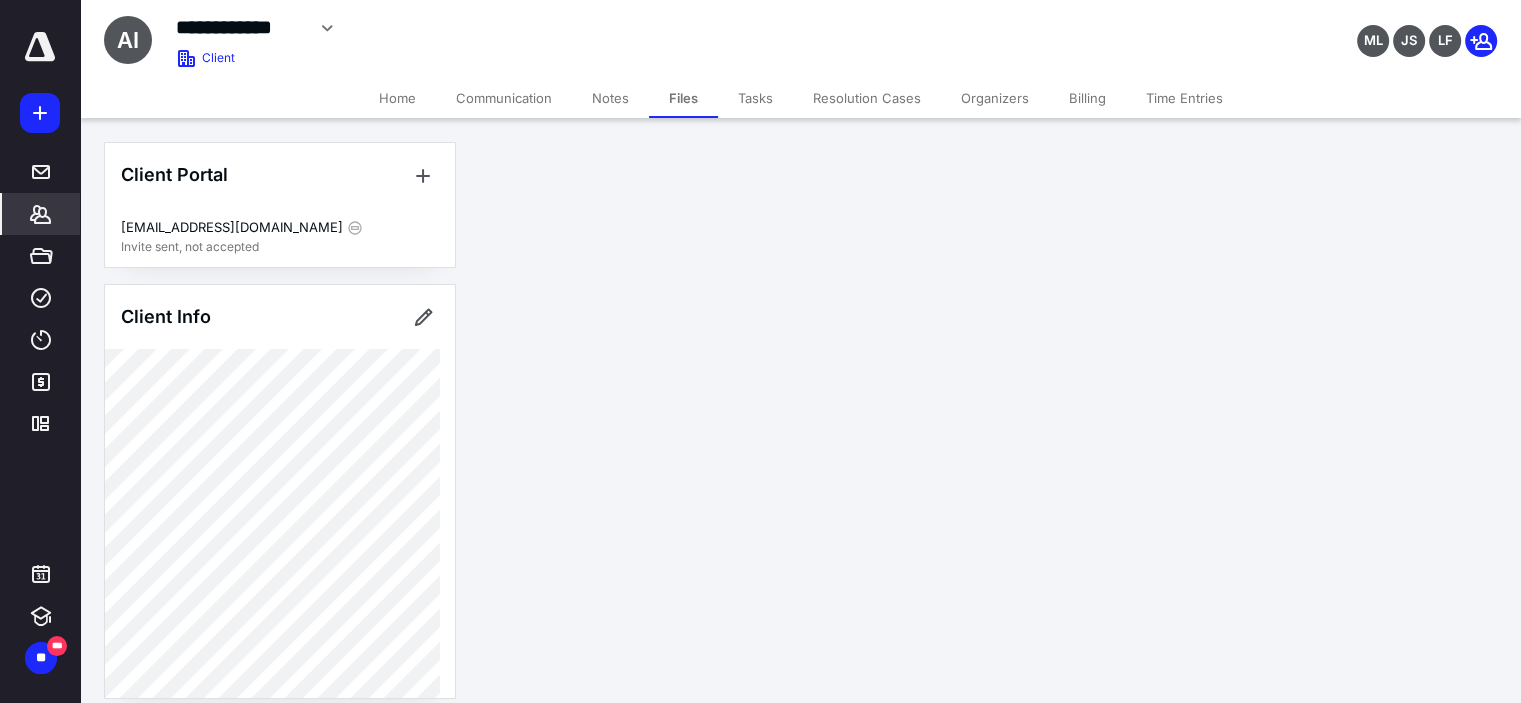 scroll, scrollTop: 0, scrollLeft: 0, axis: both 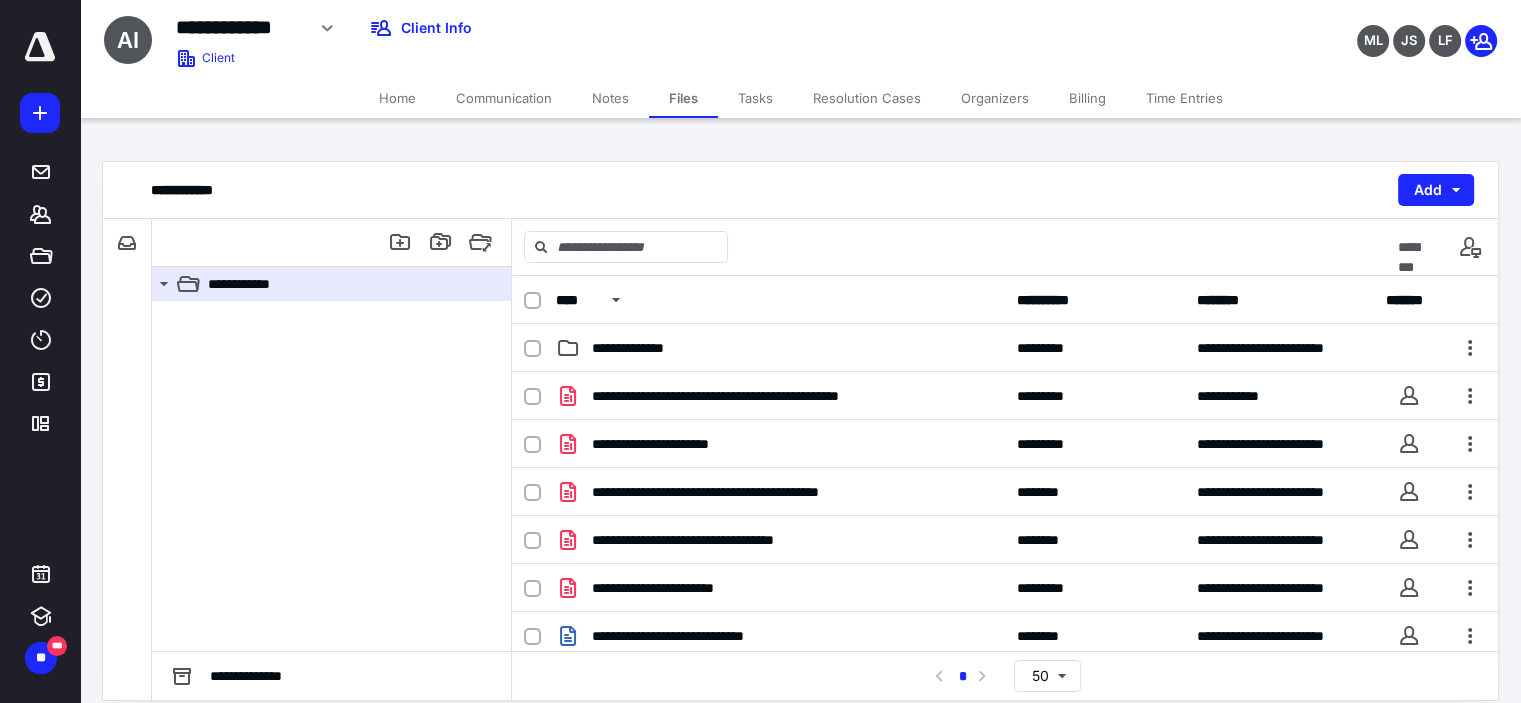 click on "Files" at bounding box center (683, 98) 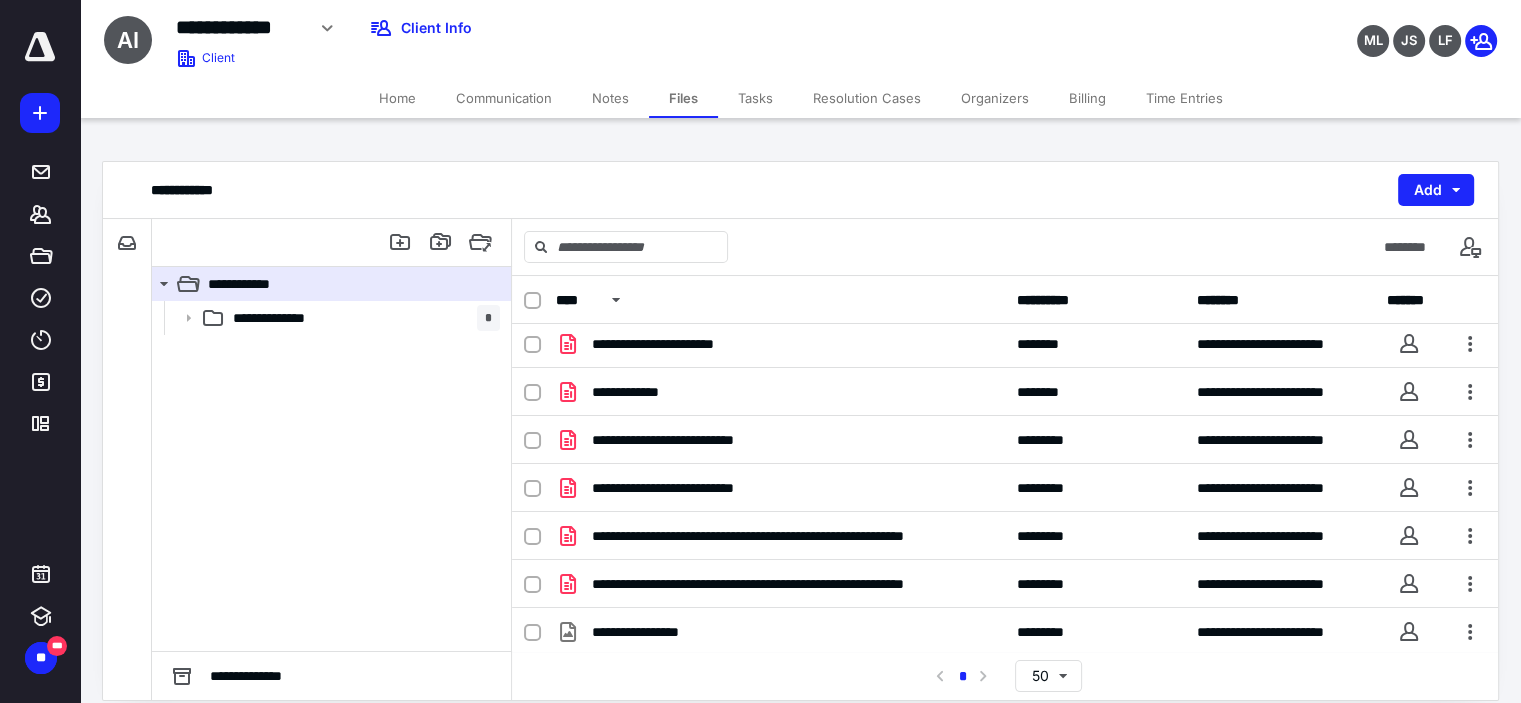scroll, scrollTop: 0, scrollLeft: 0, axis: both 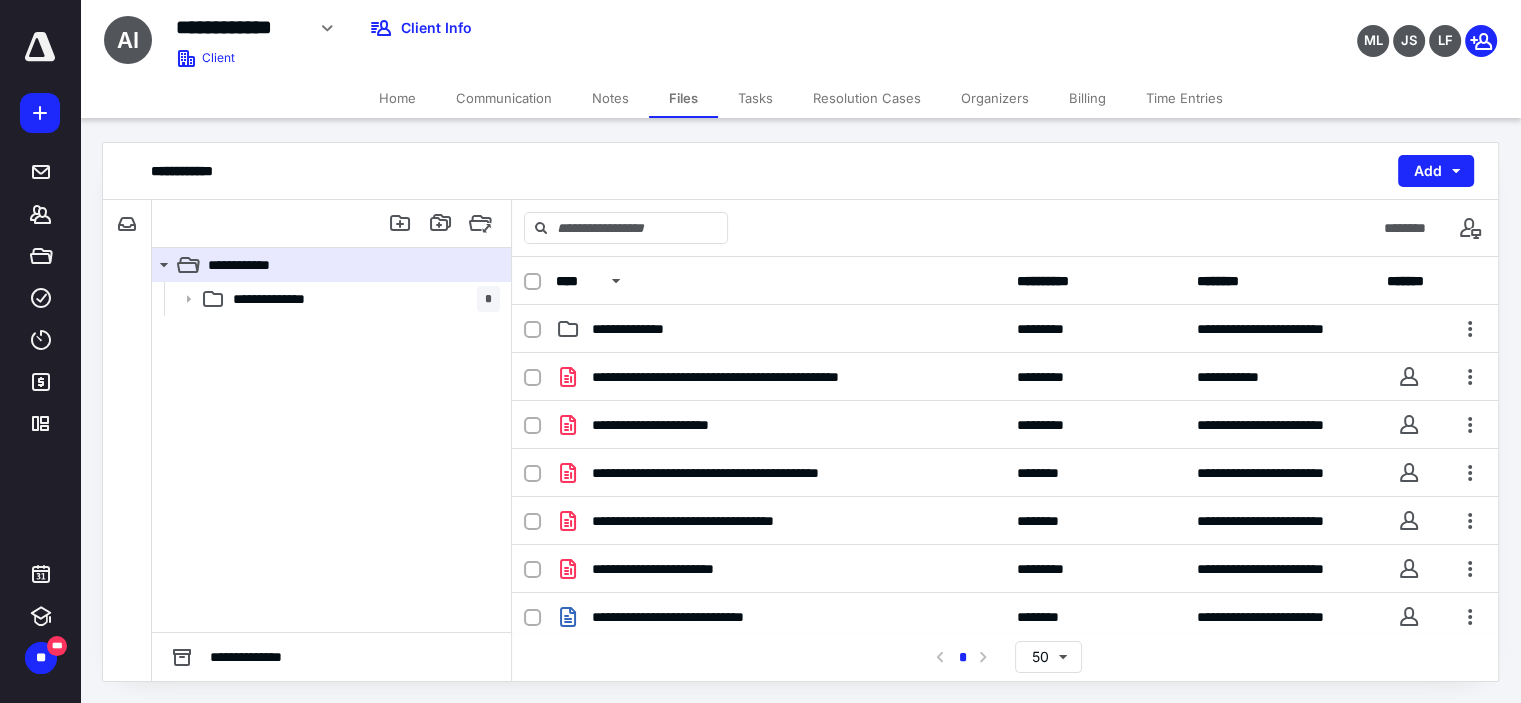 click on "Home" at bounding box center (397, 98) 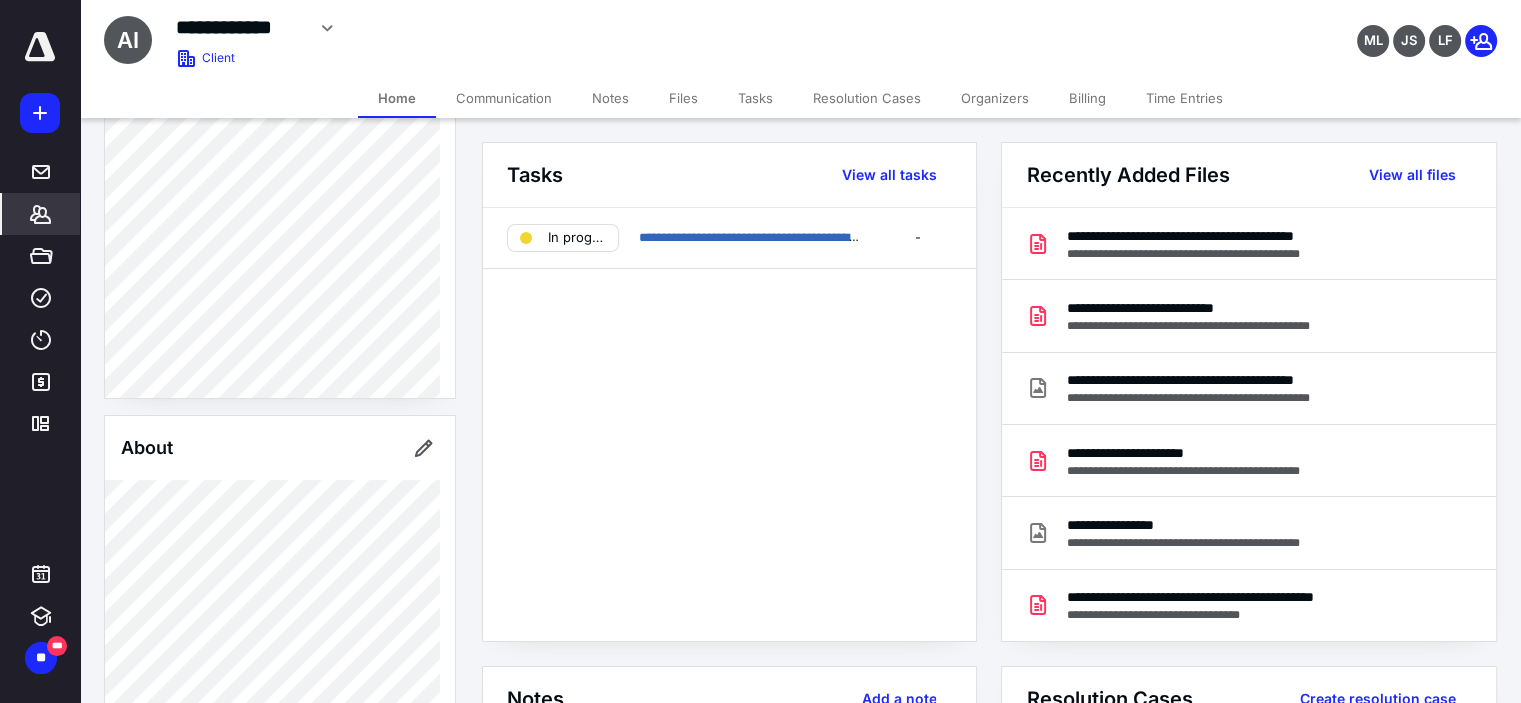 scroll, scrollTop: 0, scrollLeft: 0, axis: both 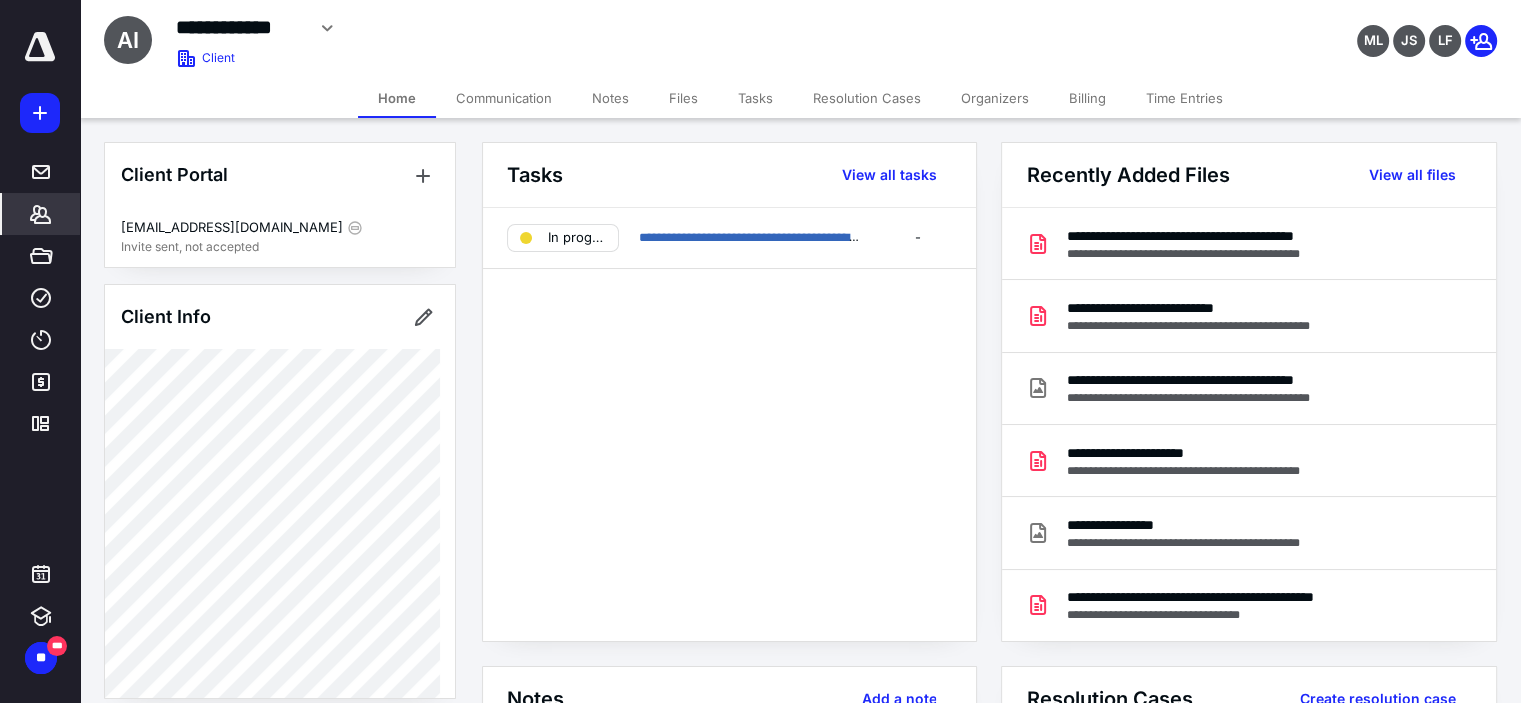 click on "Client Portal aldeiroliveira3@gmail.com Invite sent, not accepted Client Info About Important clients Integrations Tags Manage all tags" at bounding box center (280, 841) 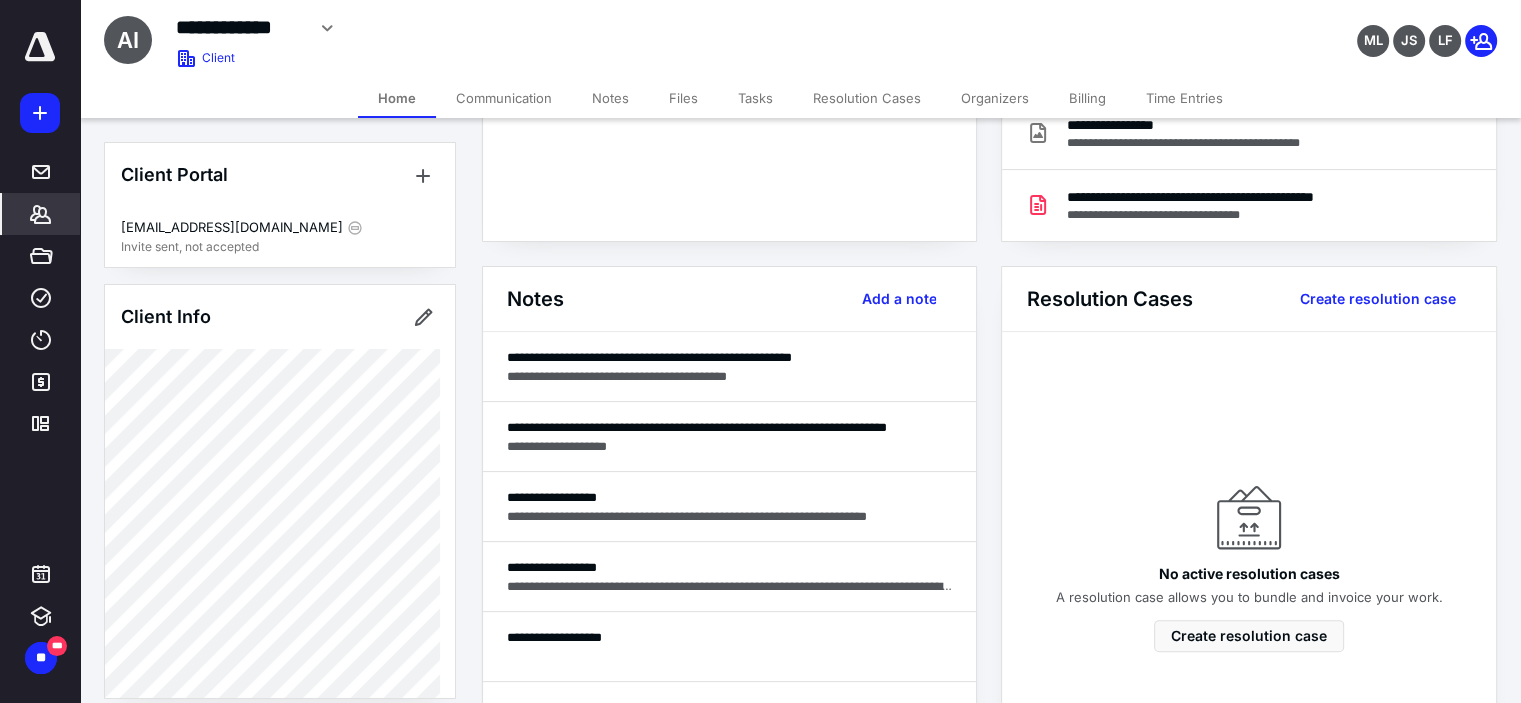 scroll, scrollTop: 500, scrollLeft: 0, axis: vertical 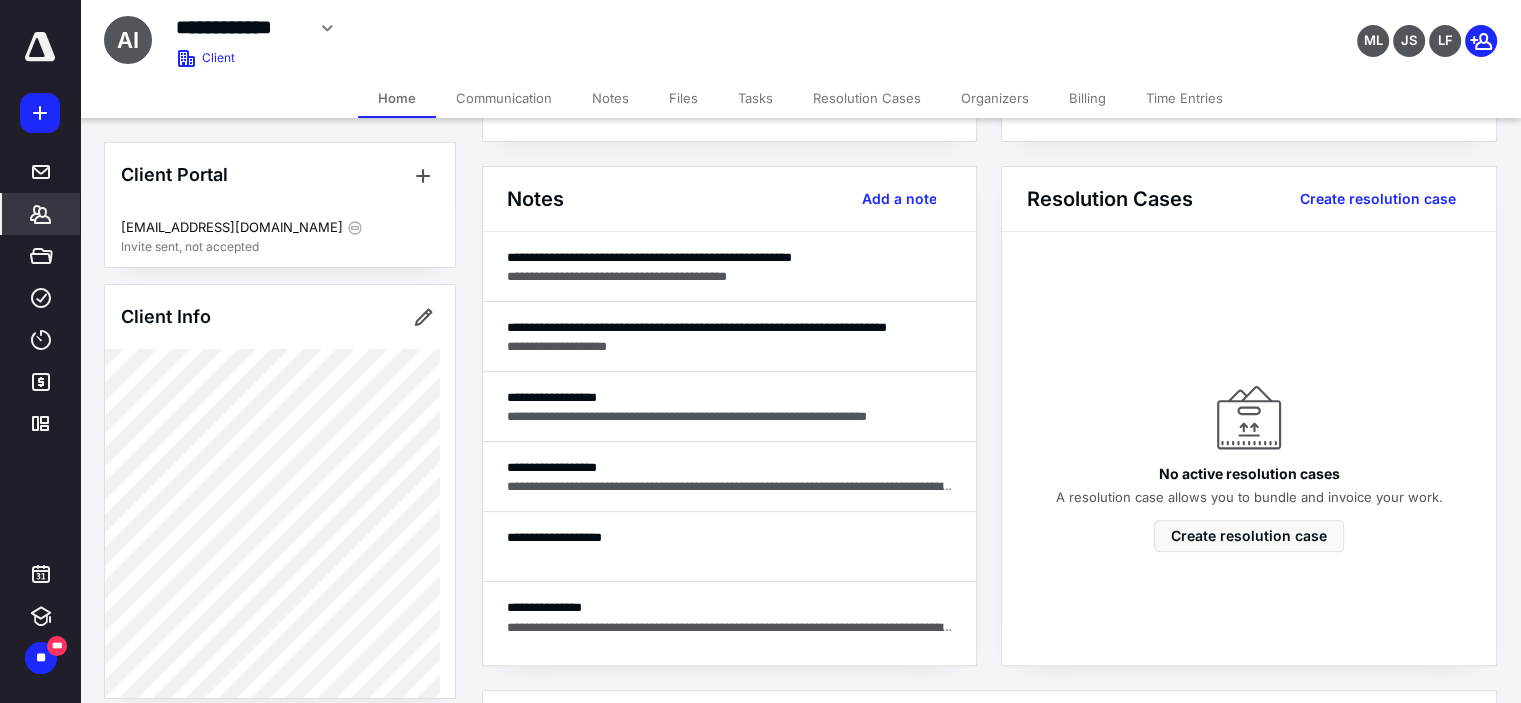 click on "Files" at bounding box center [683, 98] 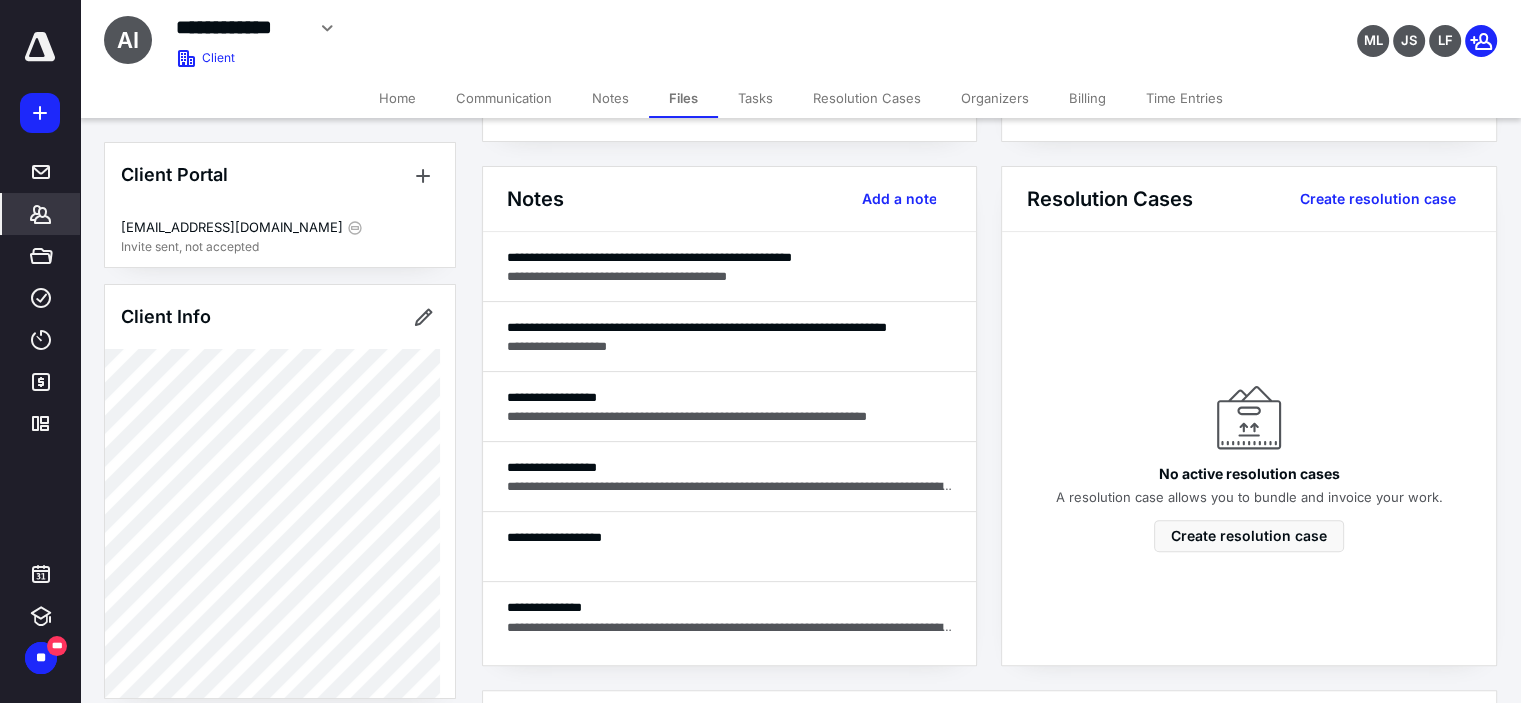 scroll, scrollTop: 19, scrollLeft: 0, axis: vertical 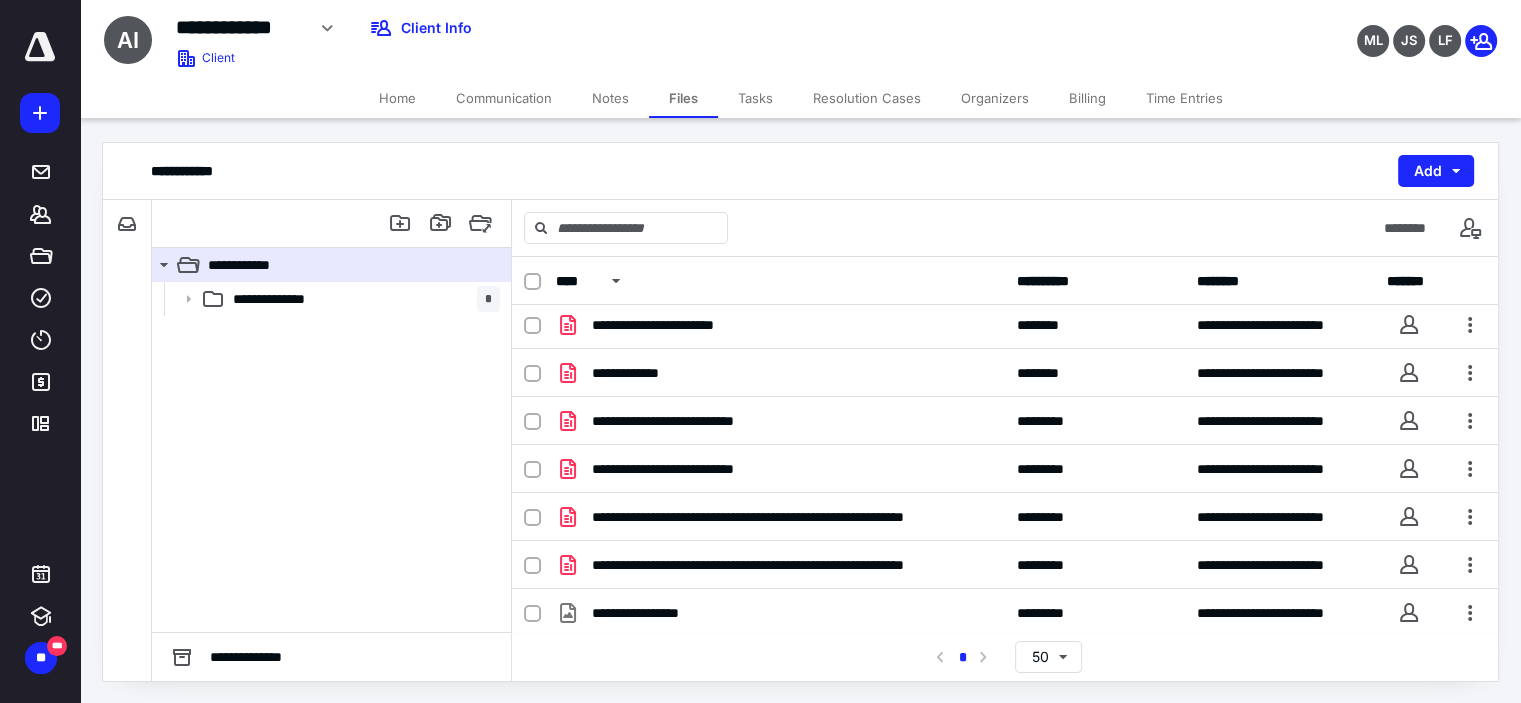 click on "Notes" at bounding box center (610, 98) 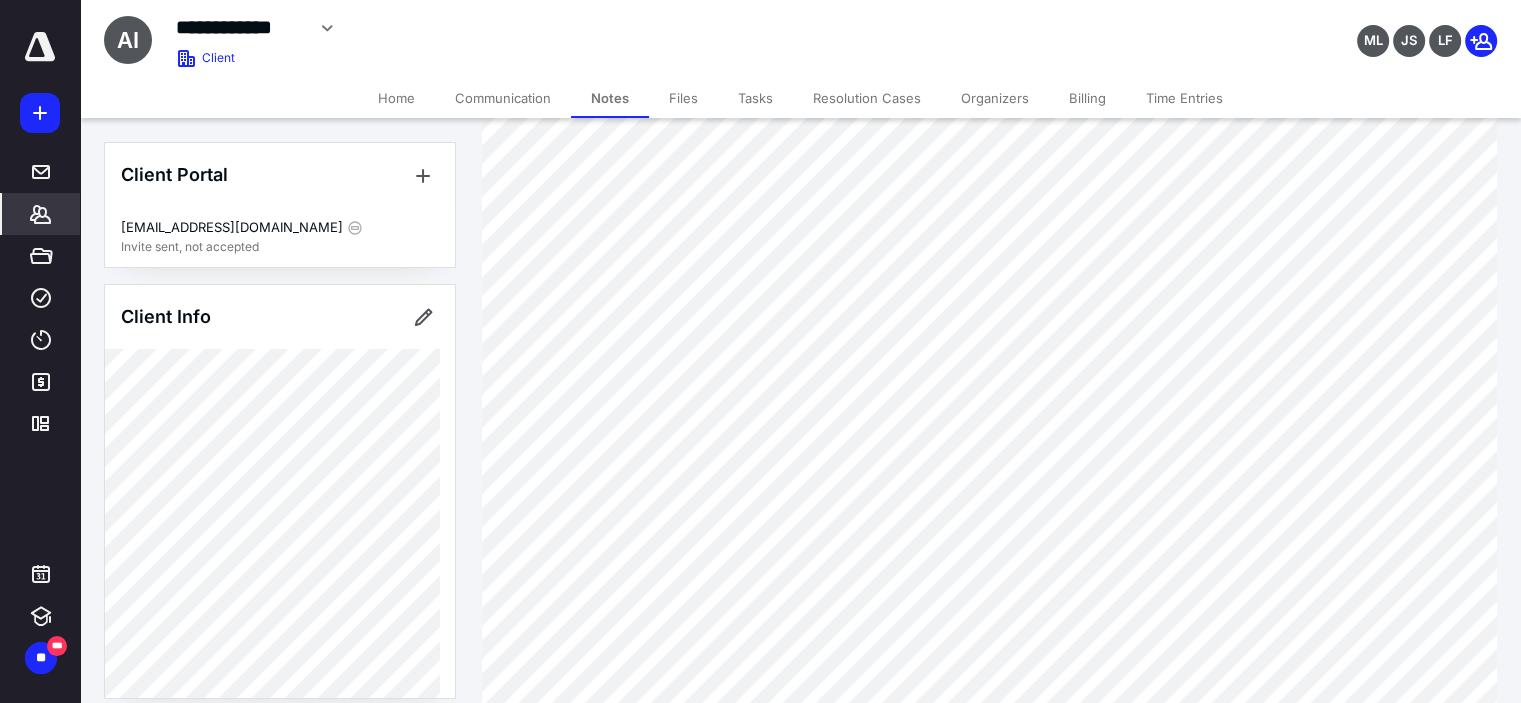scroll, scrollTop: 1218, scrollLeft: 0, axis: vertical 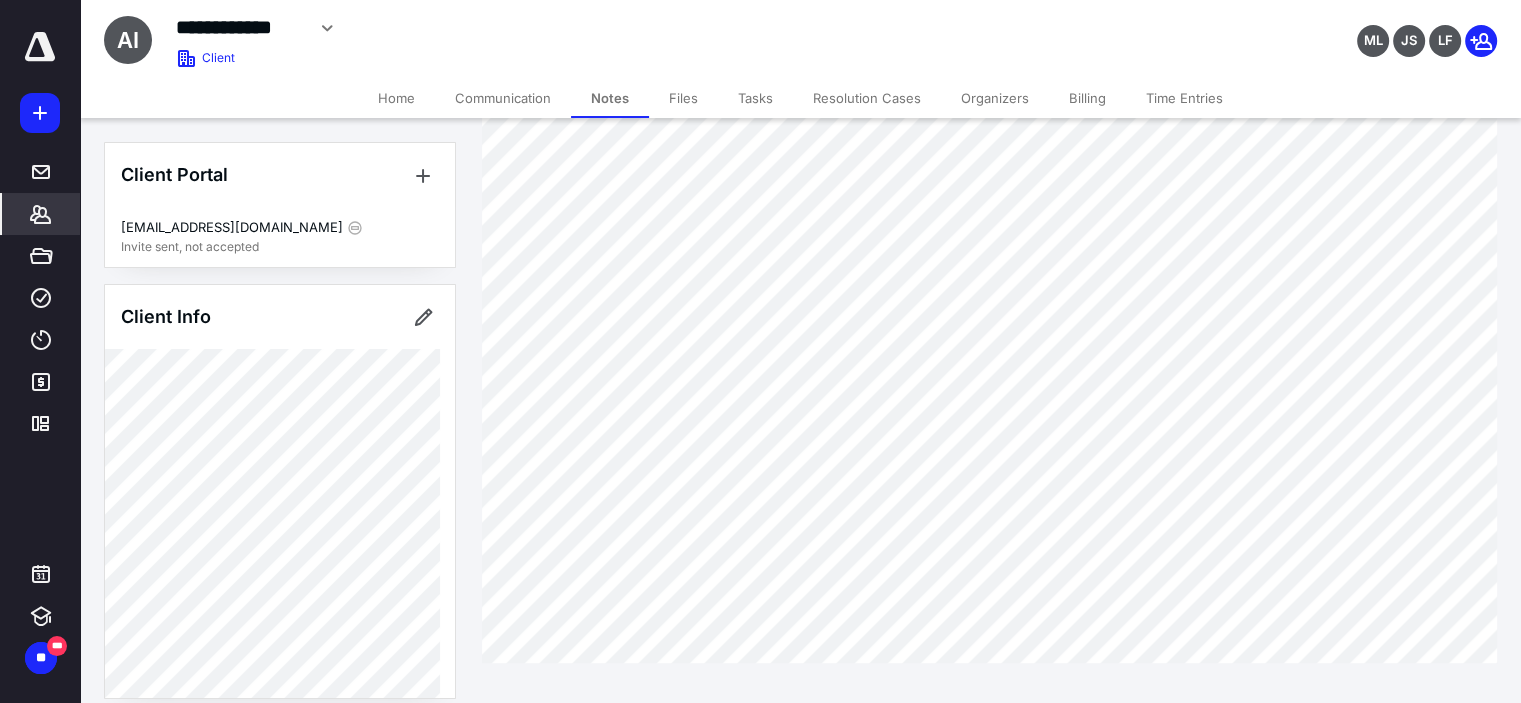 click on "Home" at bounding box center [396, 98] 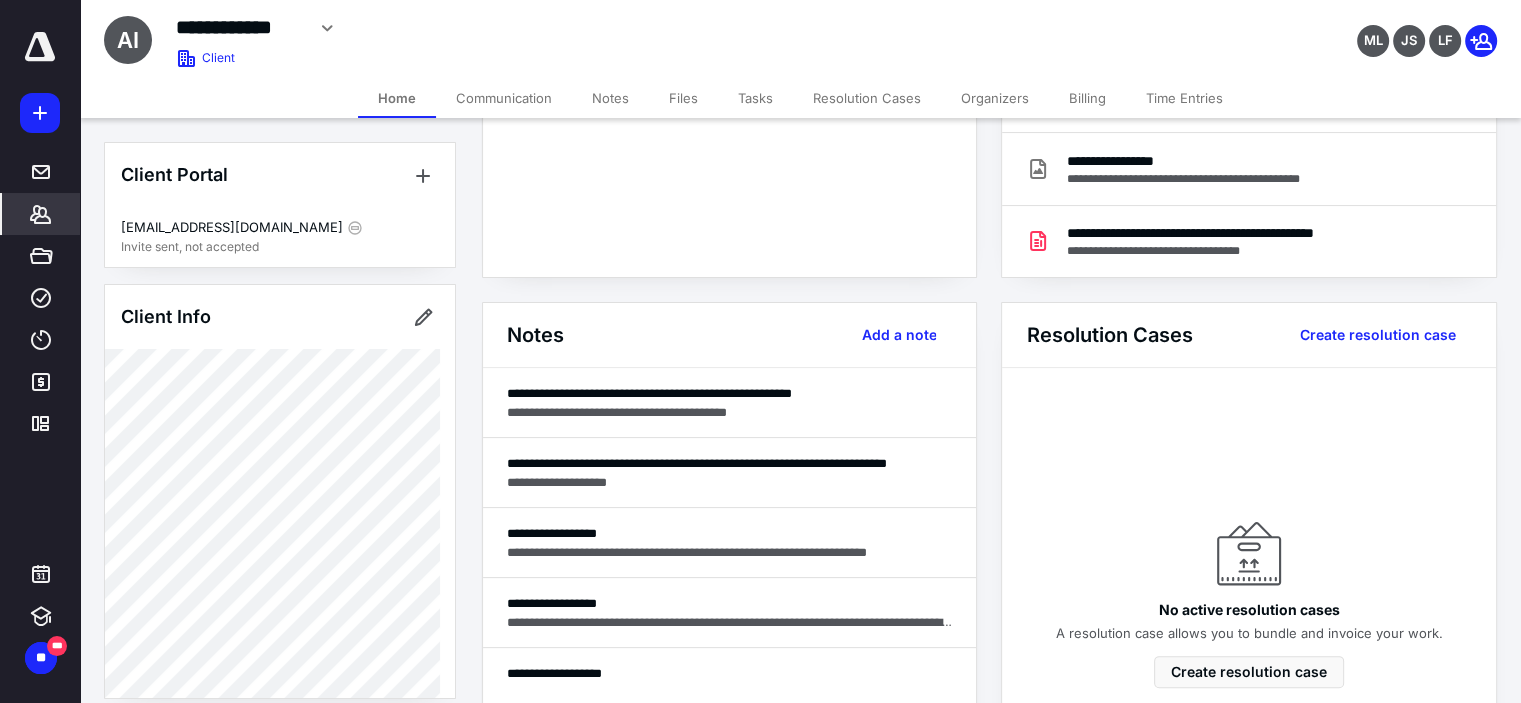 scroll, scrollTop: 0, scrollLeft: 0, axis: both 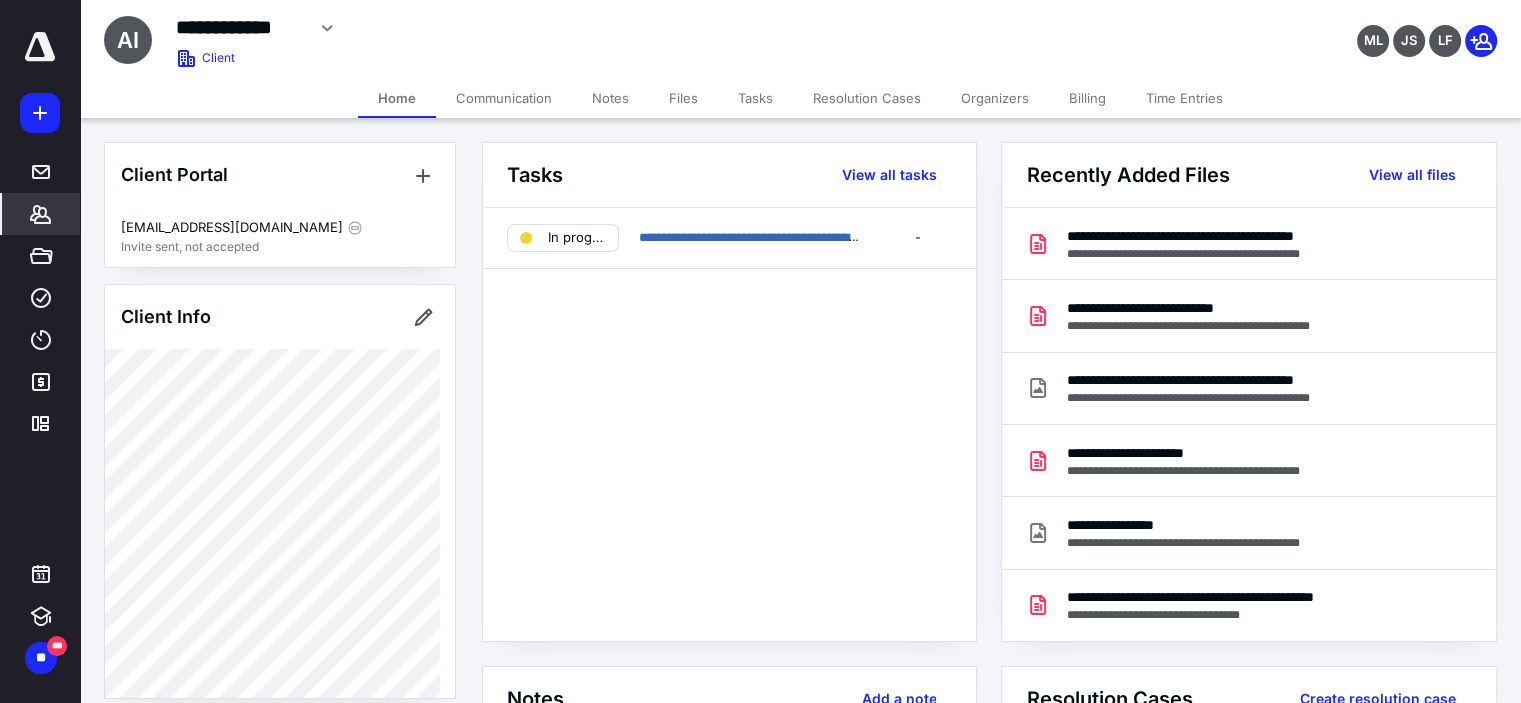 click on "**********" at bounding box center (729, 424) 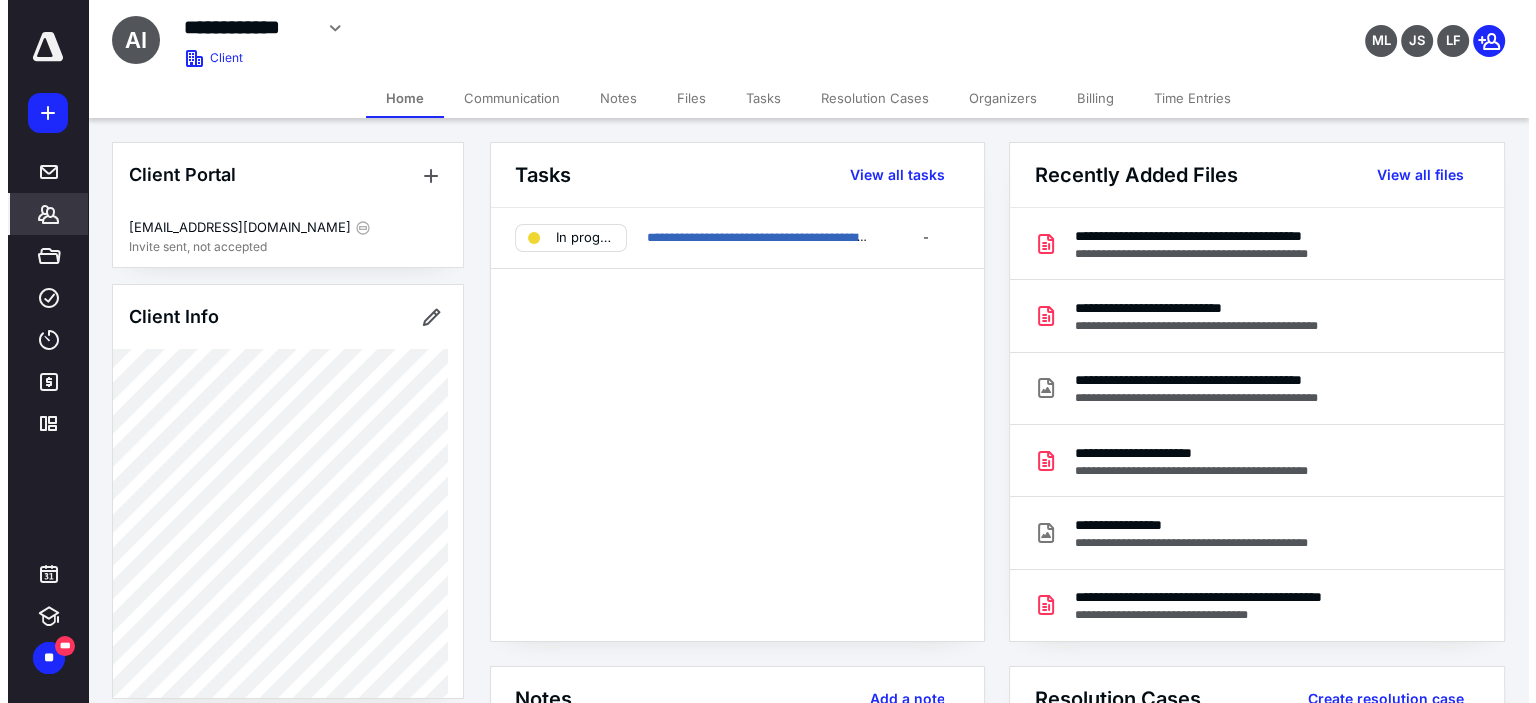 scroll, scrollTop: 858, scrollLeft: 0, axis: vertical 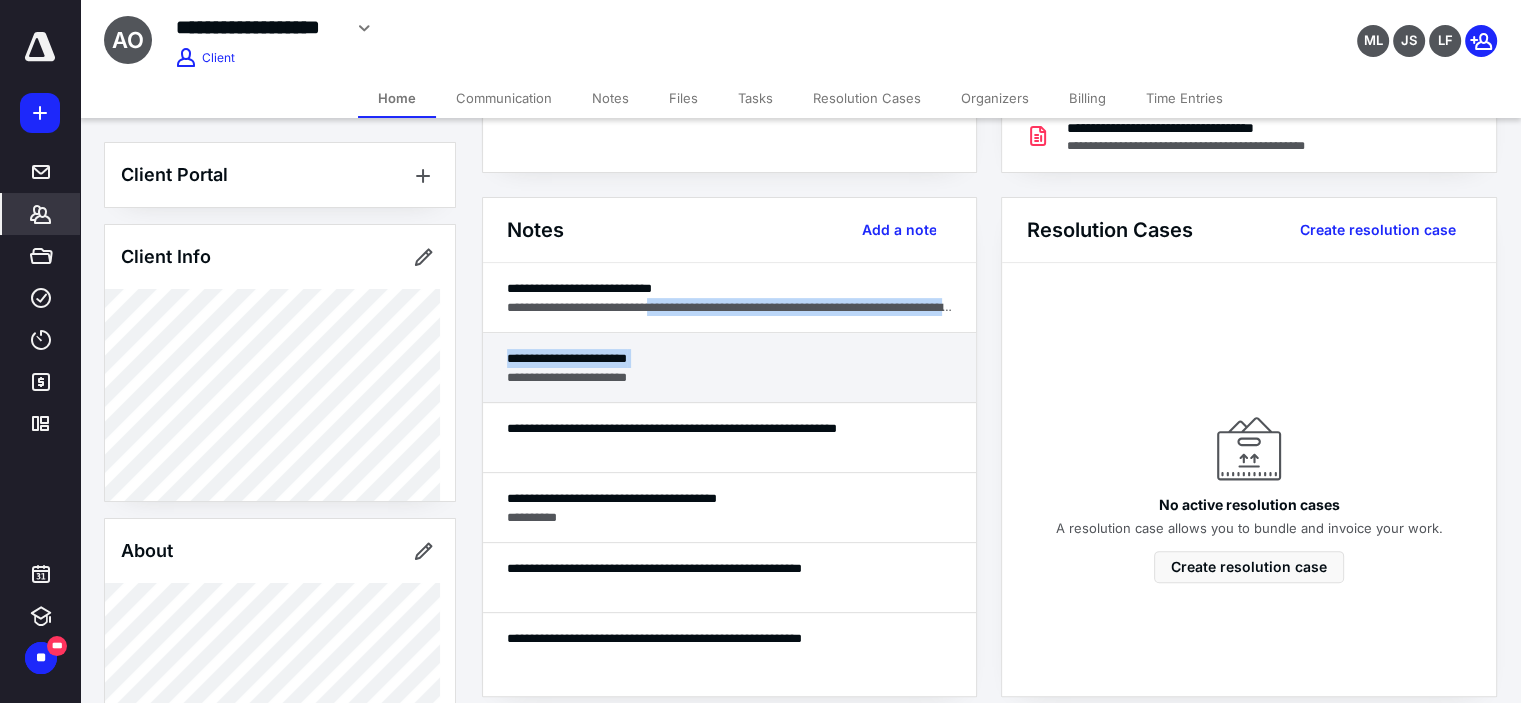 drag, startPoint x: 695, startPoint y: 314, endPoint x: 692, endPoint y: 352, distance: 38.118237 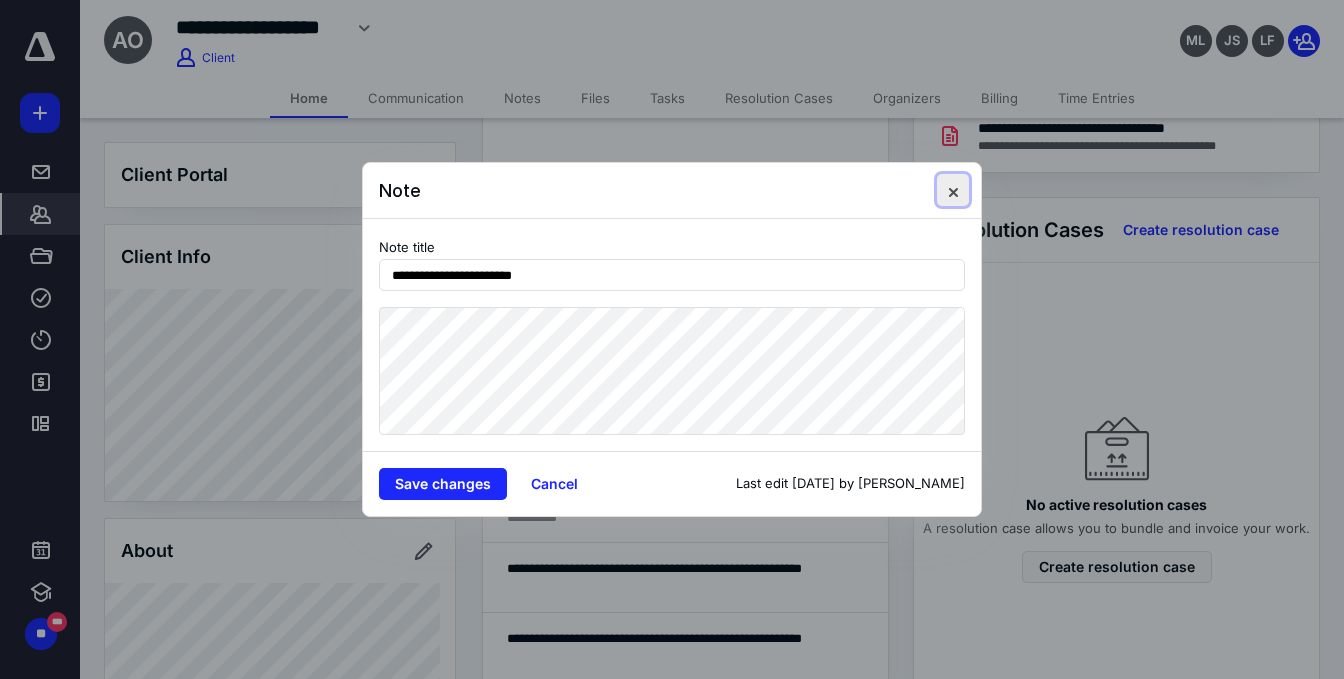click at bounding box center [953, 190] 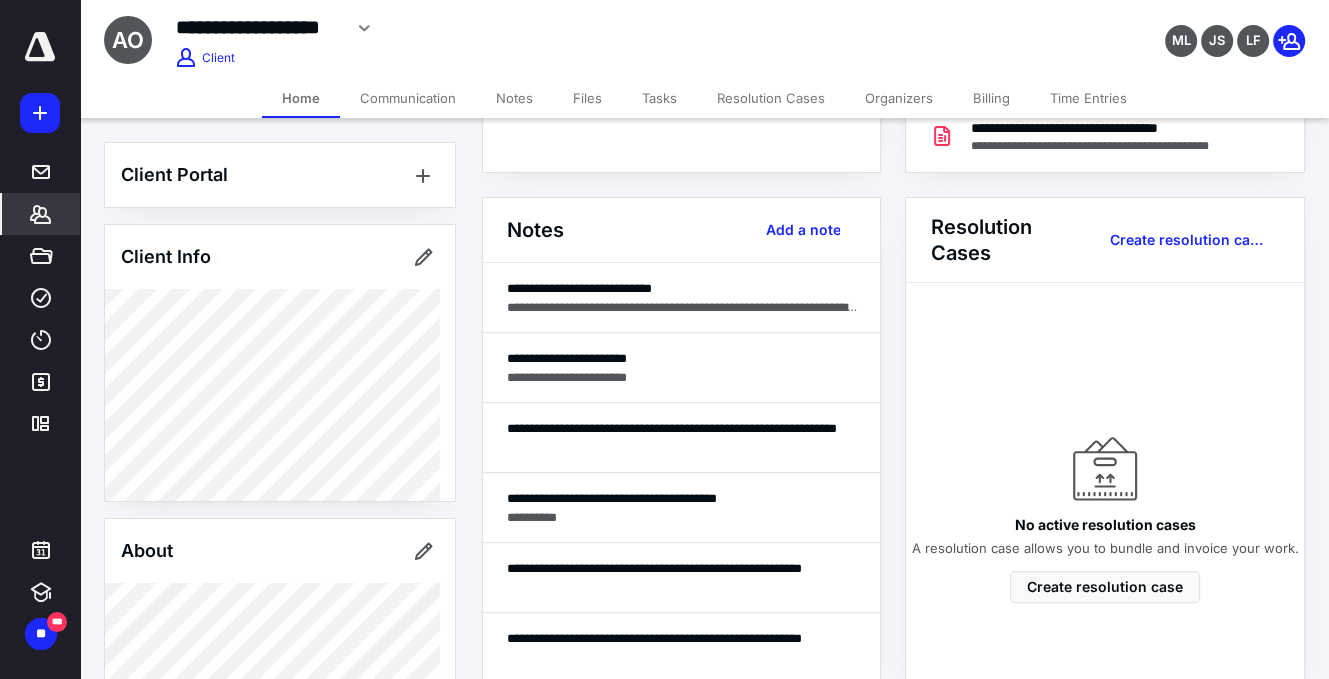 click on "Billing" at bounding box center (991, 98) 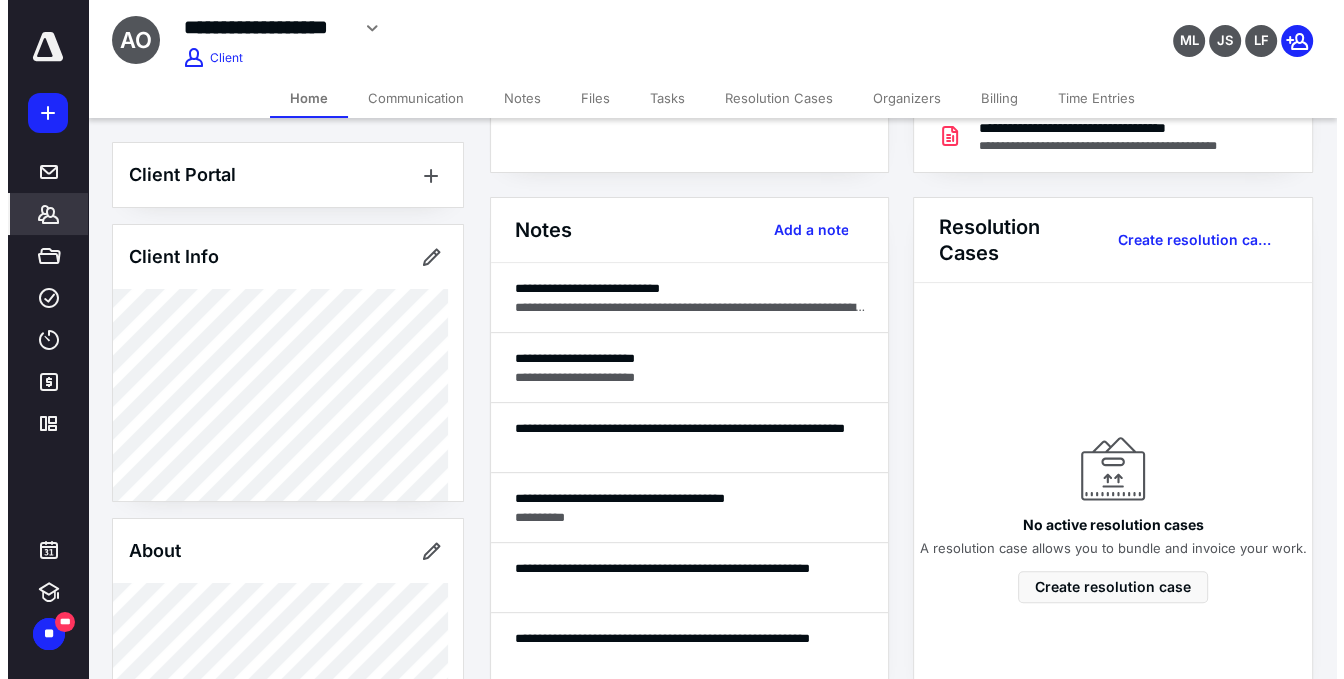 scroll, scrollTop: 0, scrollLeft: 0, axis: both 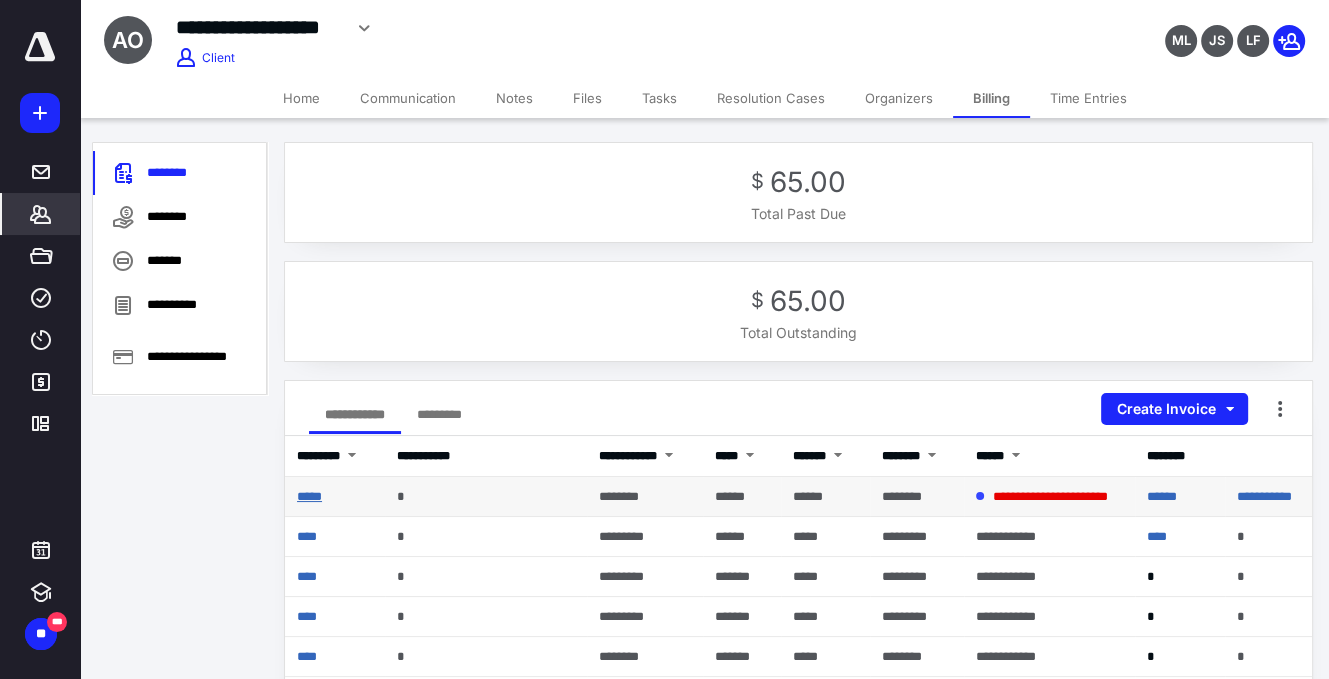 click on "*****" at bounding box center [309, 496] 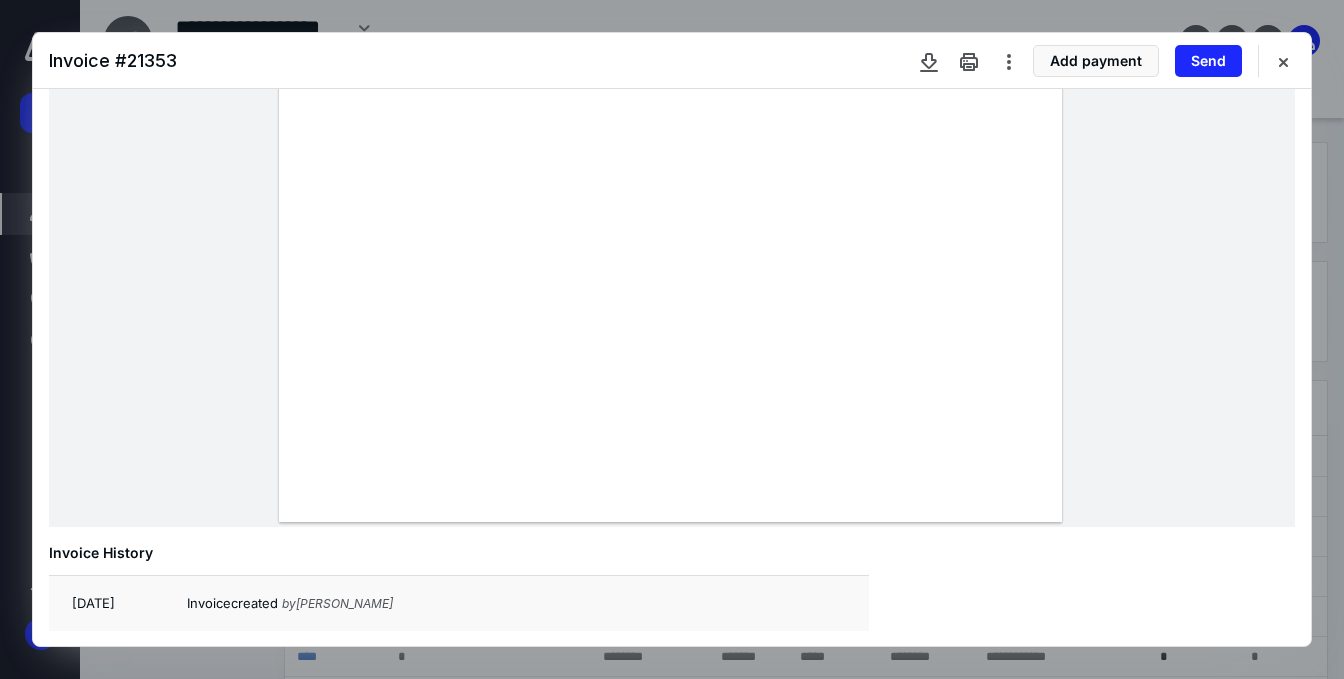 scroll, scrollTop: 0, scrollLeft: 0, axis: both 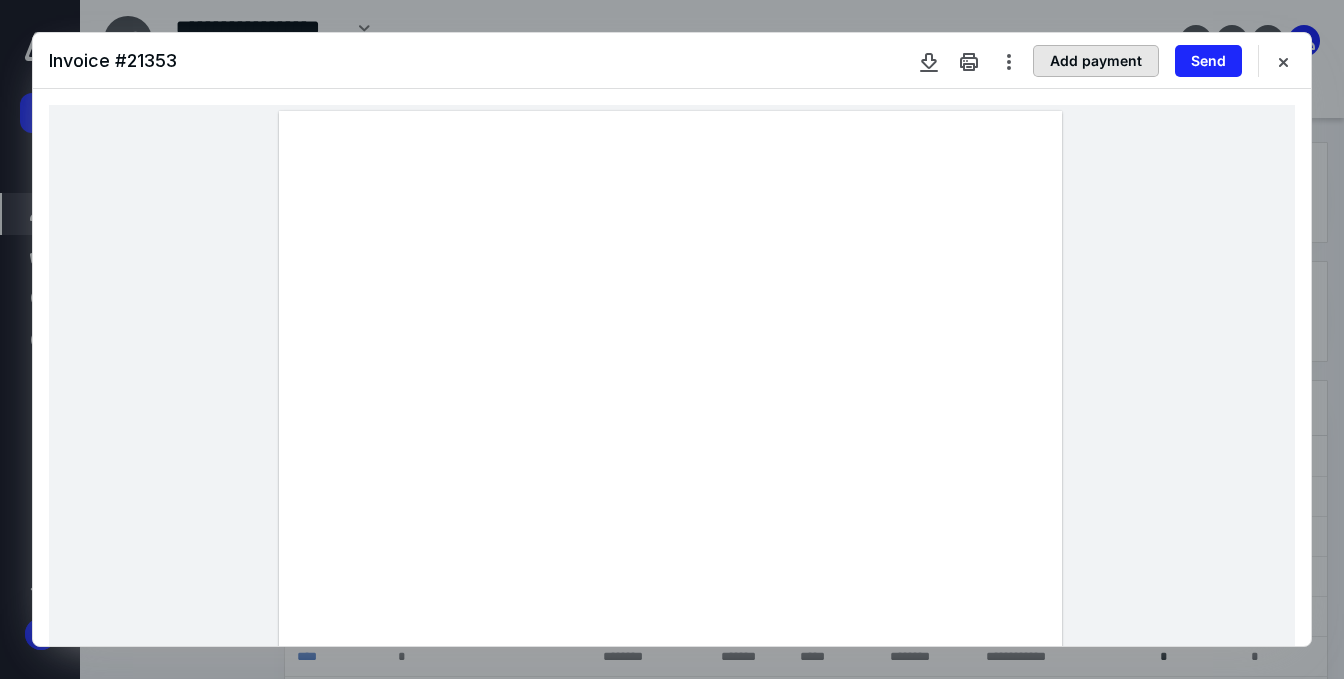 click on "Add payment" at bounding box center [1096, 61] 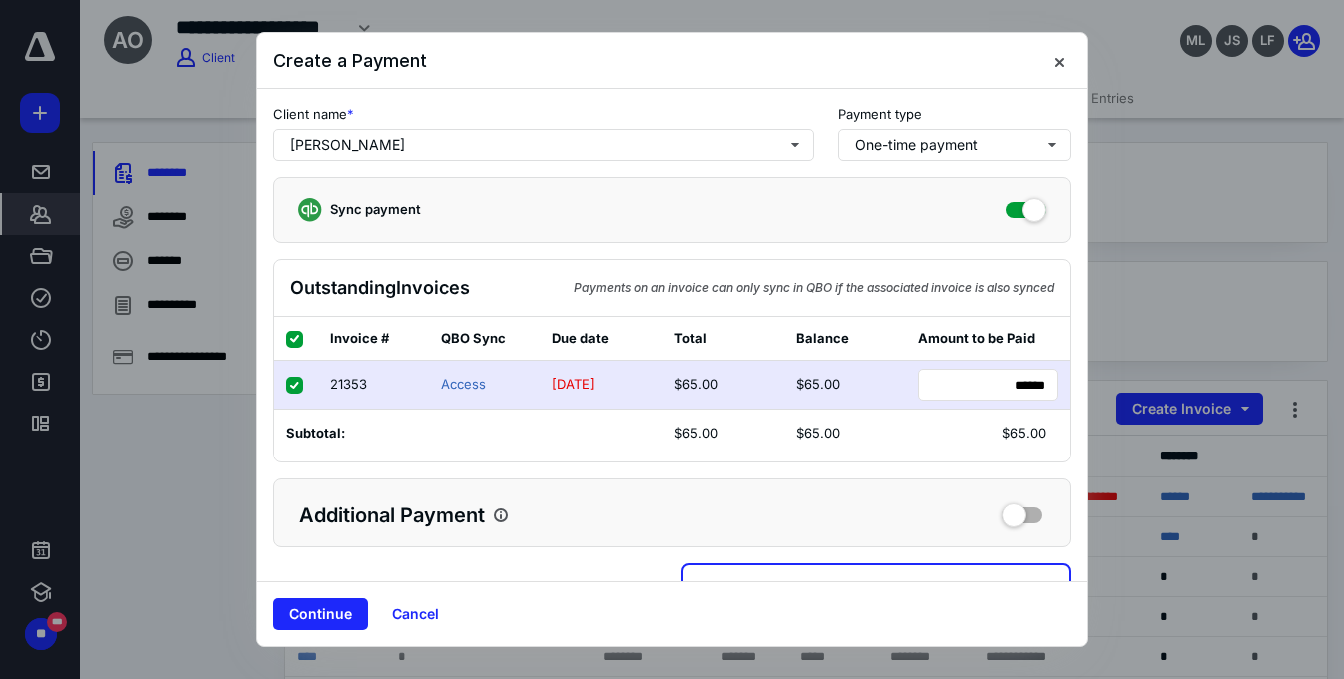 scroll, scrollTop: 55, scrollLeft: 0, axis: vertical 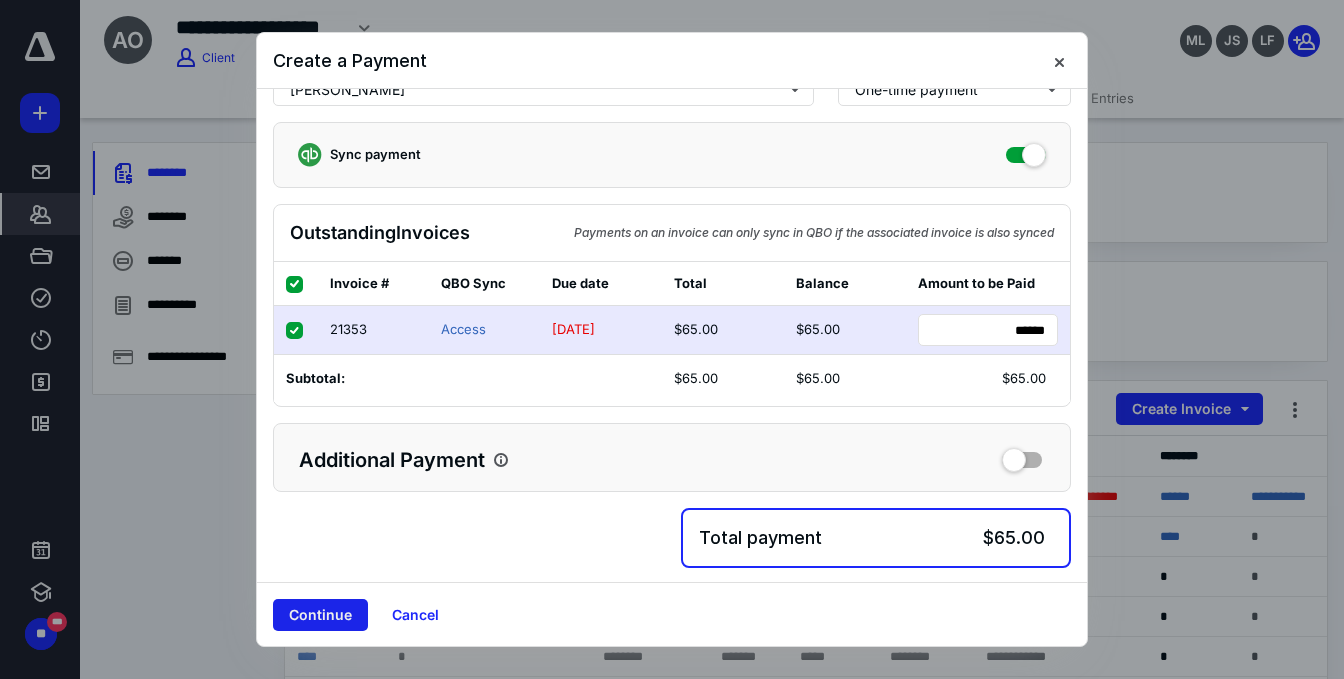 click on "Continue" at bounding box center (320, 615) 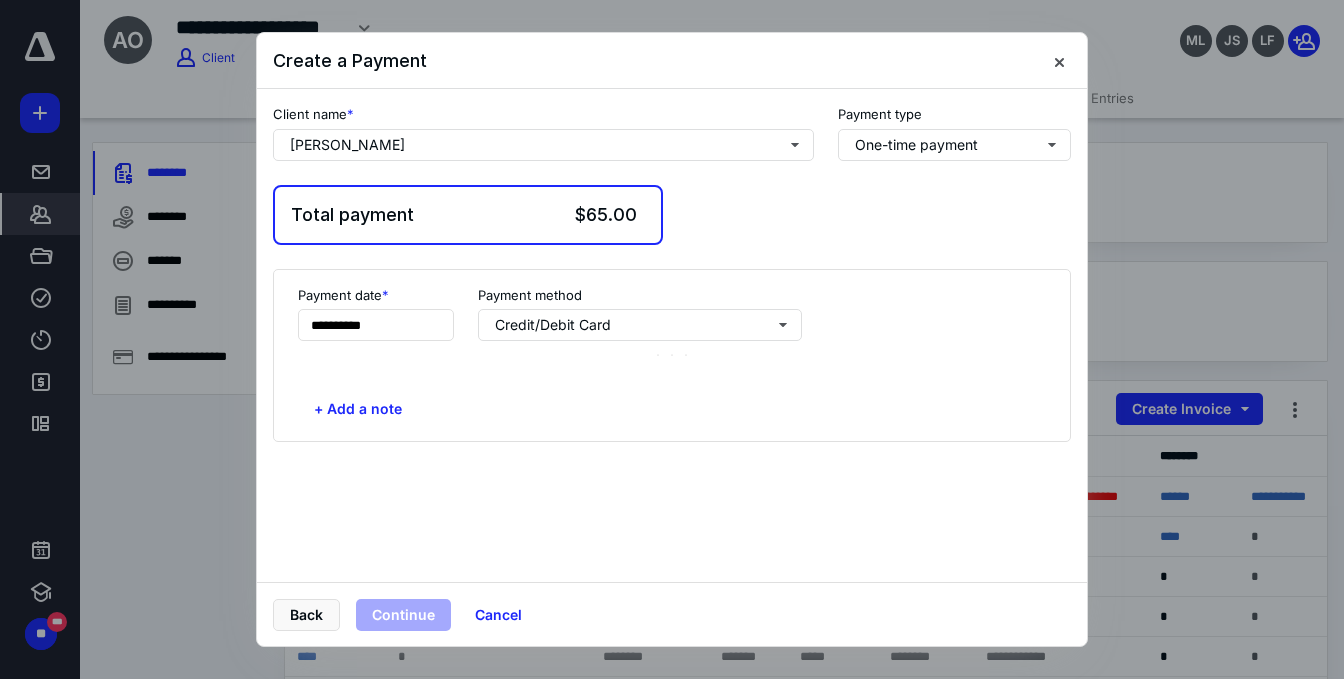 scroll, scrollTop: 0, scrollLeft: 0, axis: both 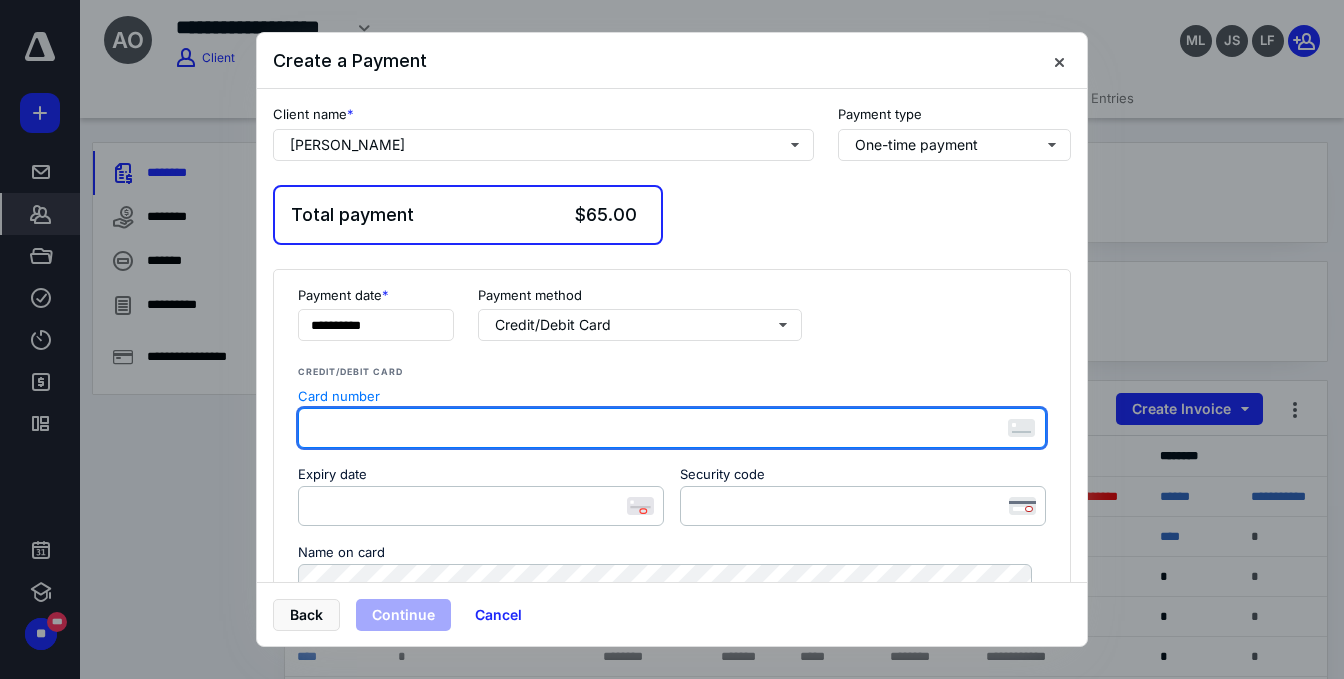 click on "Payment method Credit/Debit Card" at bounding box center (640, 314) 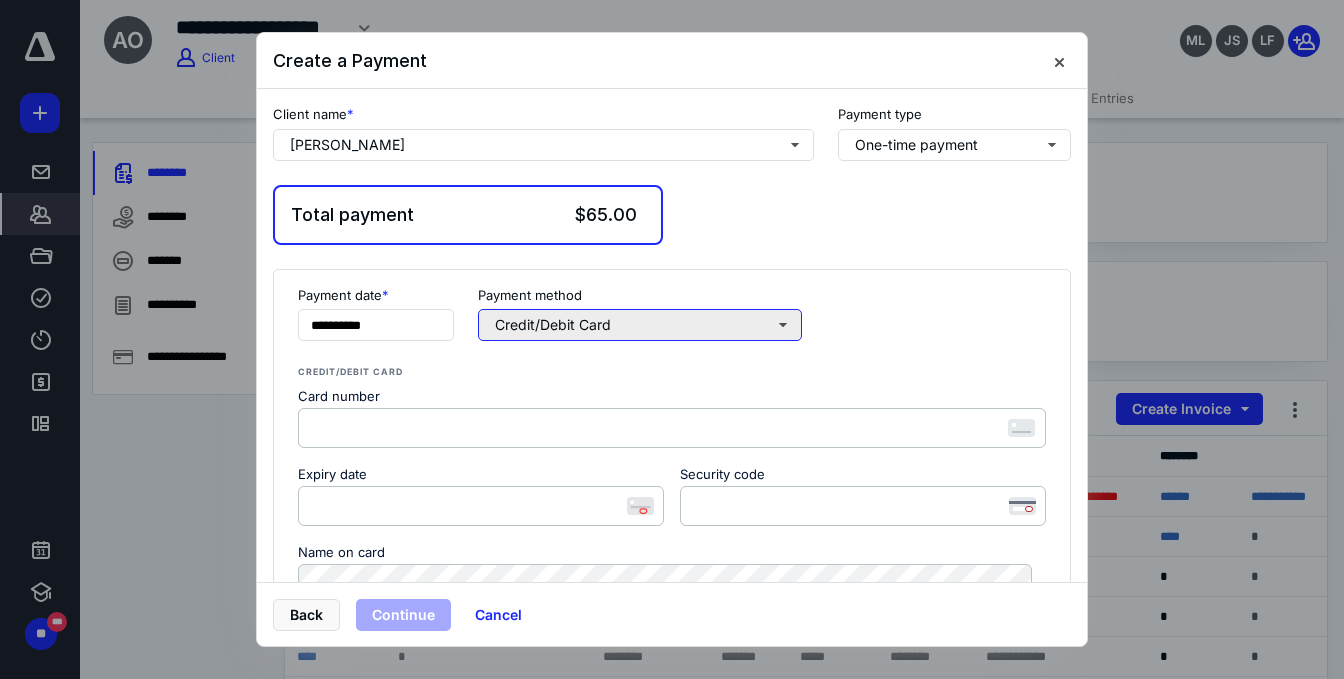 click on "Credit/Debit Card" at bounding box center (640, 325) 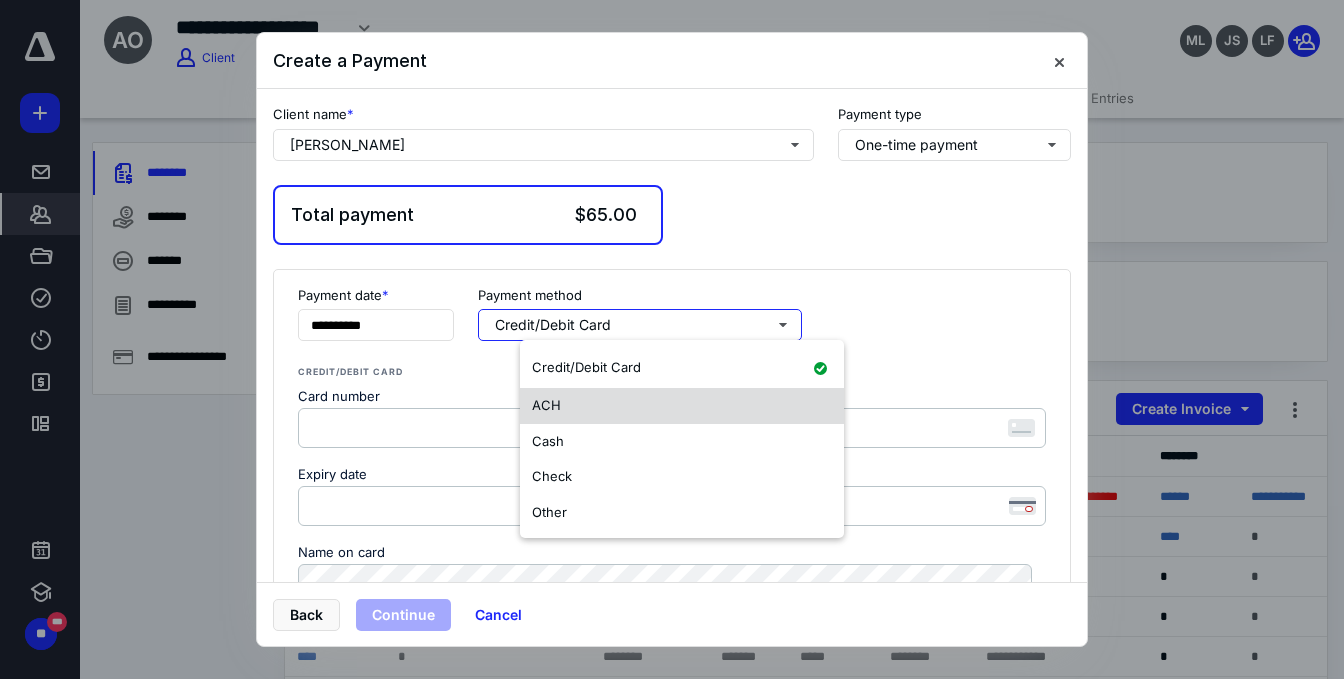 click on "ACH" at bounding box center (682, 406) 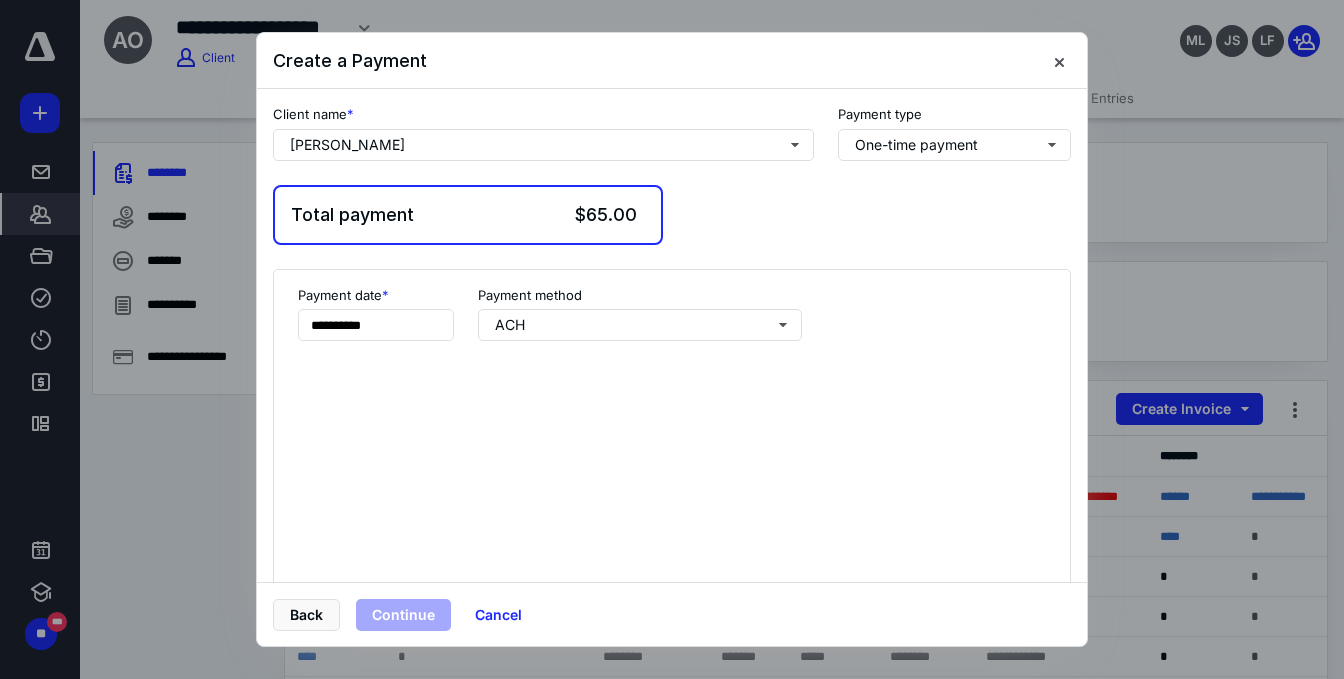 click at bounding box center (672, 616) 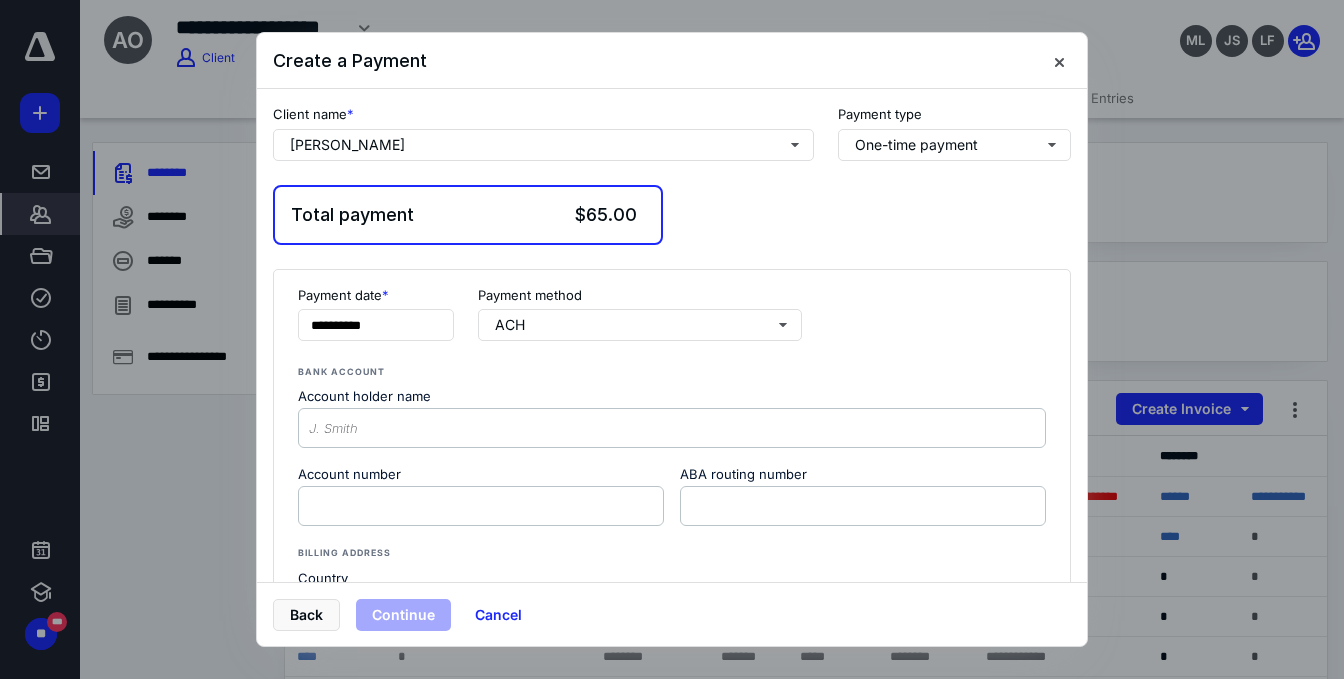 click on "Account holder name" at bounding box center [672, 399] 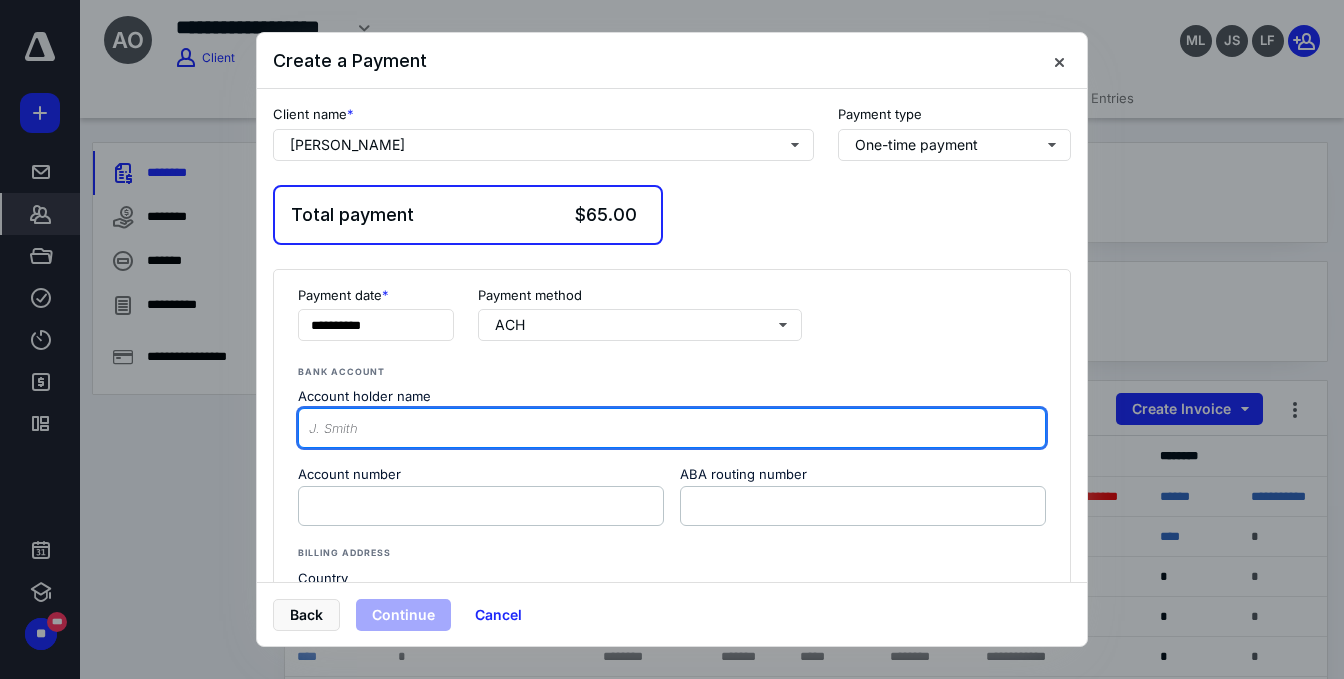click on "Account holder name" at bounding box center [672, 428] 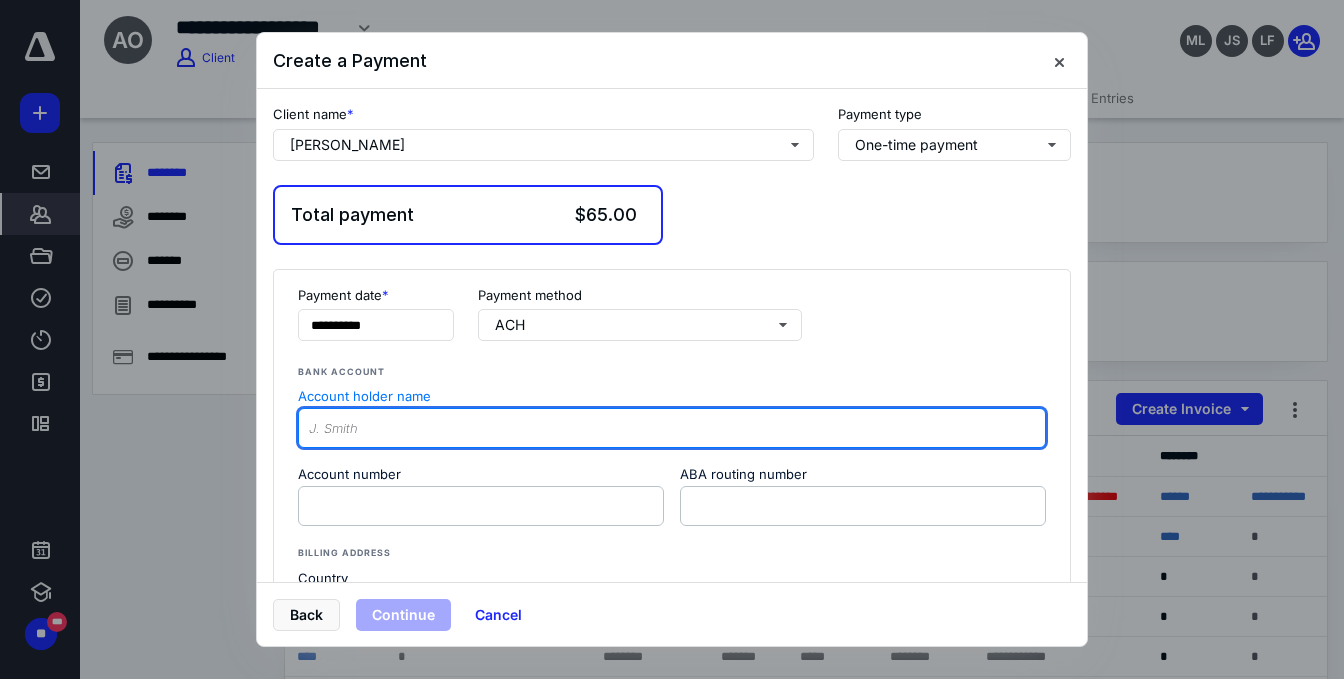 click on "Account holder name" at bounding box center [672, 428] 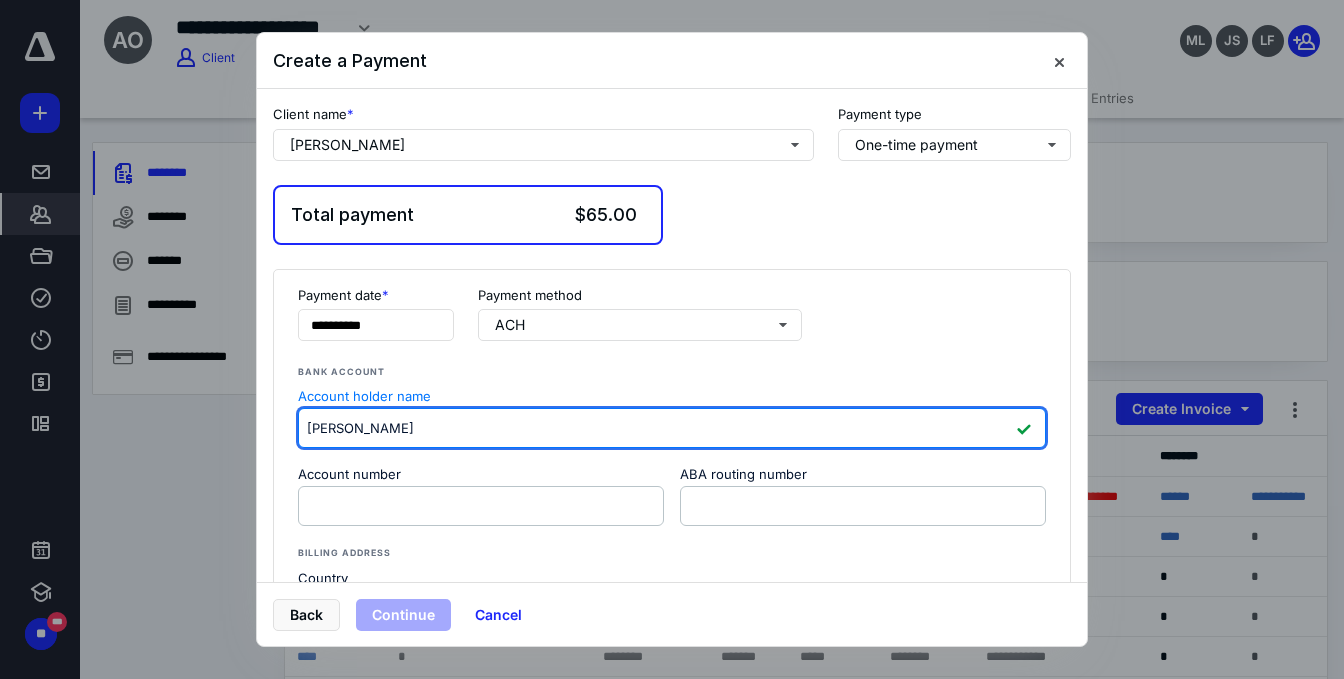 type on "Aldeir de Oliveira" 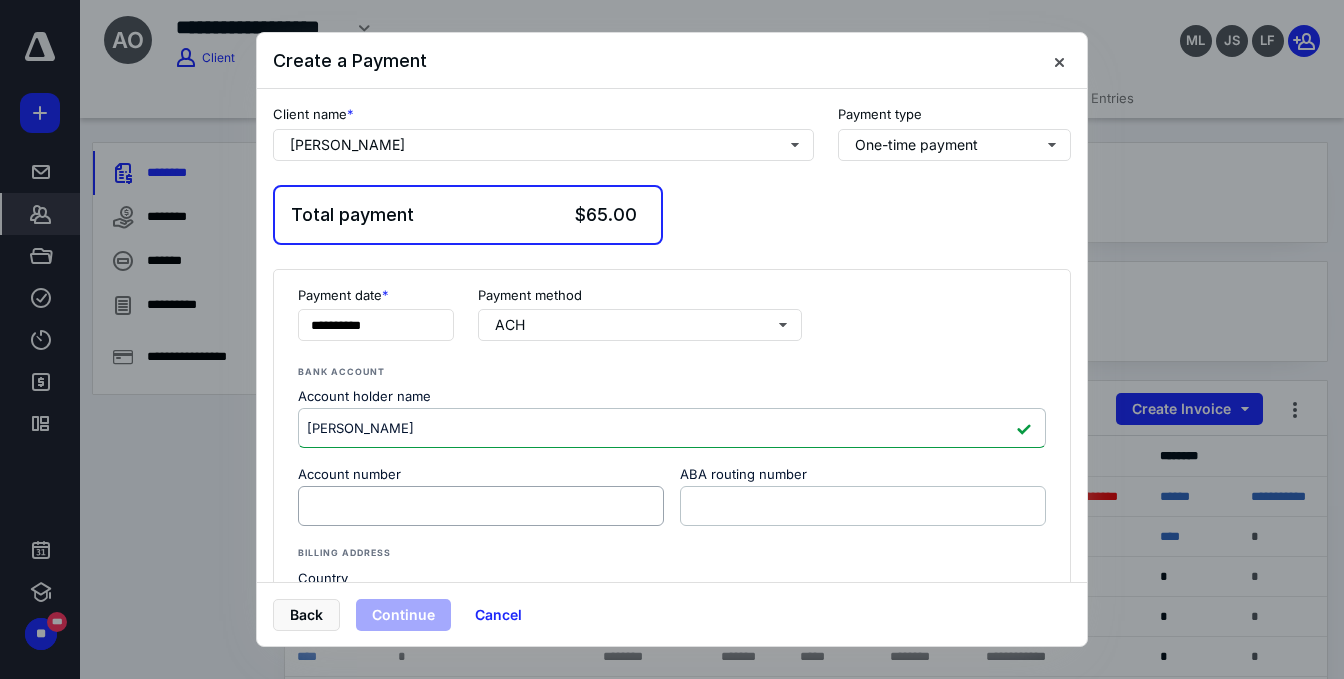 click on "<p>Your browser does not support iframes.</p>" at bounding box center (481, 506) 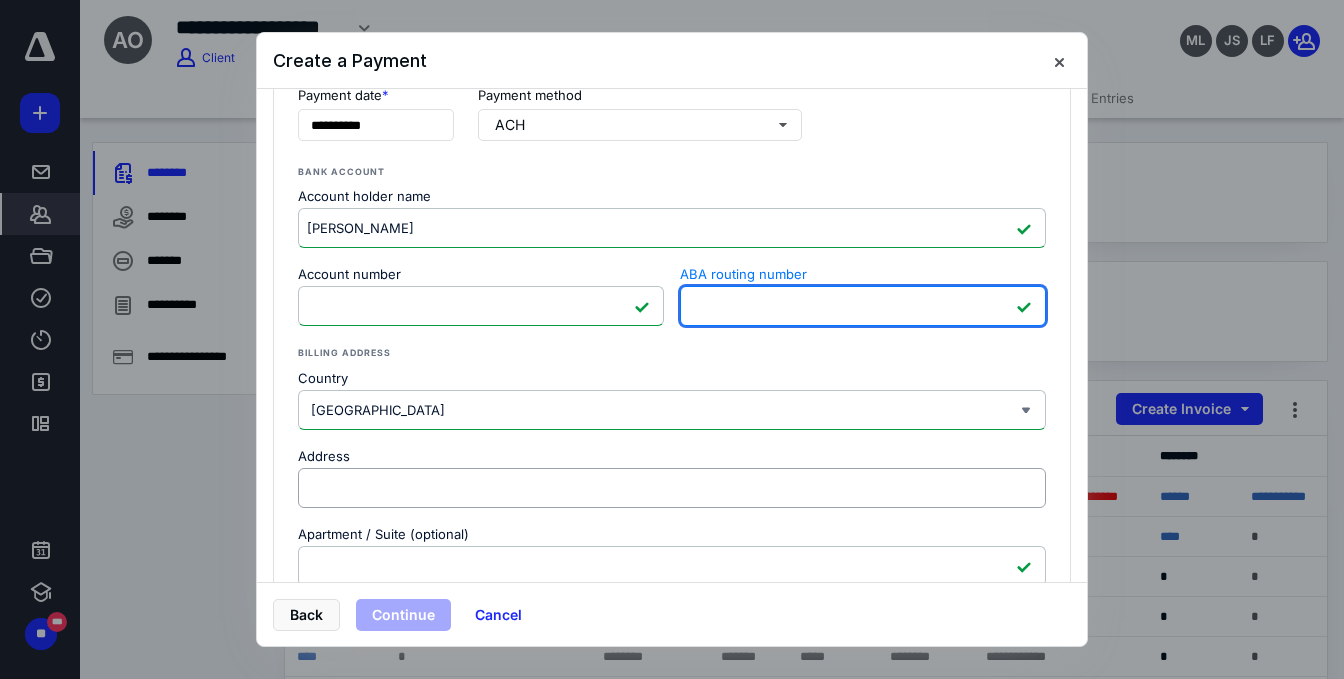 scroll, scrollTop: 300, scrollLeft: 0, axis: vertical 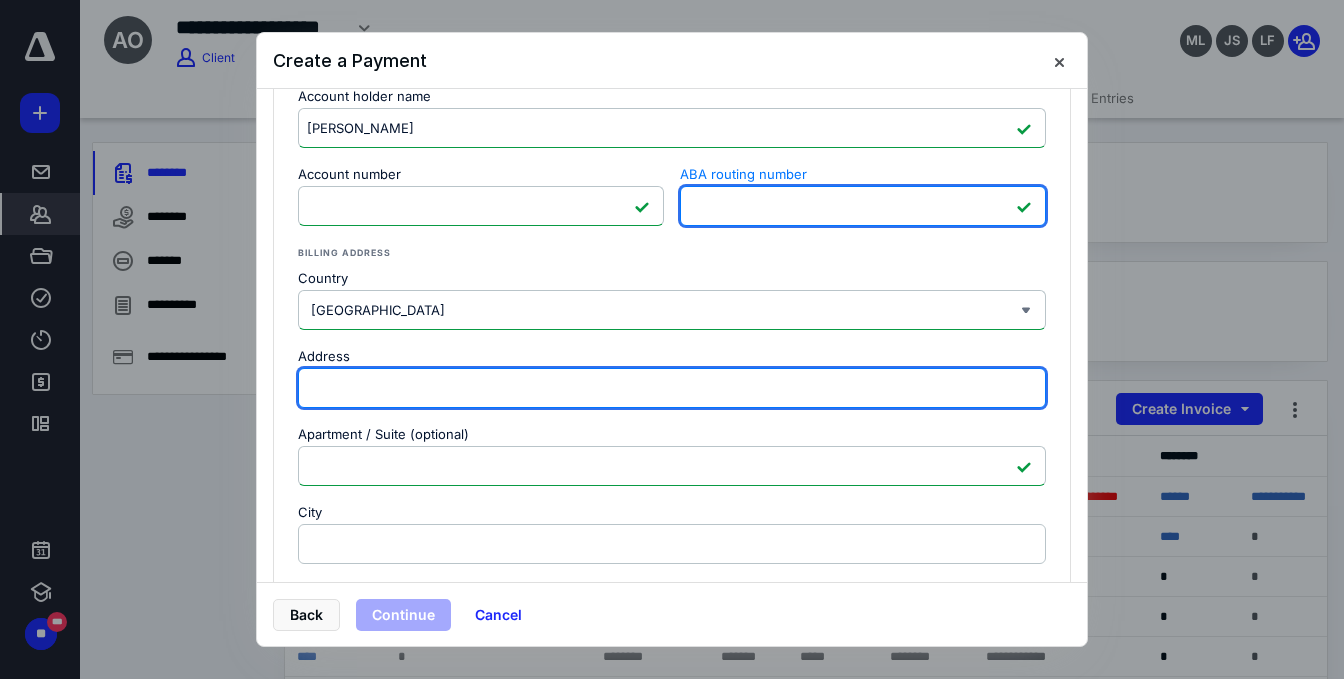 click on "Address" at bounding box center [672, 388] 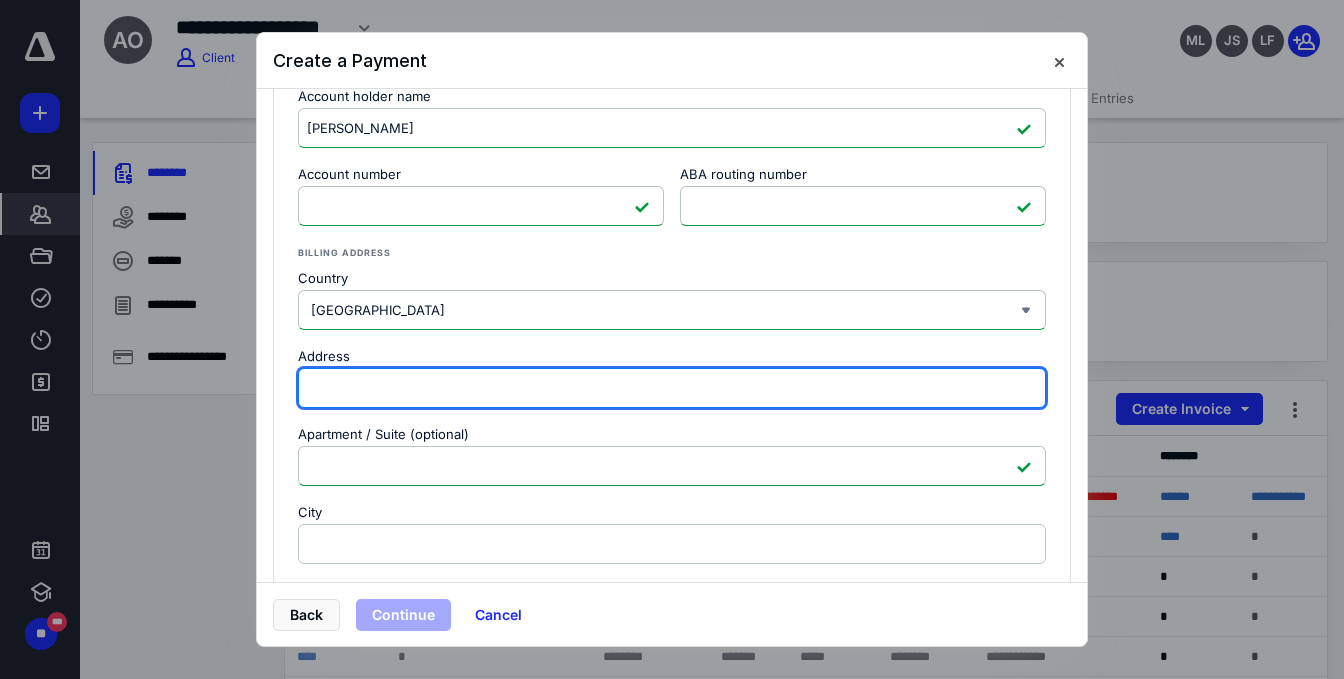 click on "Address" at bounding box center (672, 388) 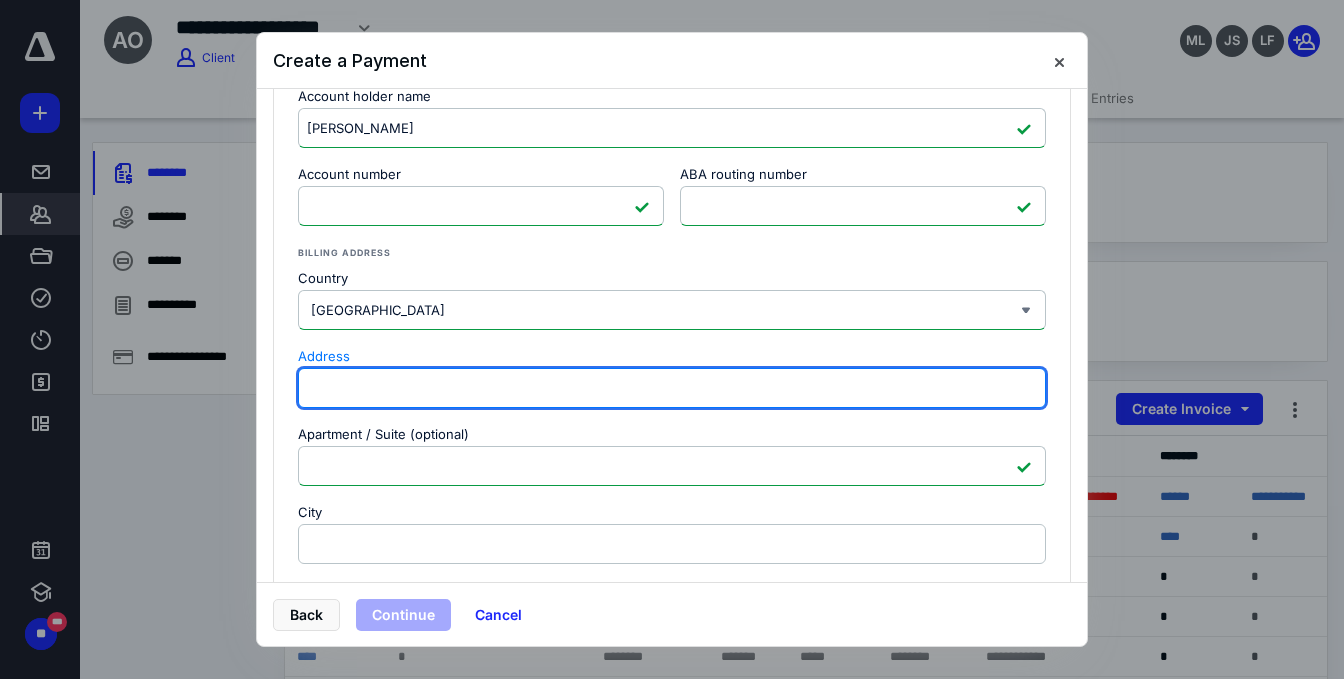 paste on "PO BOX 2974" 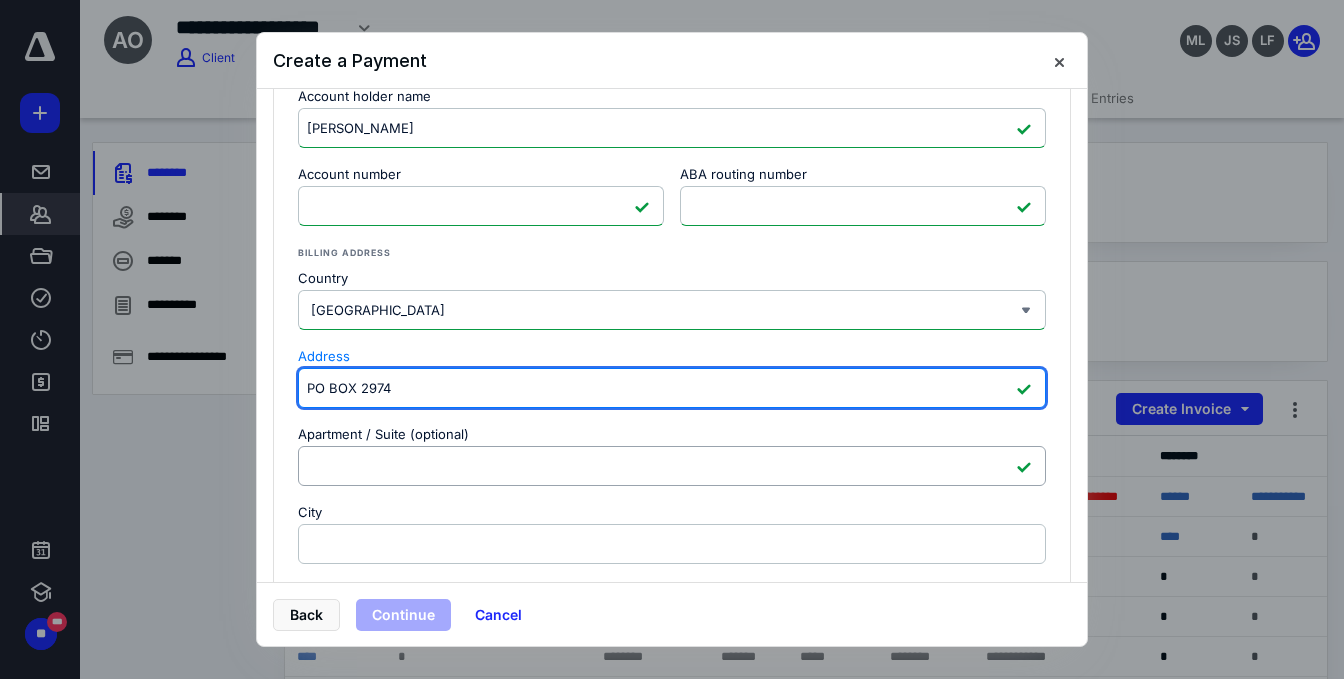 type on "PO BOX 2974" 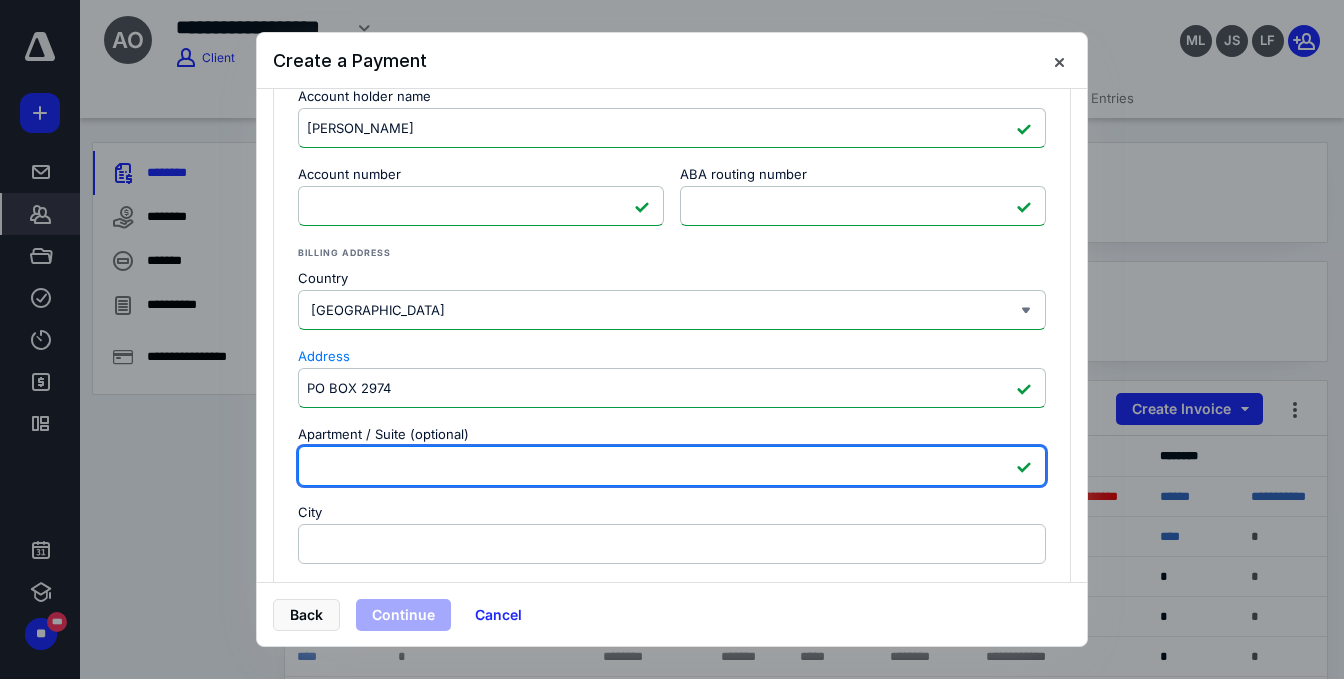 click on "Apartment / Suite (optional)" at bounding box center (672, 466) 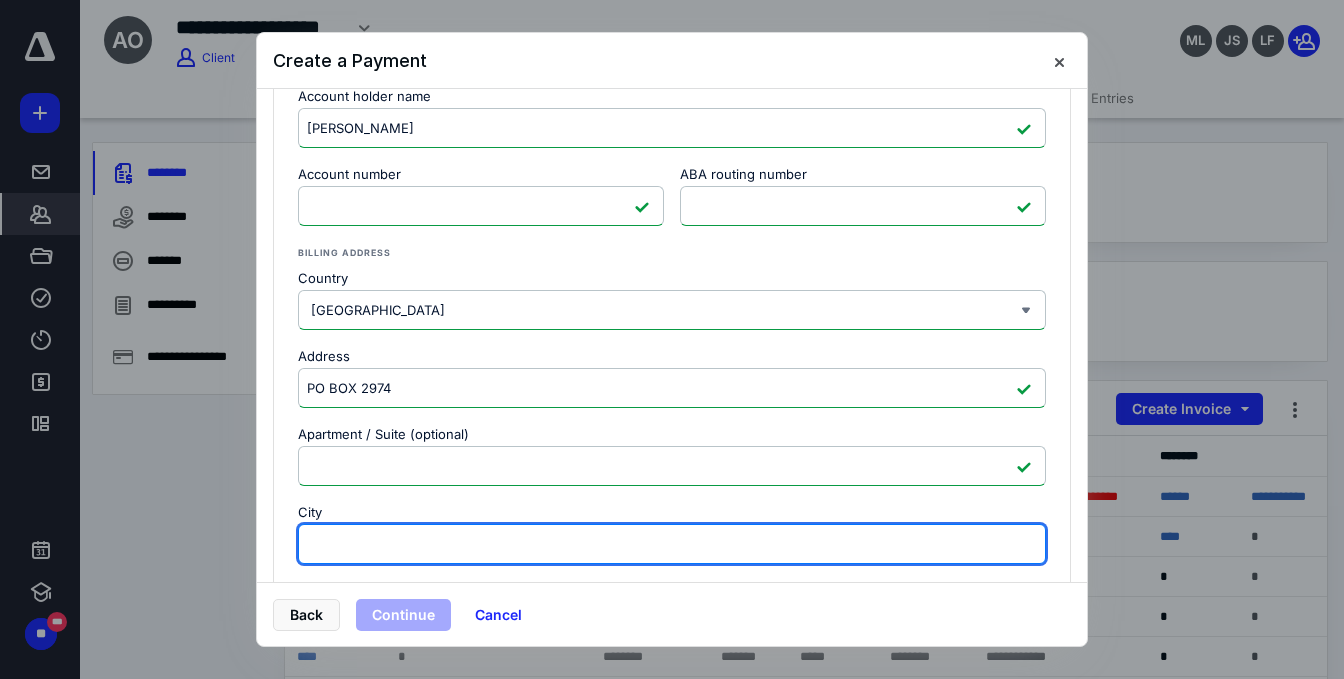 click on "City" at bounding box center [672, 544] 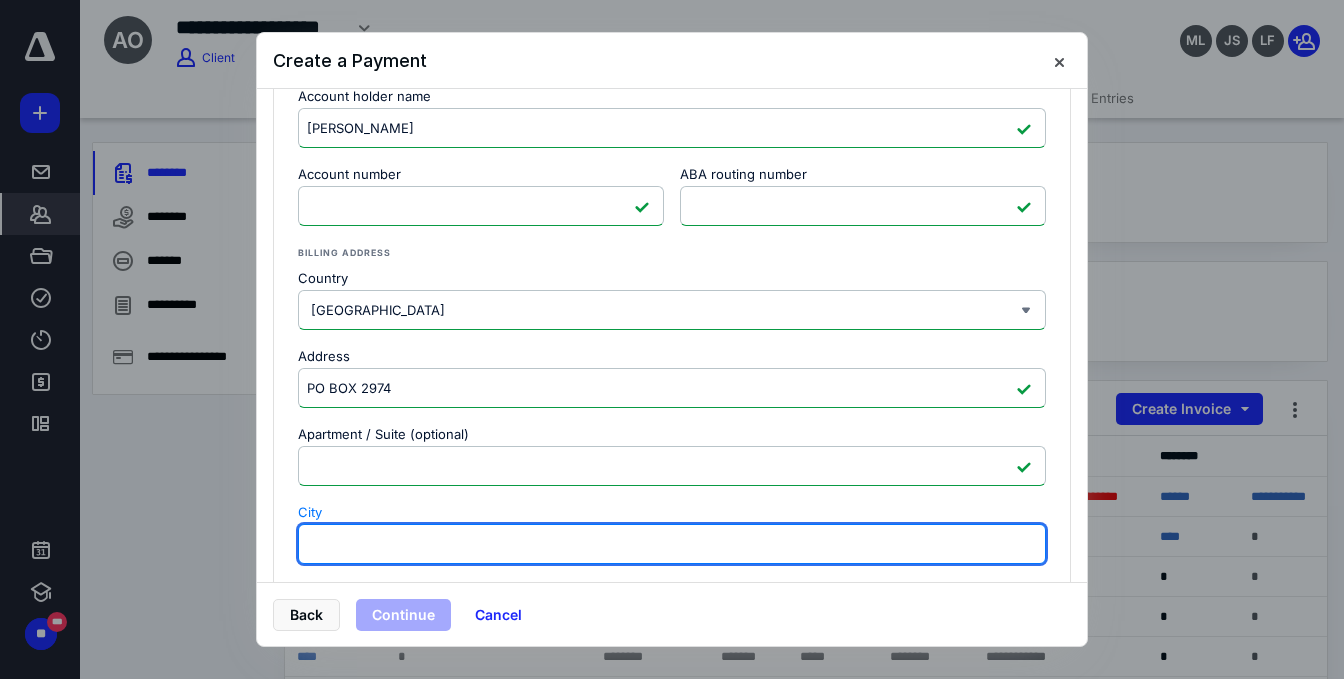 paste on "EDGARTOWN" 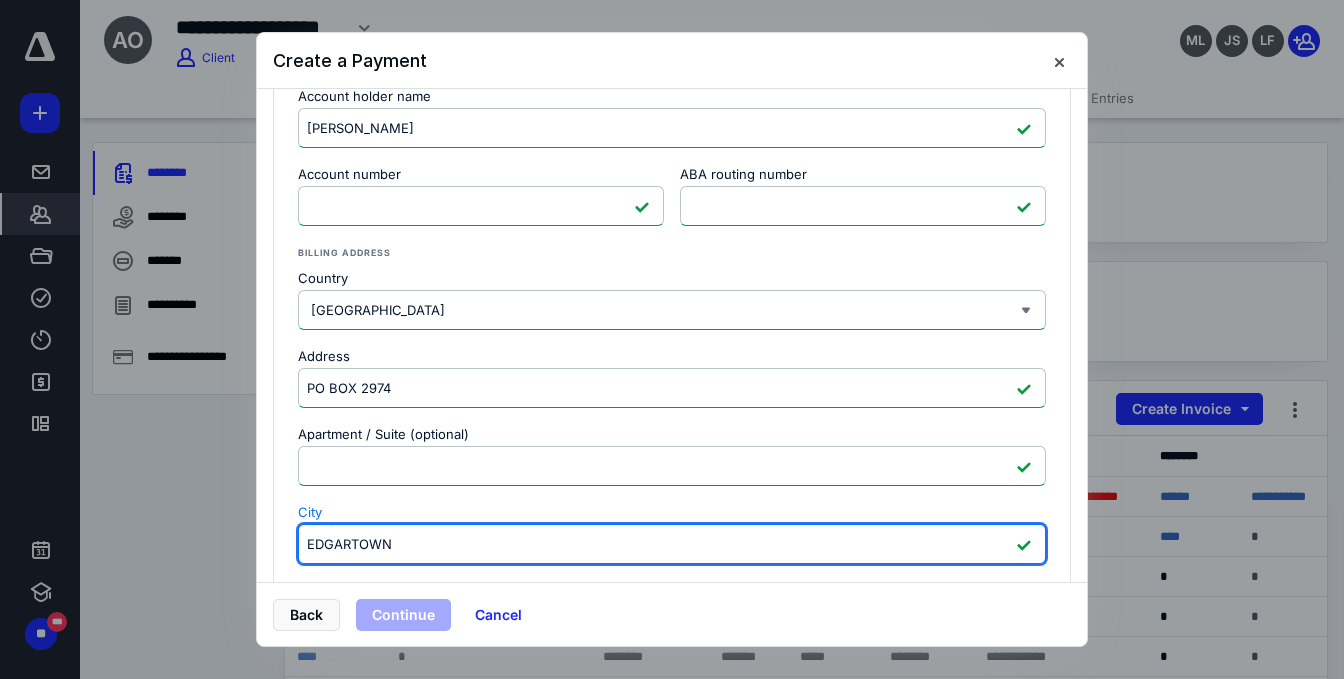 scroll, scrollTop: 500, scrollLeft: 0, axis: vertical 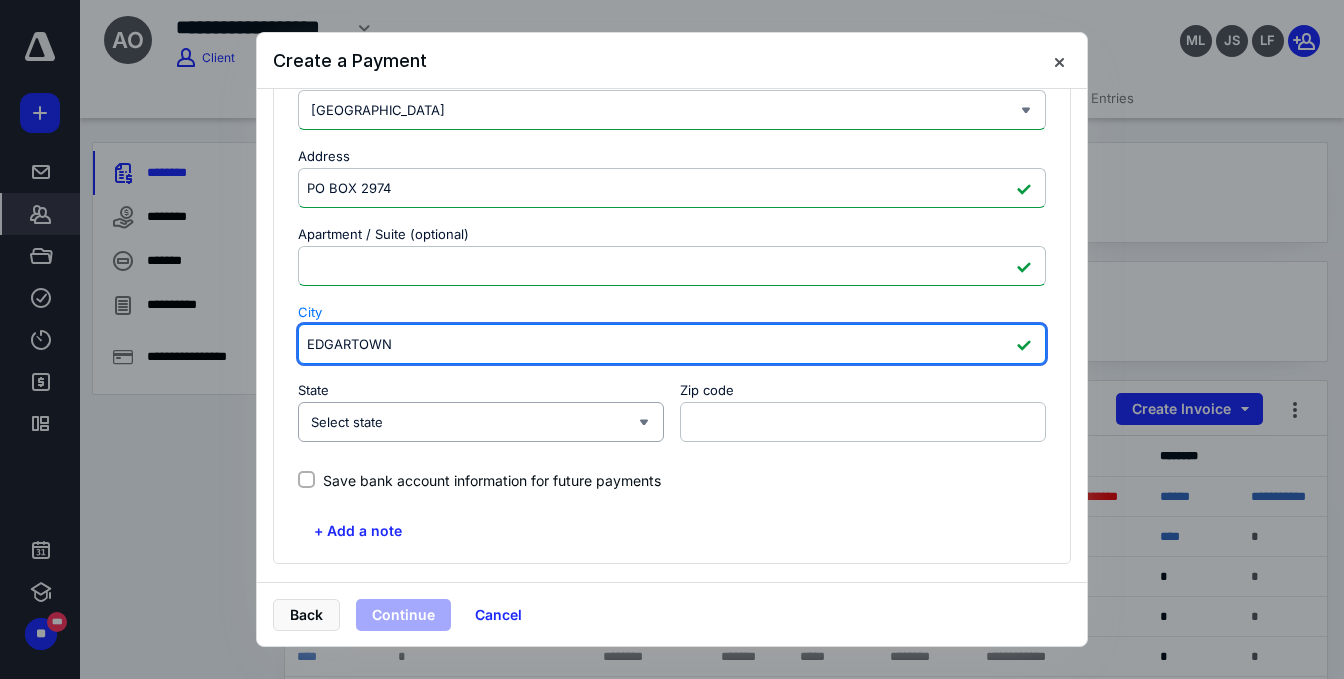 type on "EDGARTOWN" 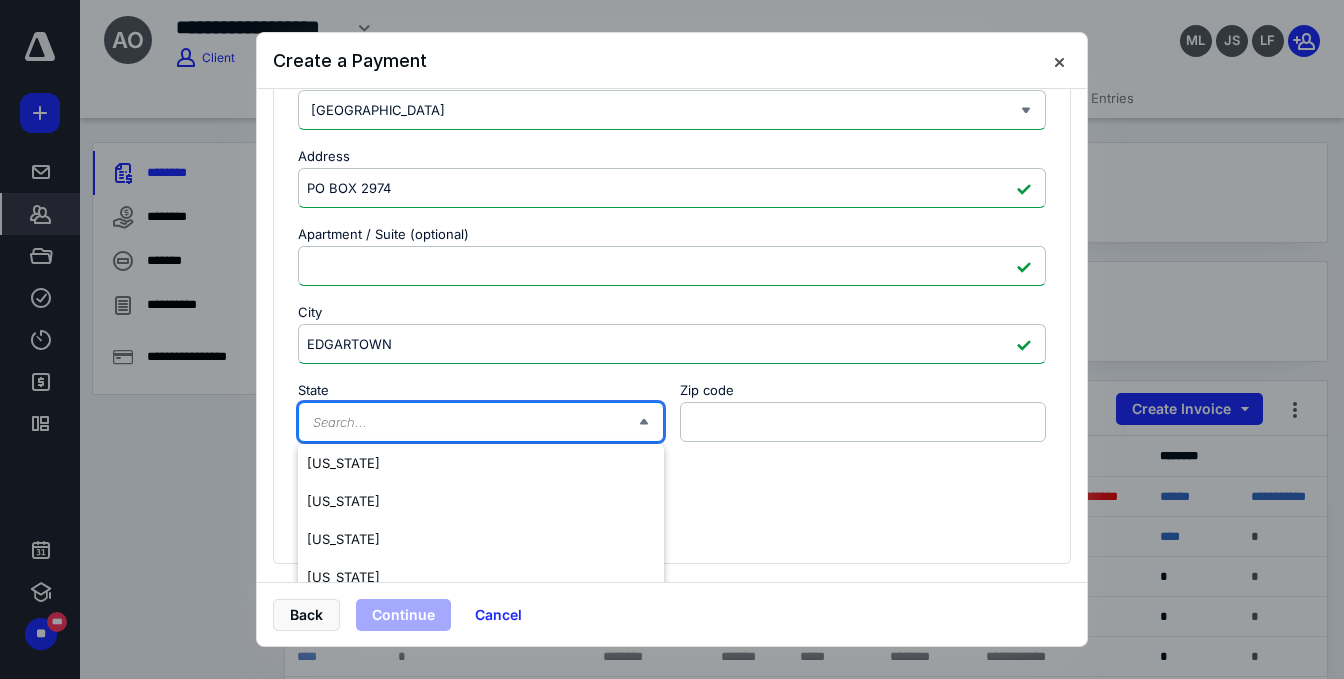click on "State" at bounding box center [475, 422] 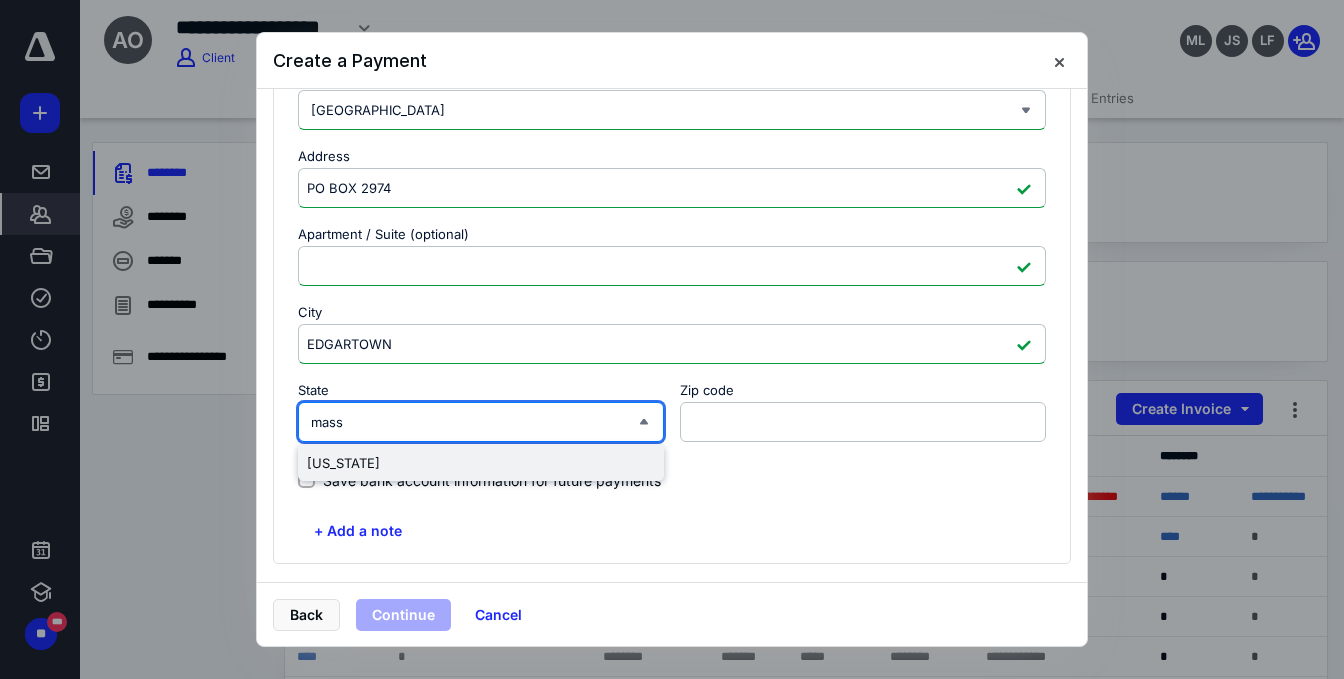 click on "Massachusetts" at bounding box center [481, 463] 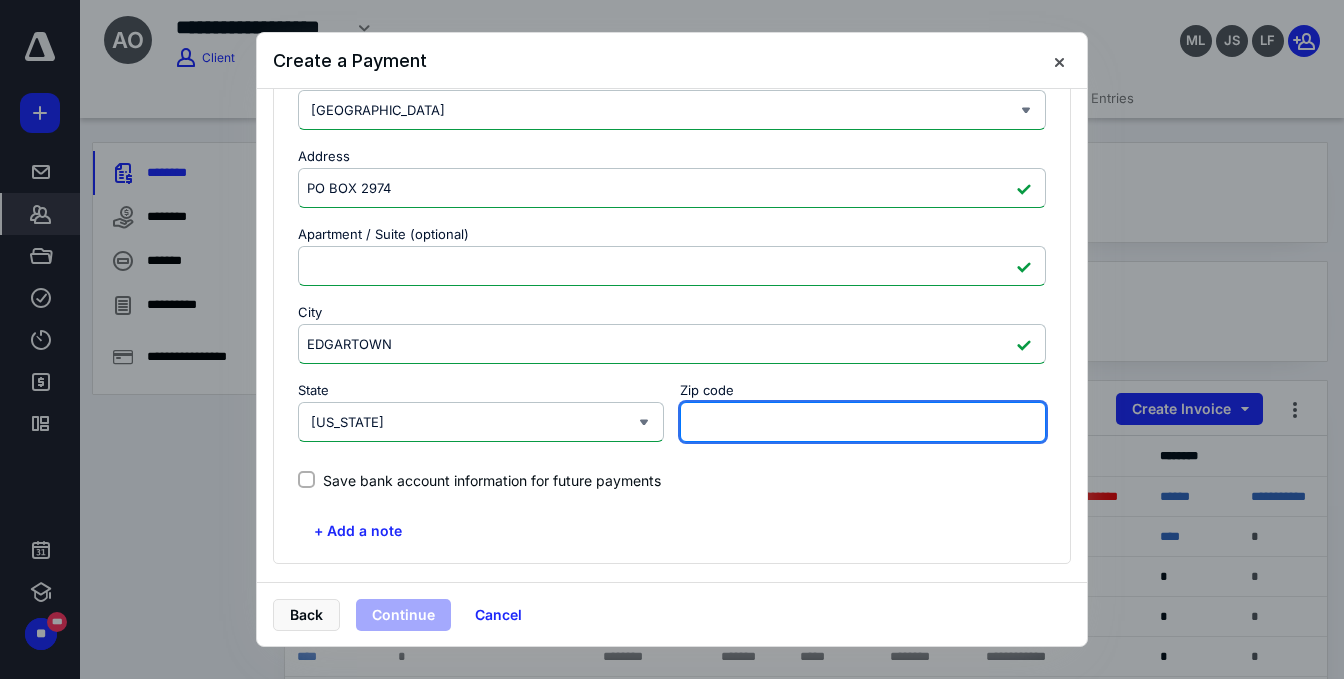 click on "Zip code" at bounding box center (863, 422) 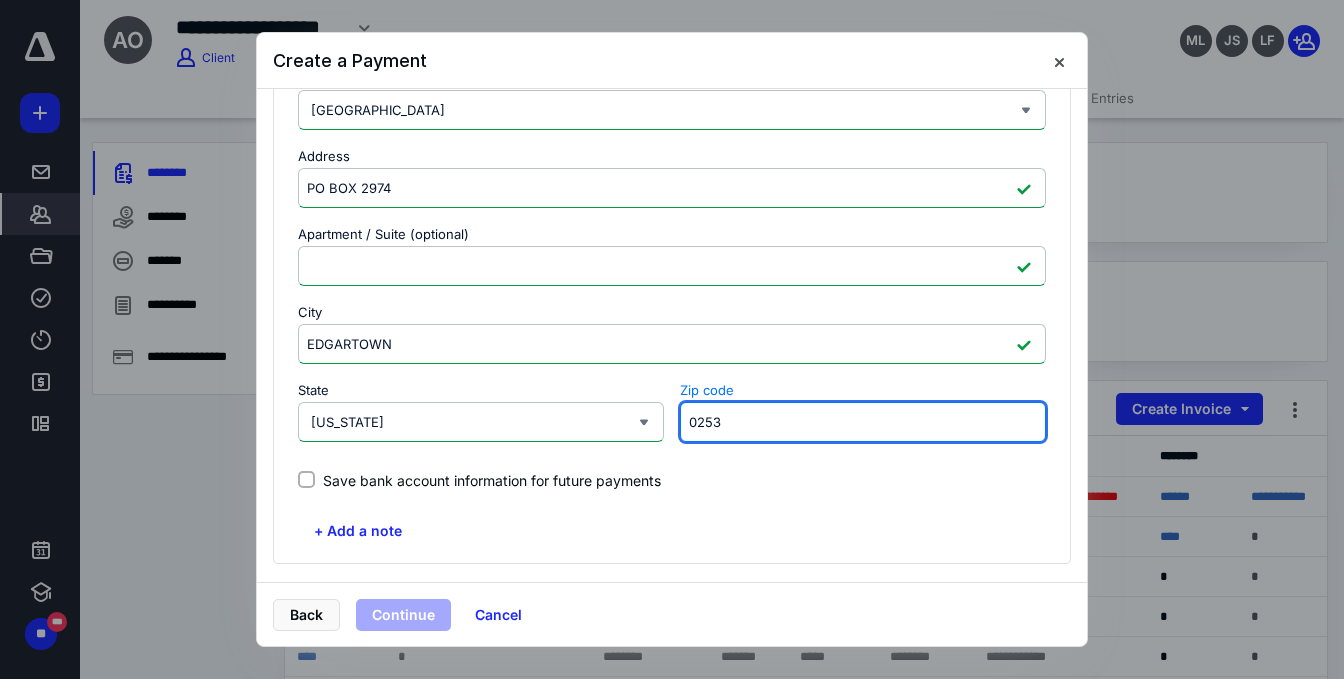type on "02539" 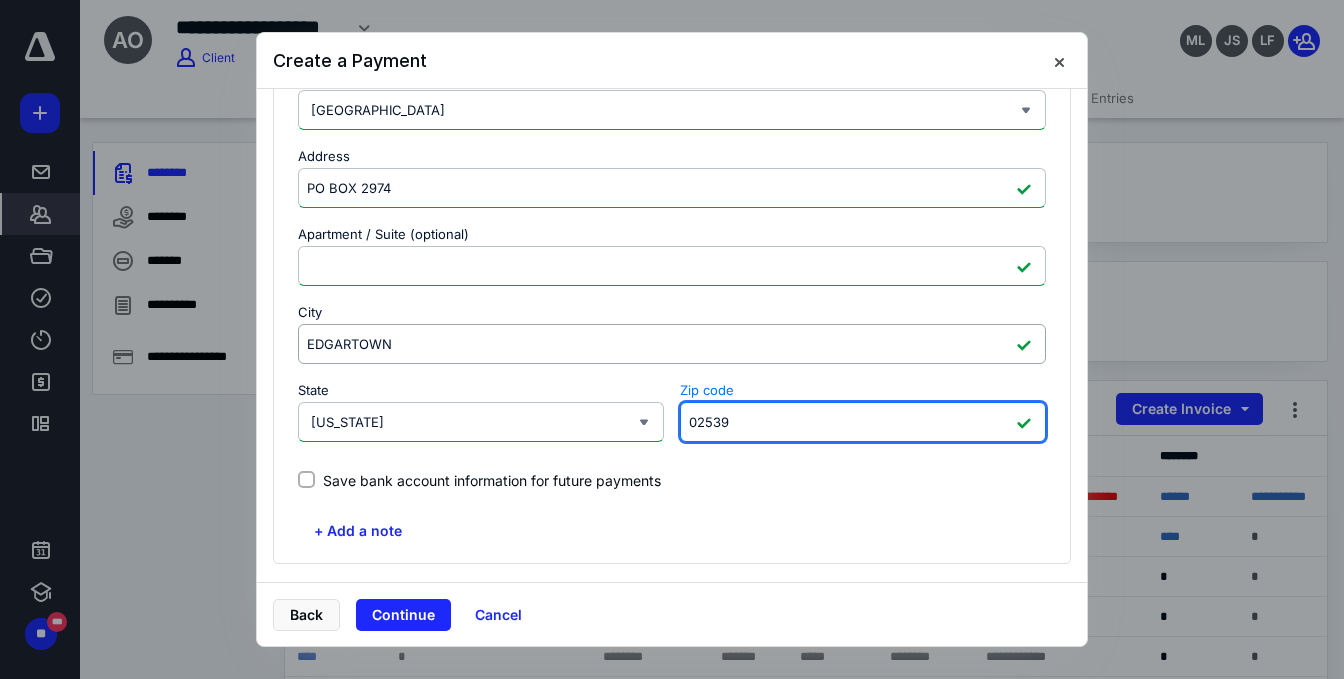 scroll, scrollTop: 520, scrollLeft: 0, axis: vertical 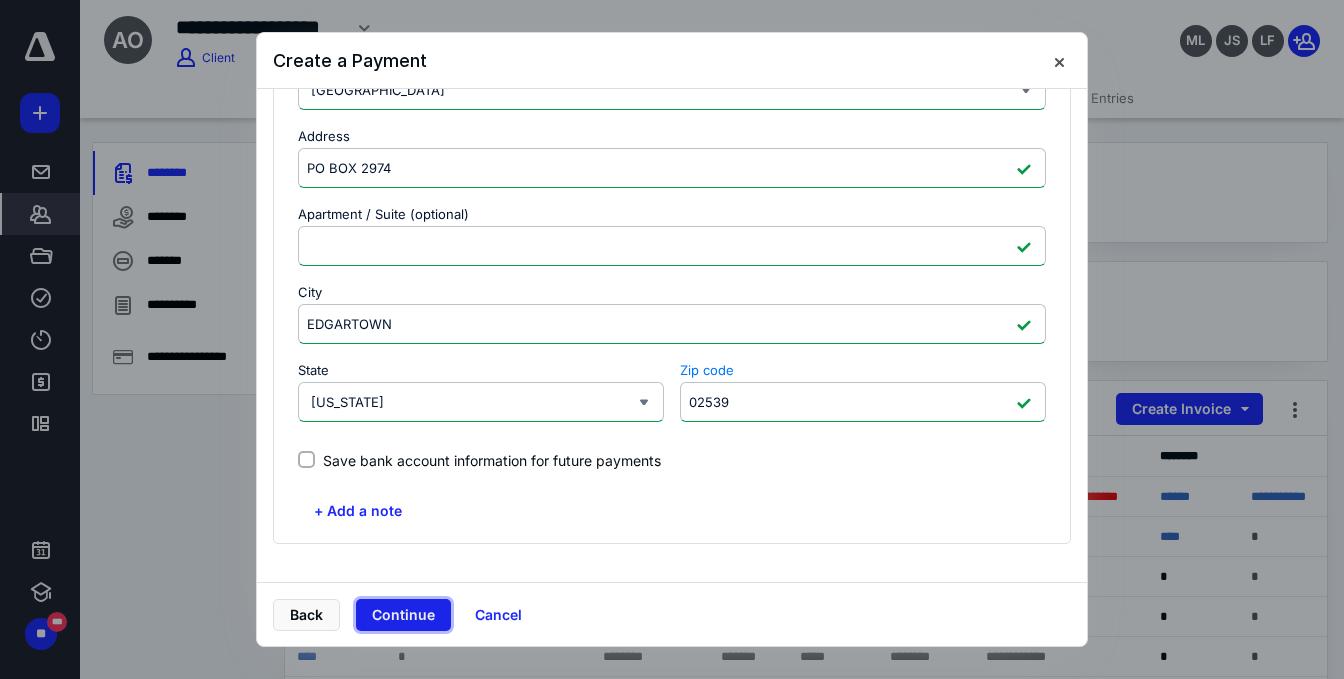 click on "Continue" at bounding box center [403, 615] 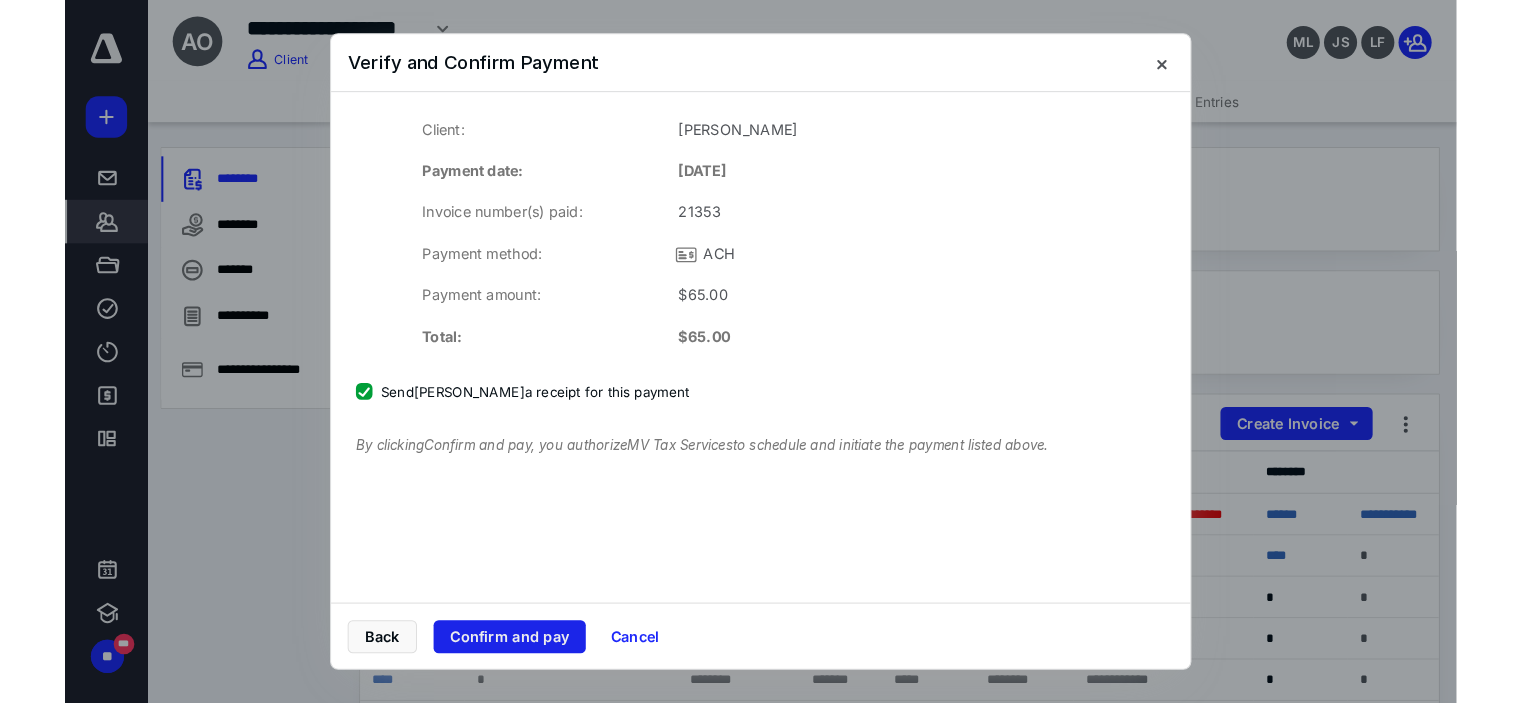 scroll, scrollTop: 0, scrollLeft: 0, axis: both 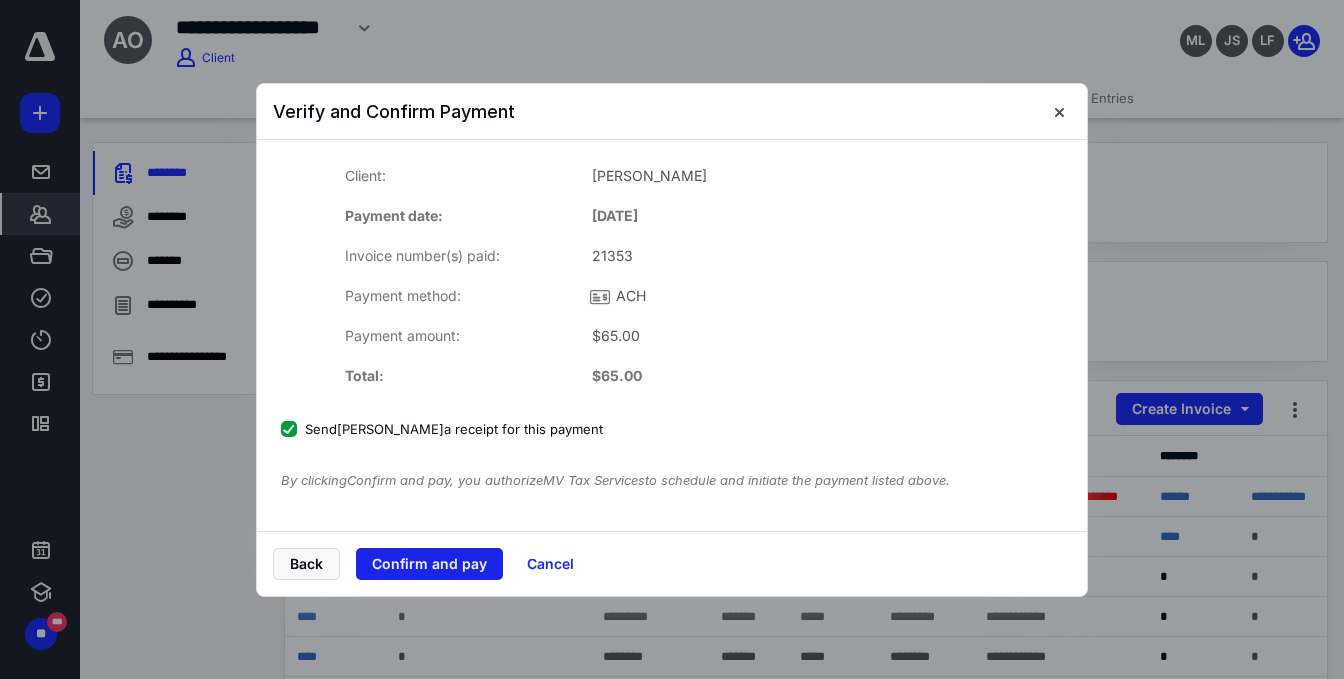 click on "Confirm and pay" at bounding box center (429, 564) 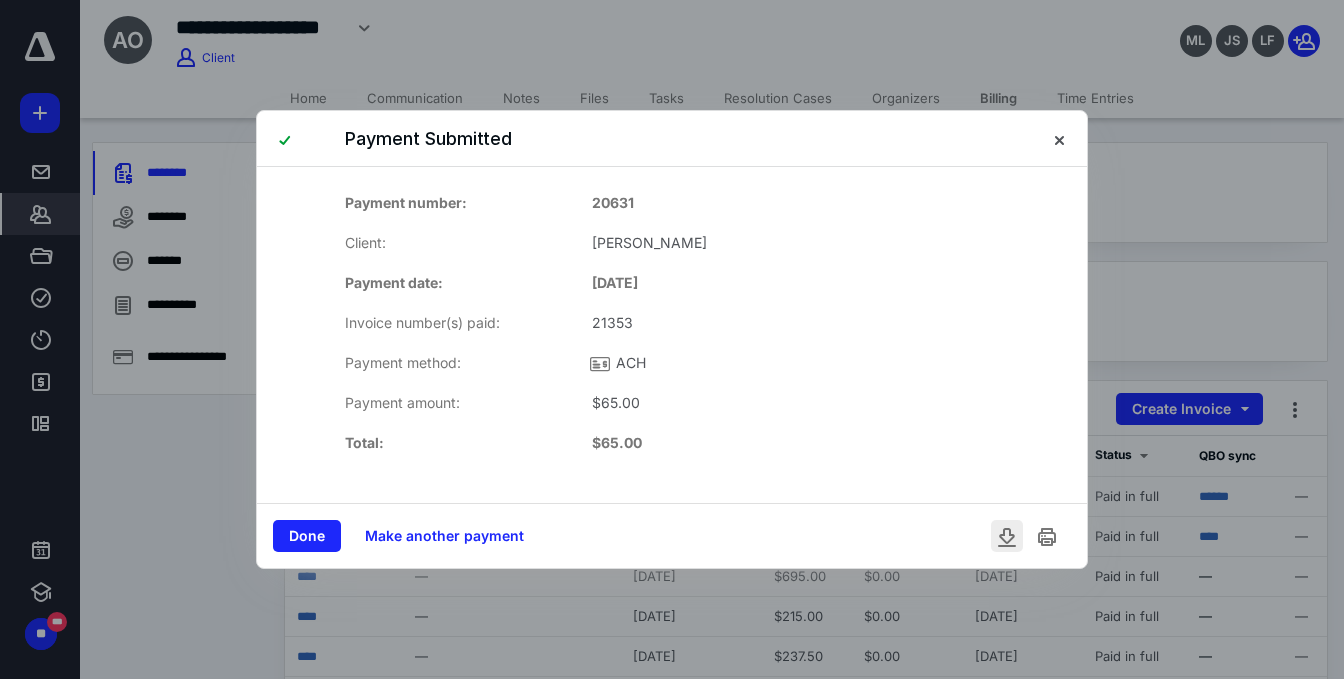 click at bounding box center [1007, 536] 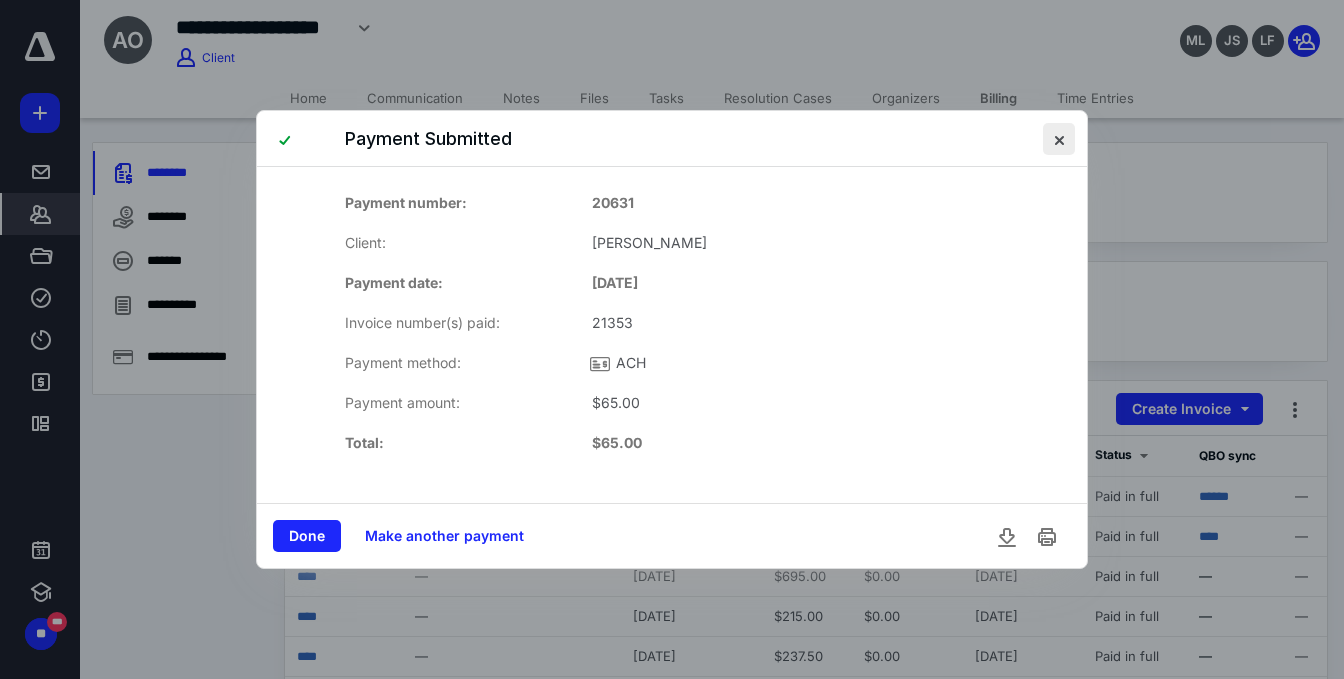 click at bounding box center [1059, 139] 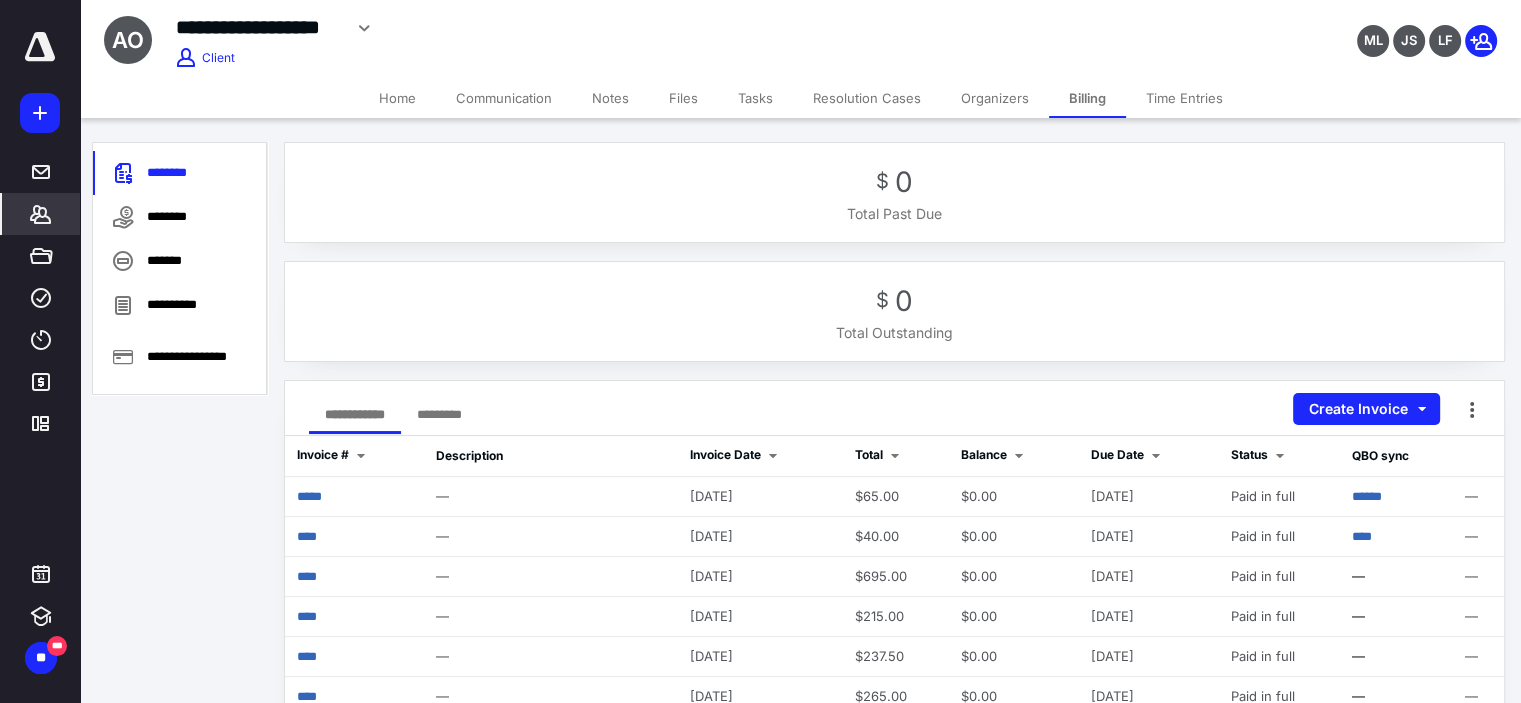 click on "*******" at bounding box center [41, 214] 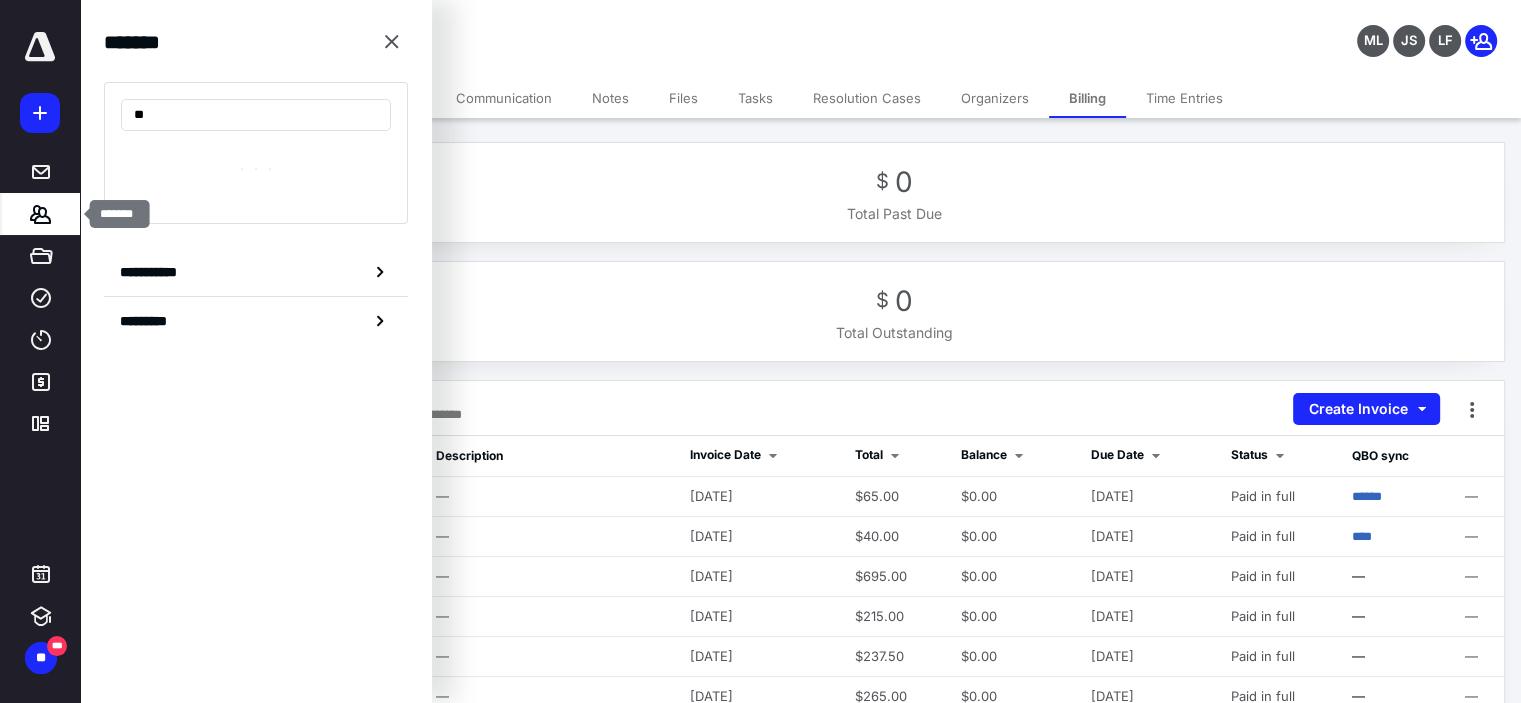 type on "***" 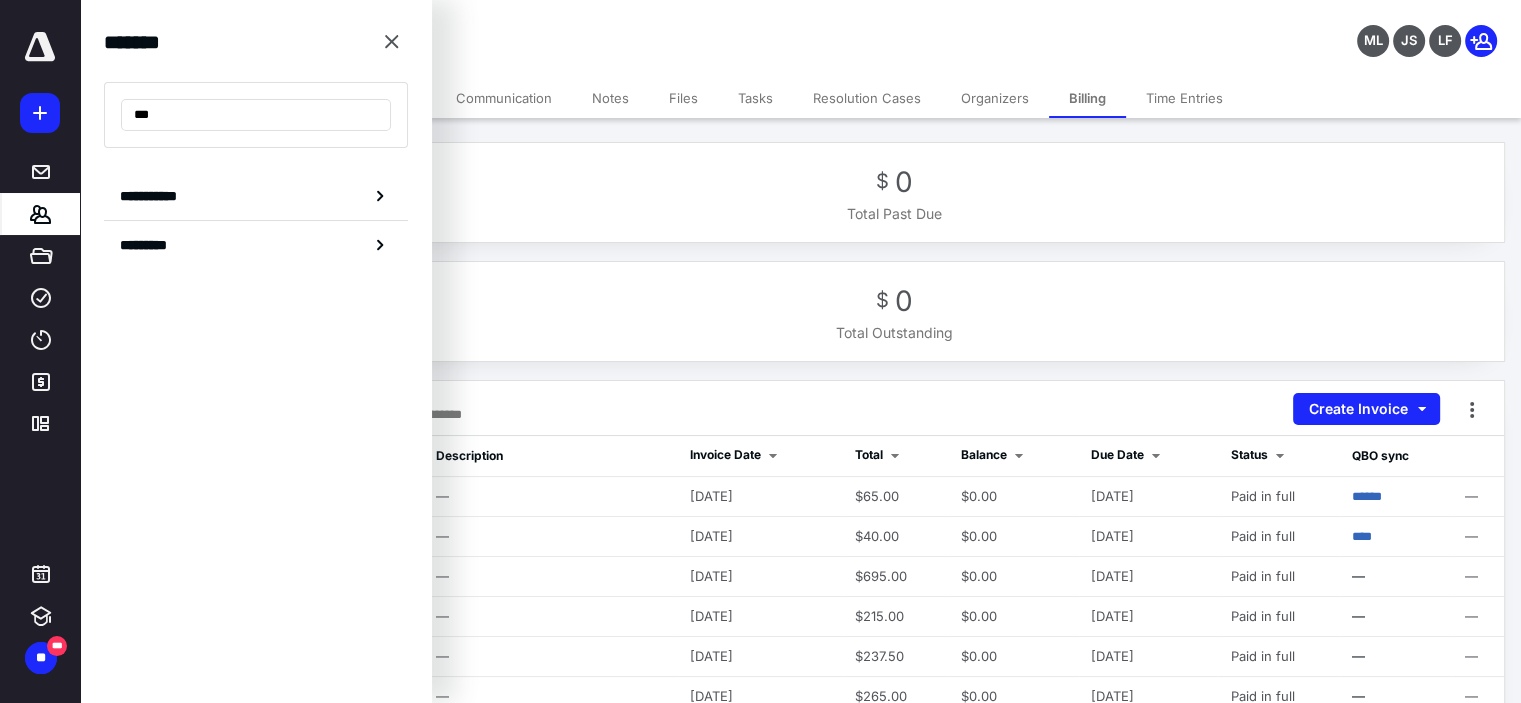 drag, startPoint x: 187, startPoint y: 112, endPoint x: 52, endPoint y: 112, distance: 135 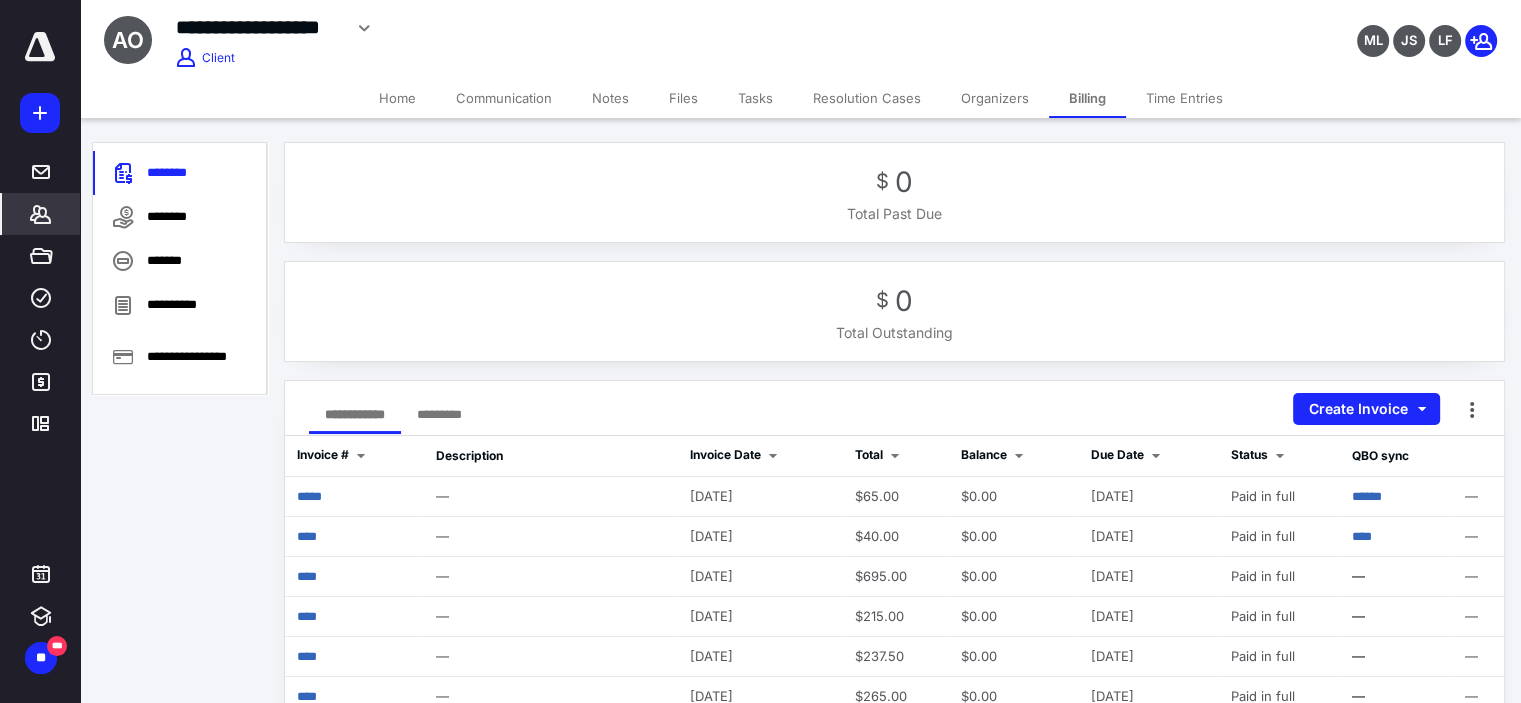 click 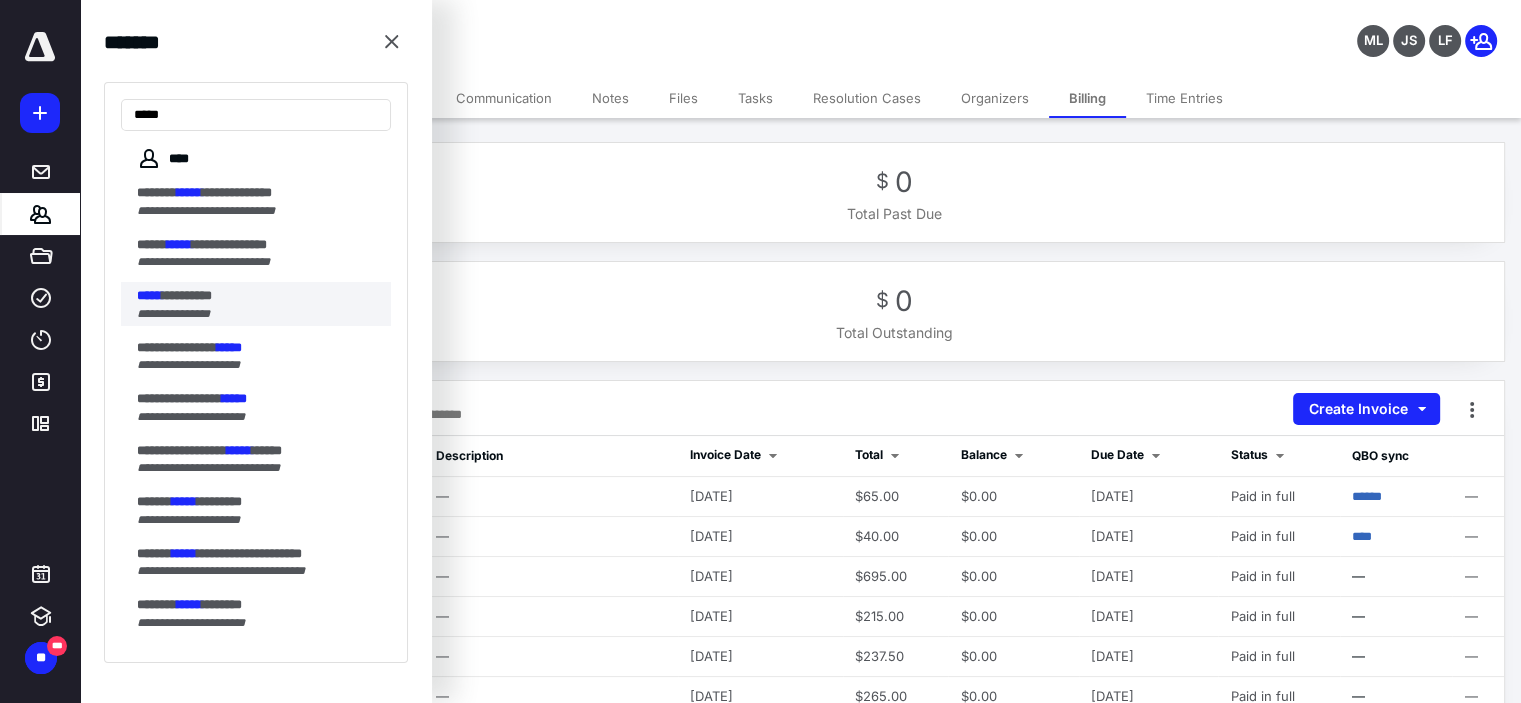 type on "*****" 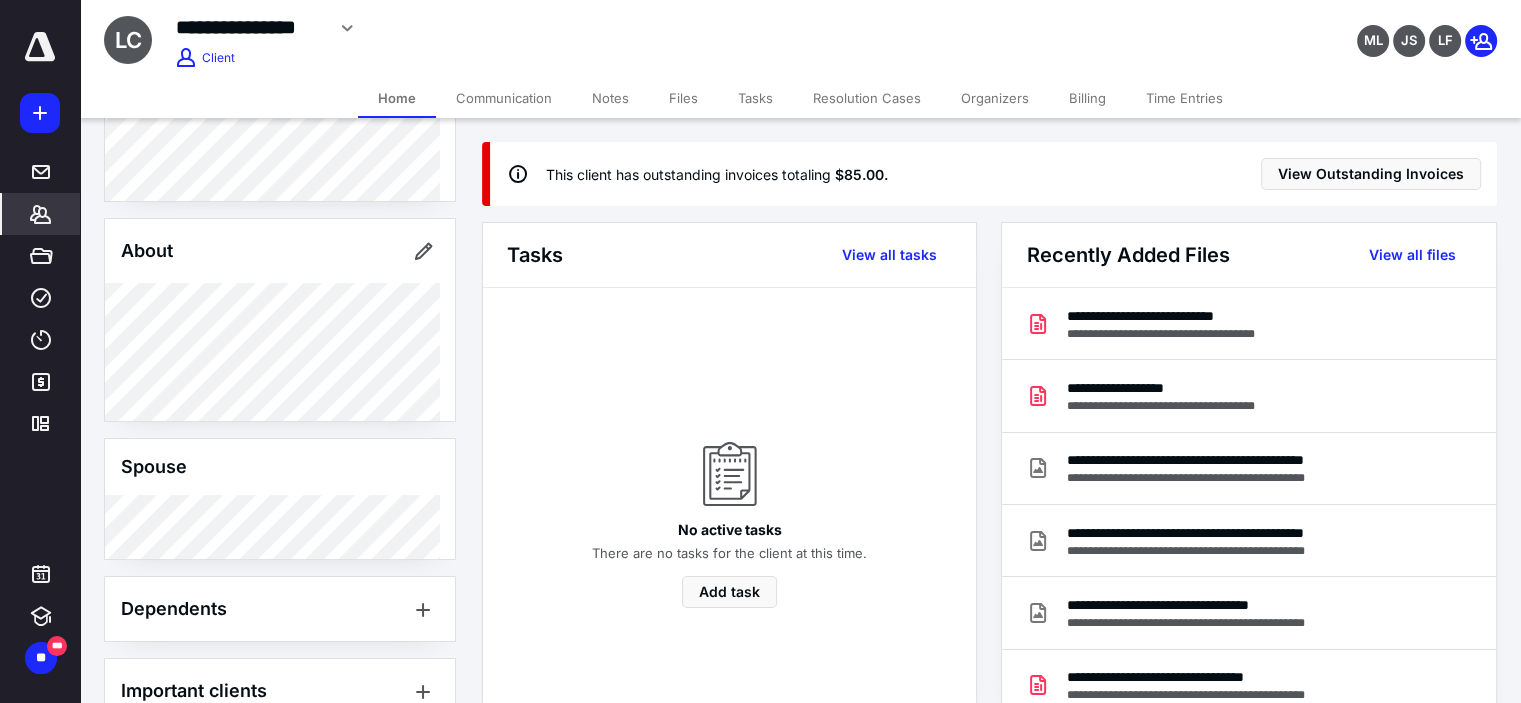 scroll, scrollTop: 620, scrollLeft: 0, axis: vertical 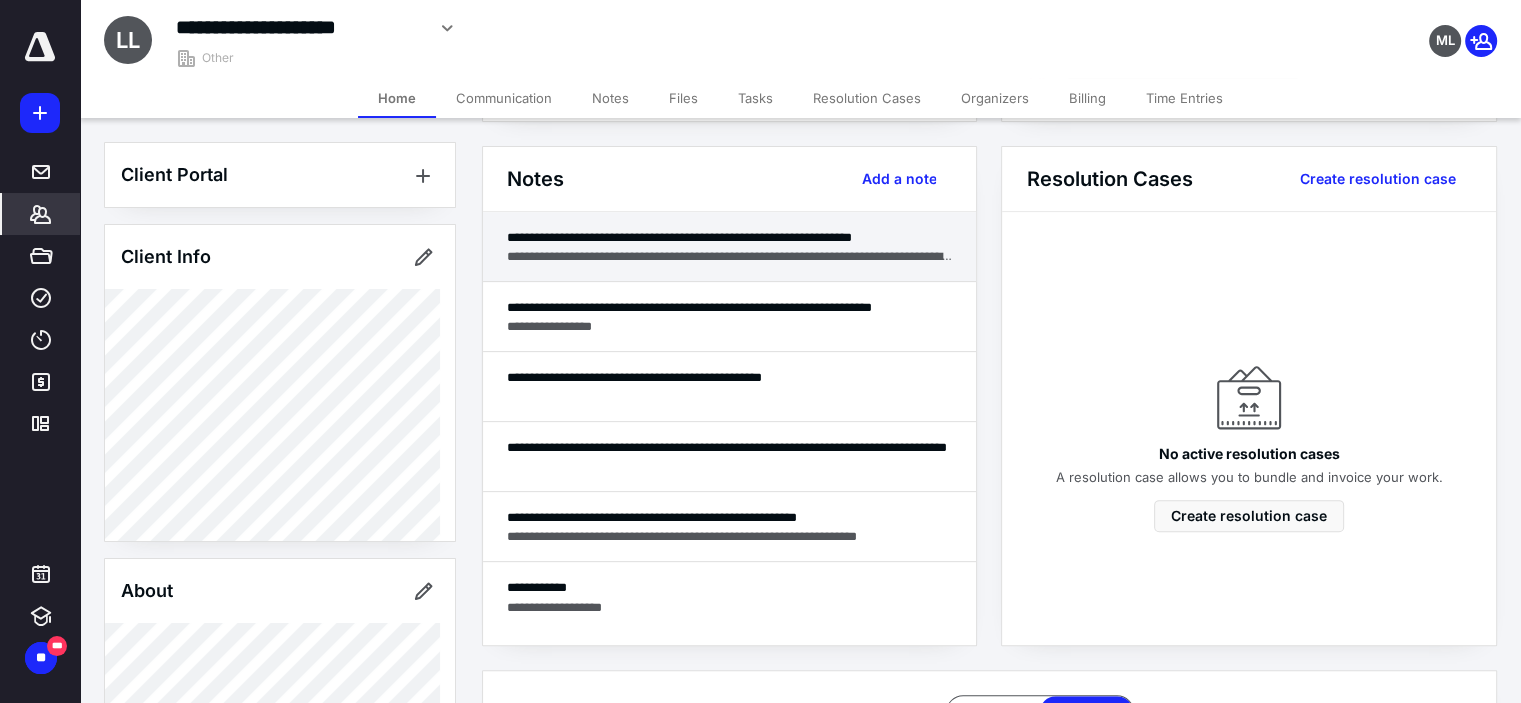 click on "**********" at bounding box center (730, 237) 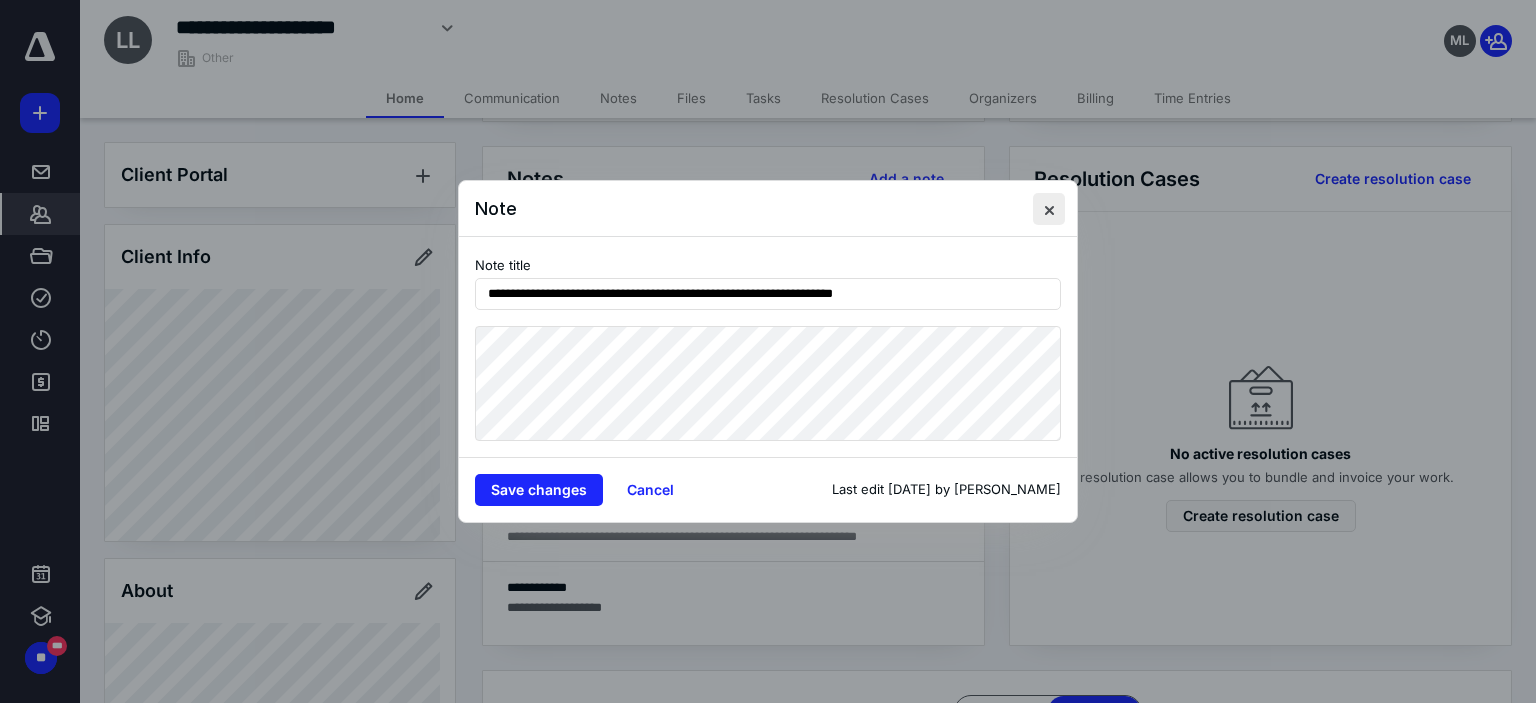 click at bounding box center (1049, 209) 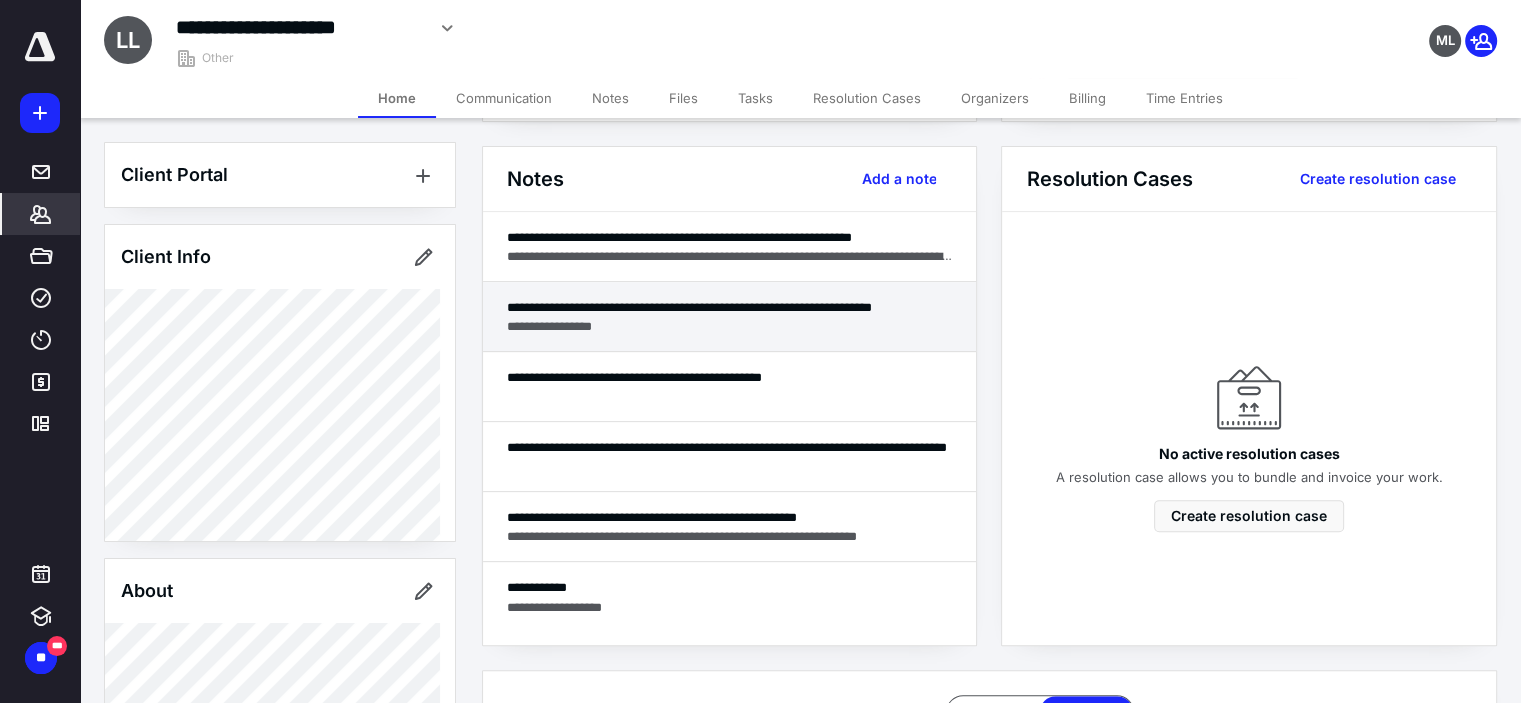 click on "**********" at bounding box center (730, 307) 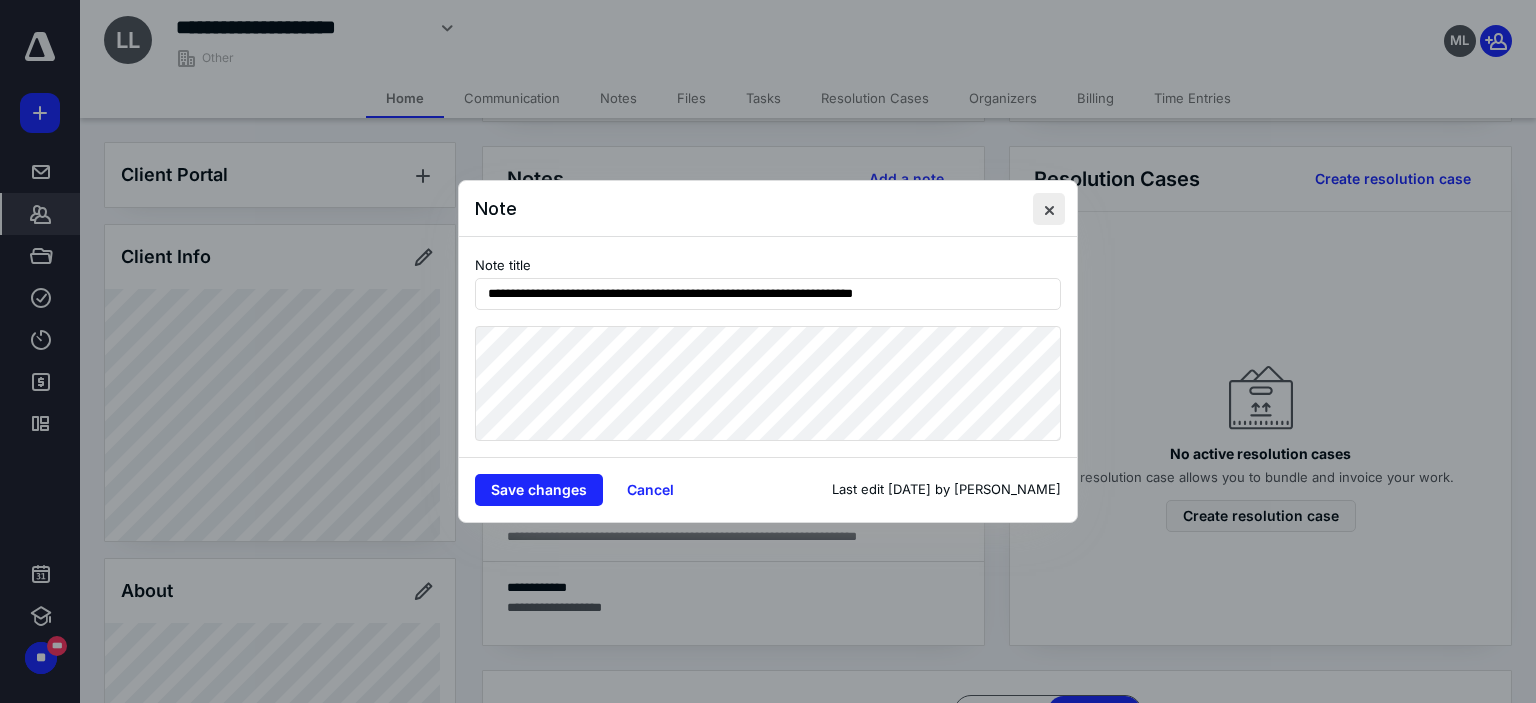 click at bounding box center (1049, 209) 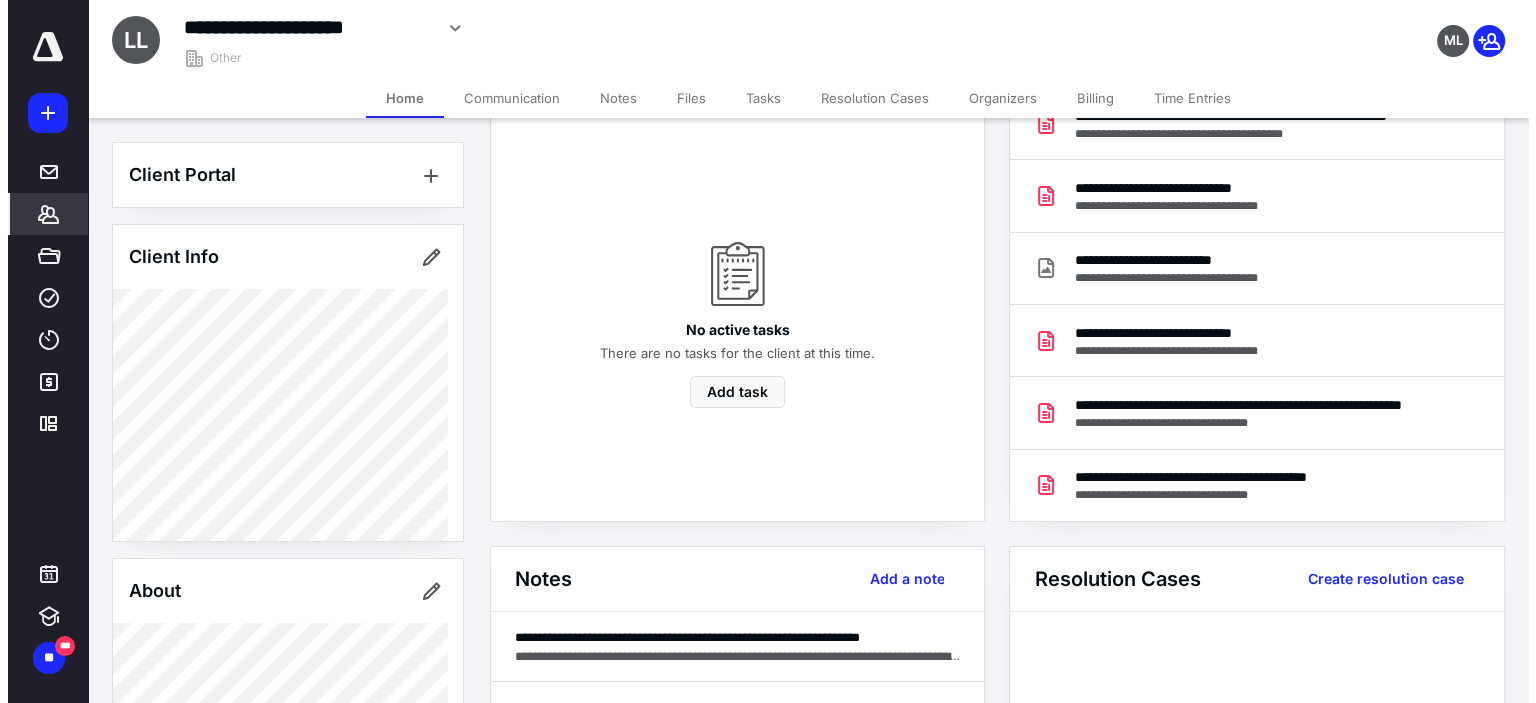 scroll, scrollTop: 0, scrollLeft: 0, axis: both 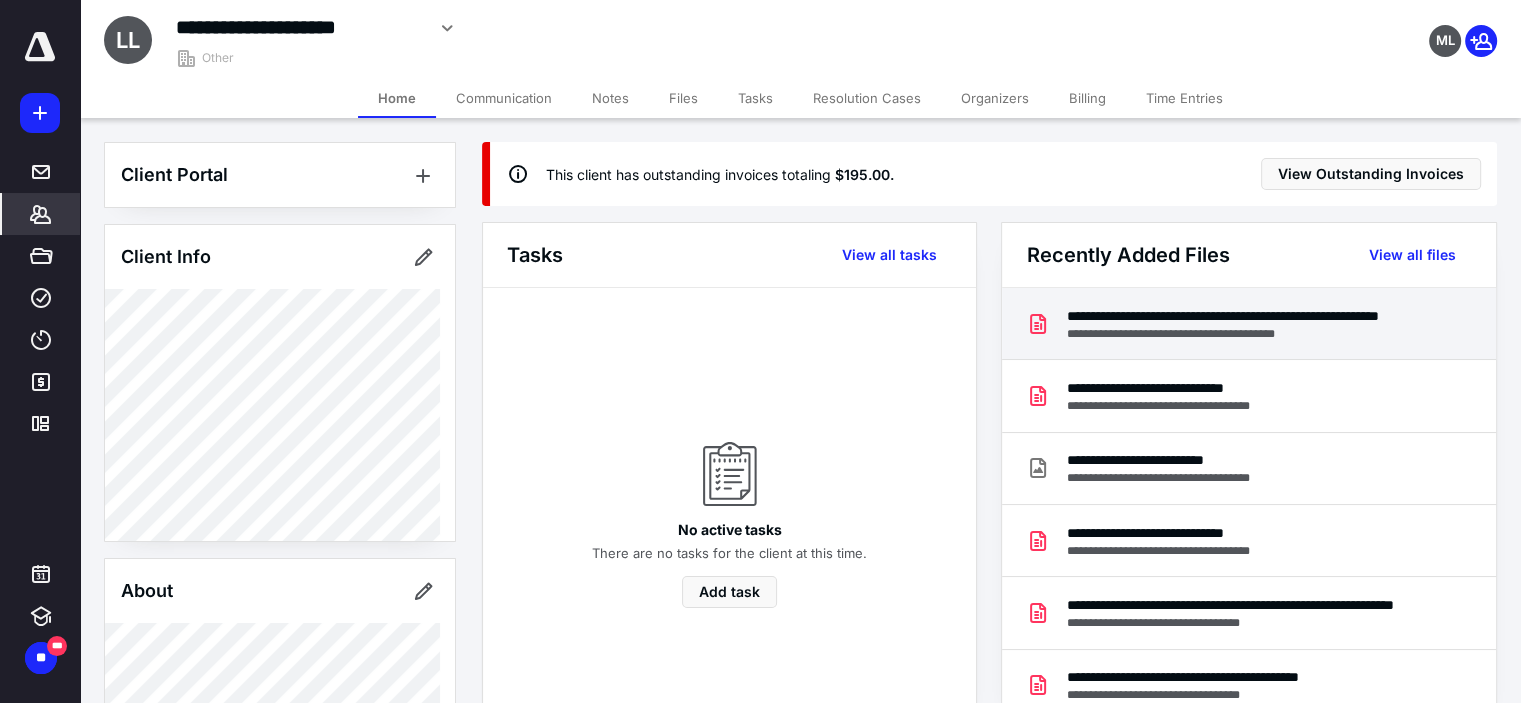 click on "**********" at bounding box center [1248, 324] 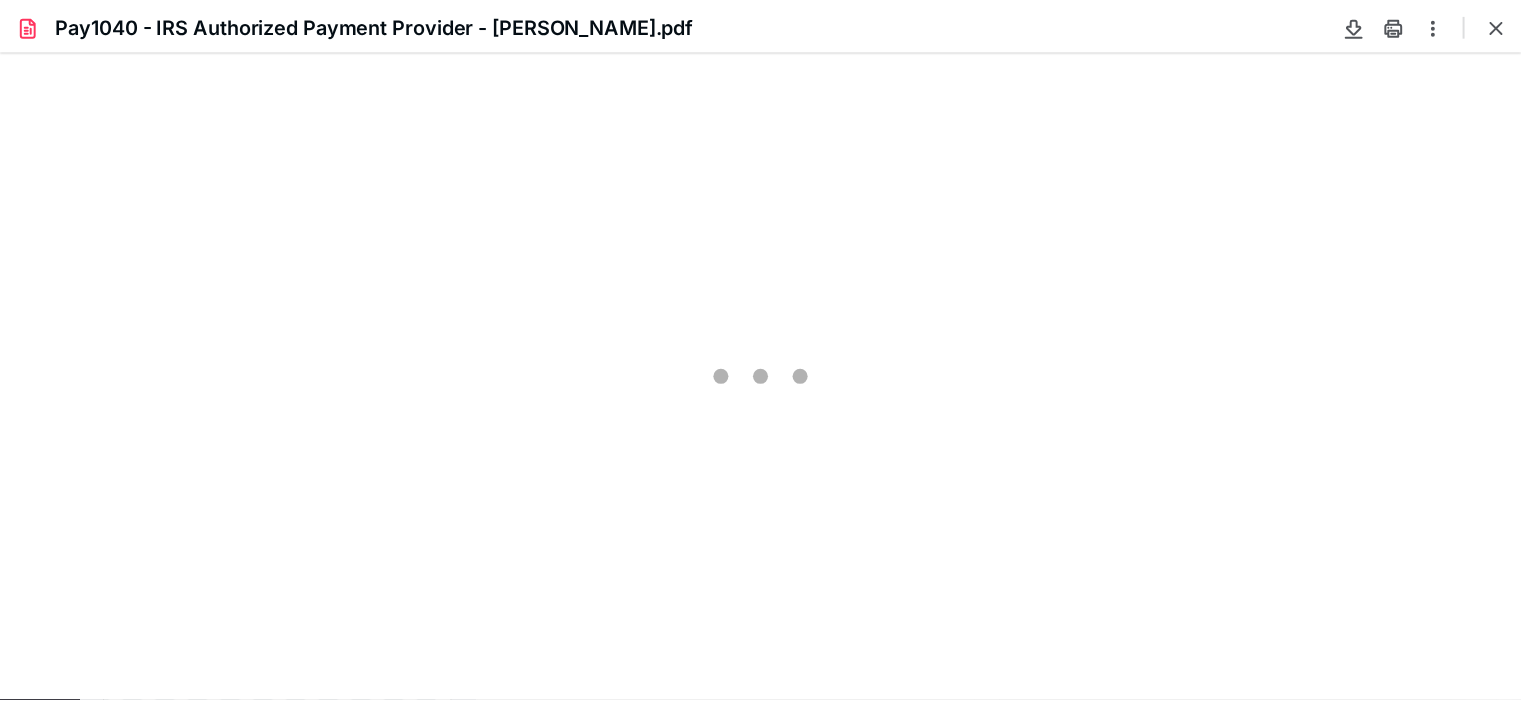 scroll, scrollTop: 0, scrollLeft: 0, axis: both 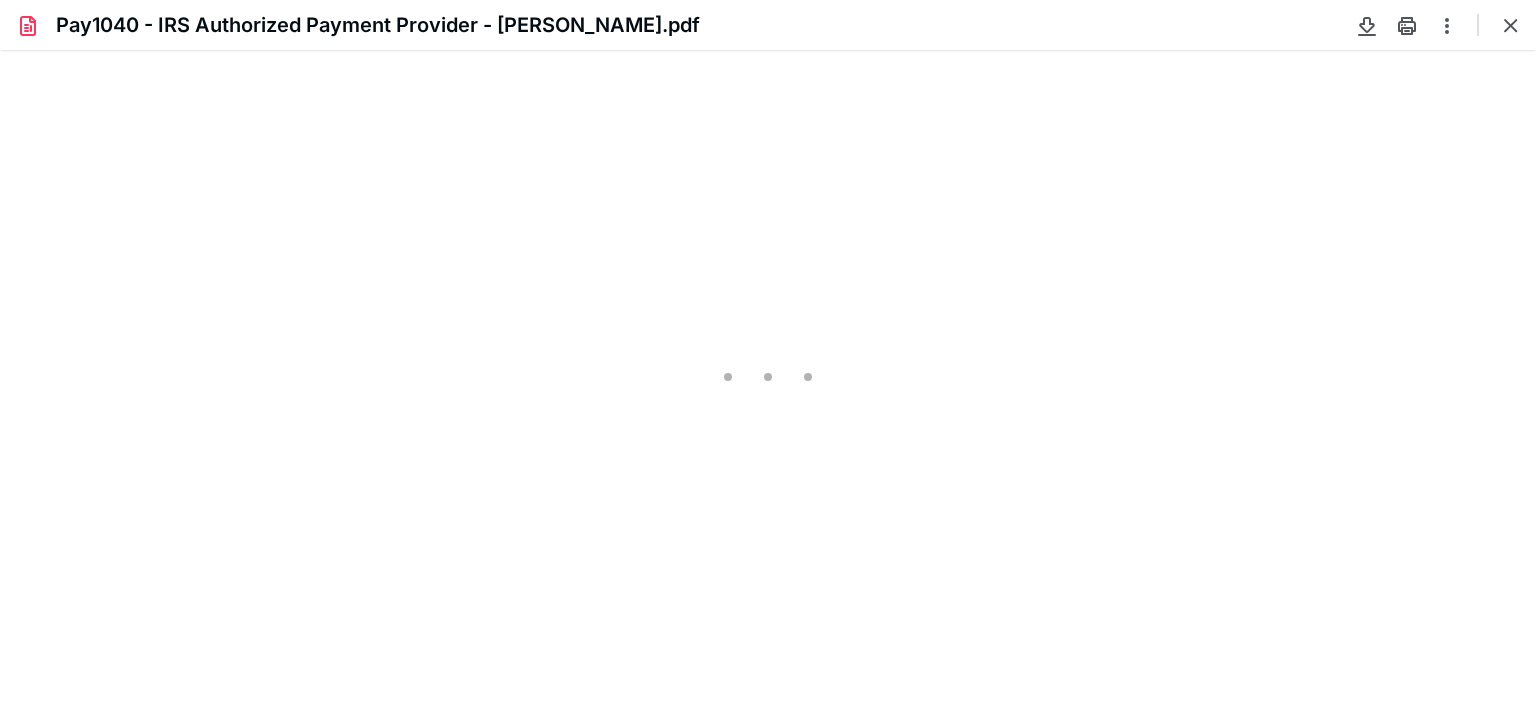 type on "78" 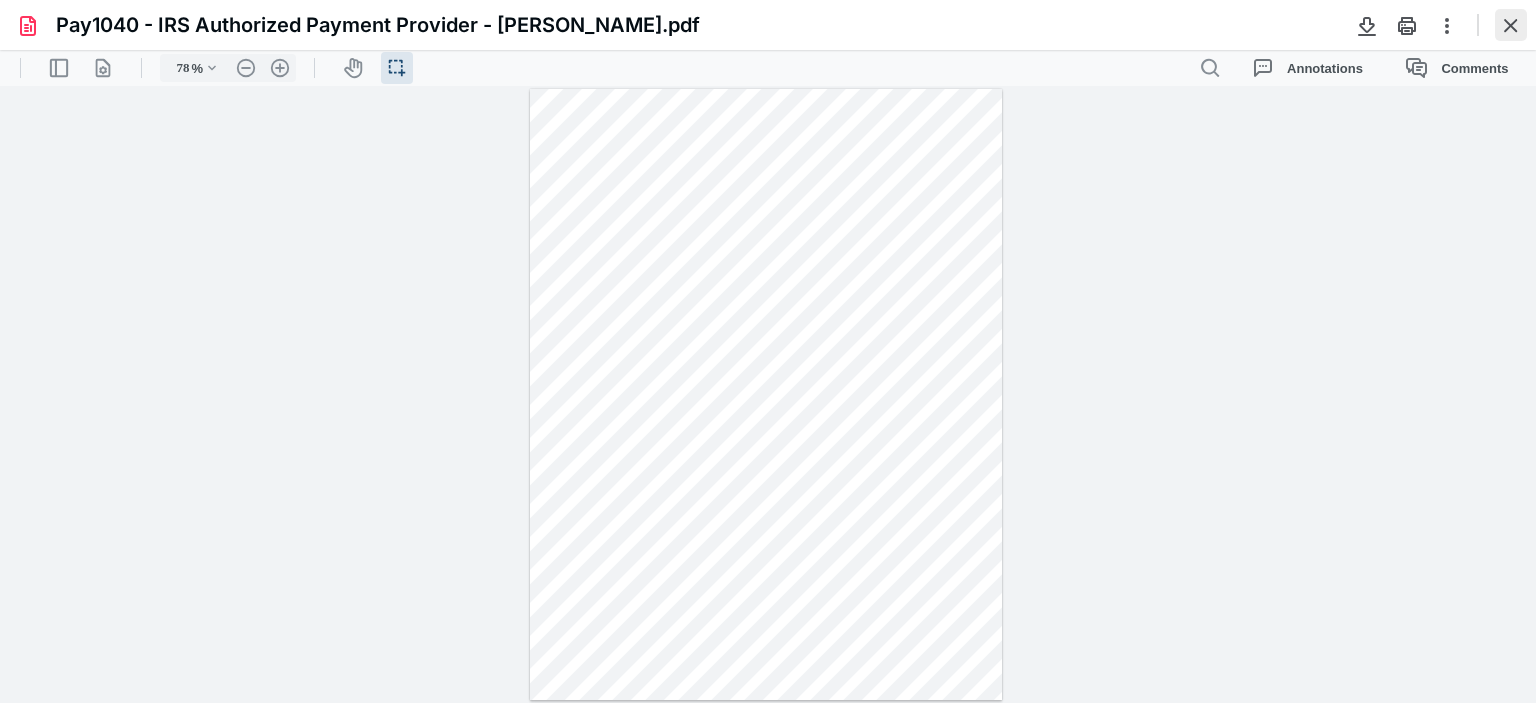 click at bounding box center (1511, 25) 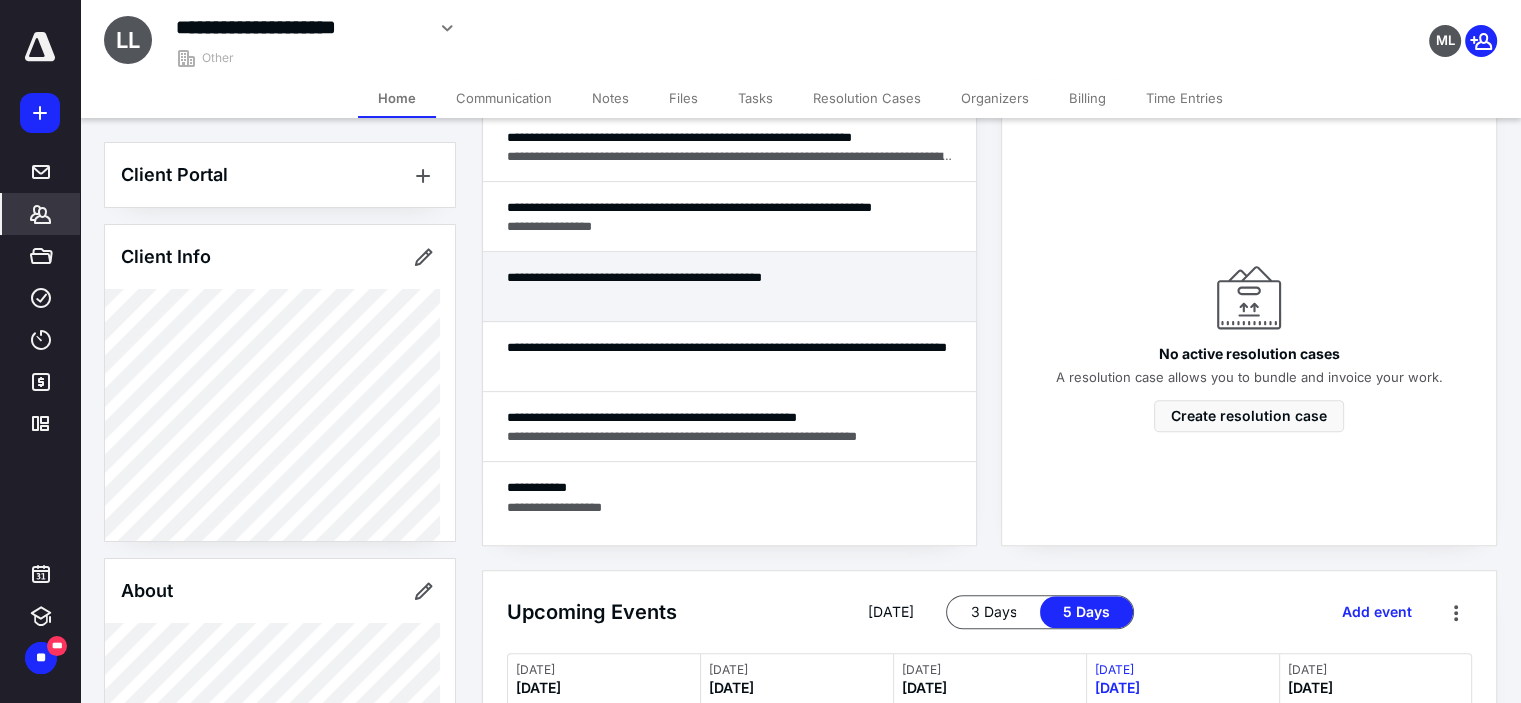 scroll, scrollTop: 600, scrollLeft: 0, axis: vertical 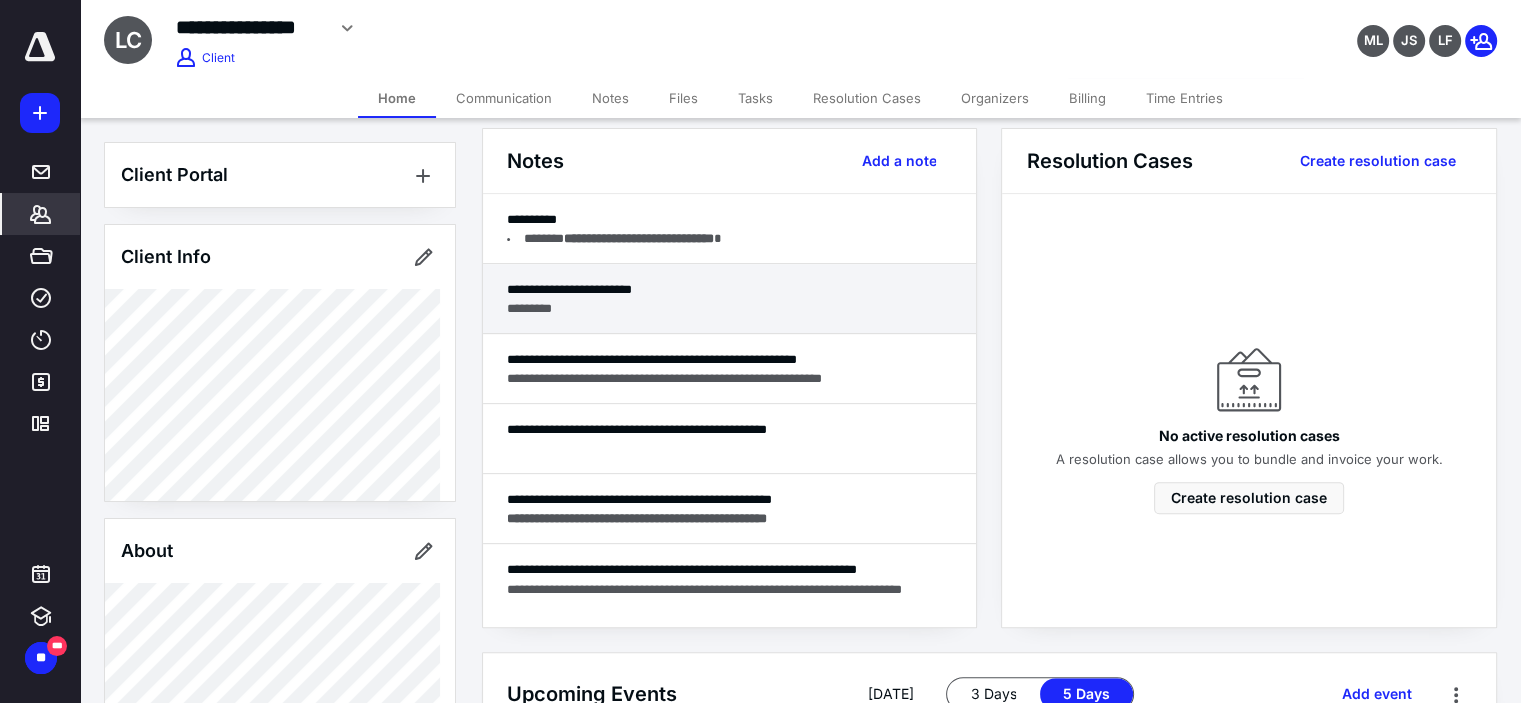 click on "**********" at bounding box center [730, 289] 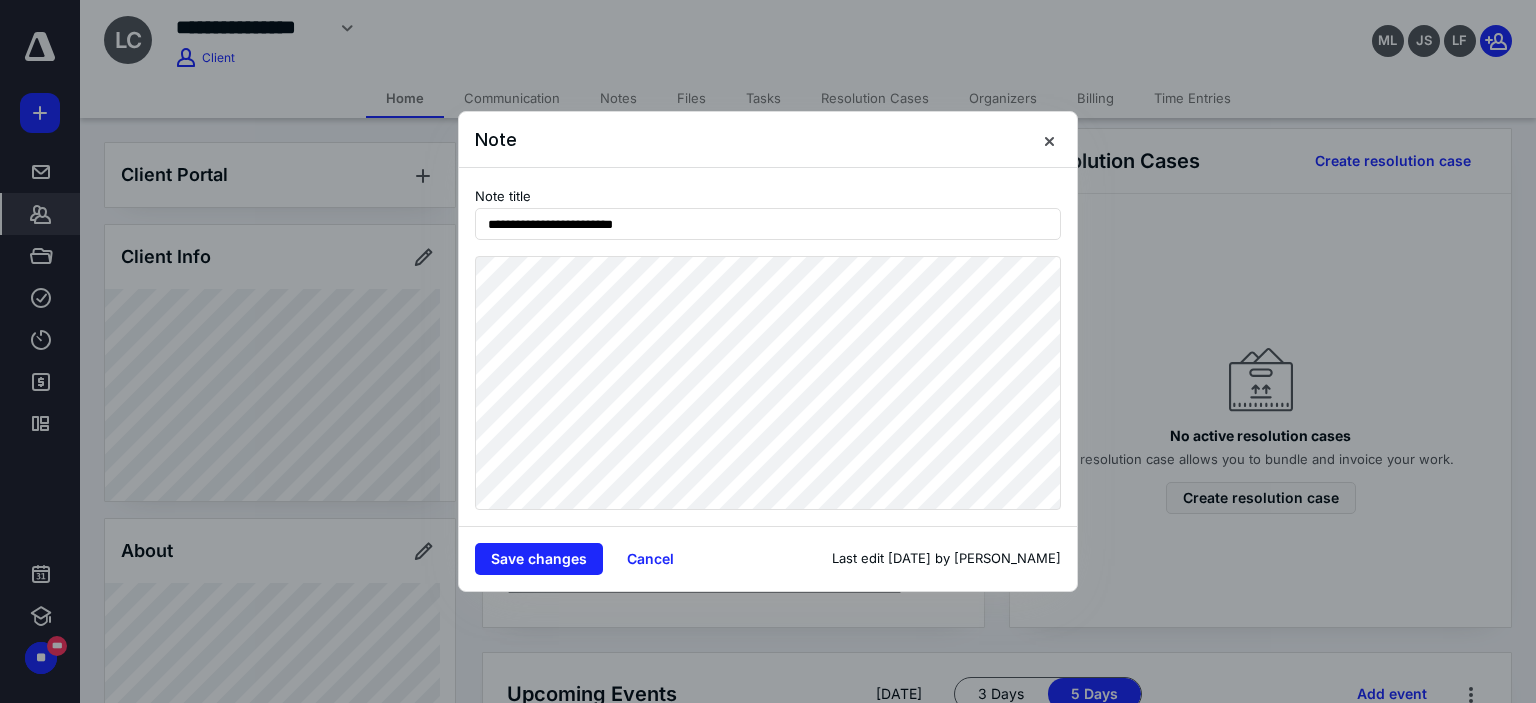 click at bounding box center (1041, 139) 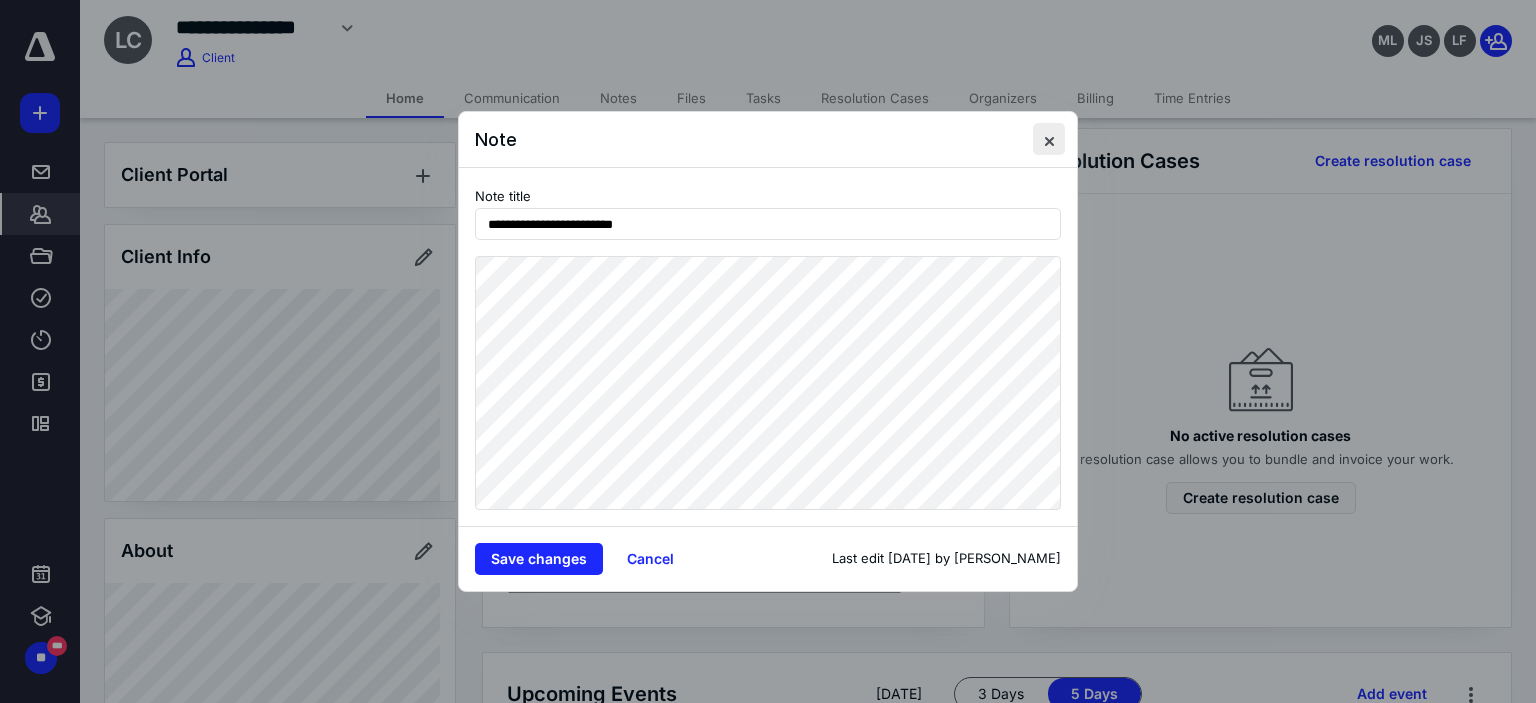 click at bounding box center [1049, 139] 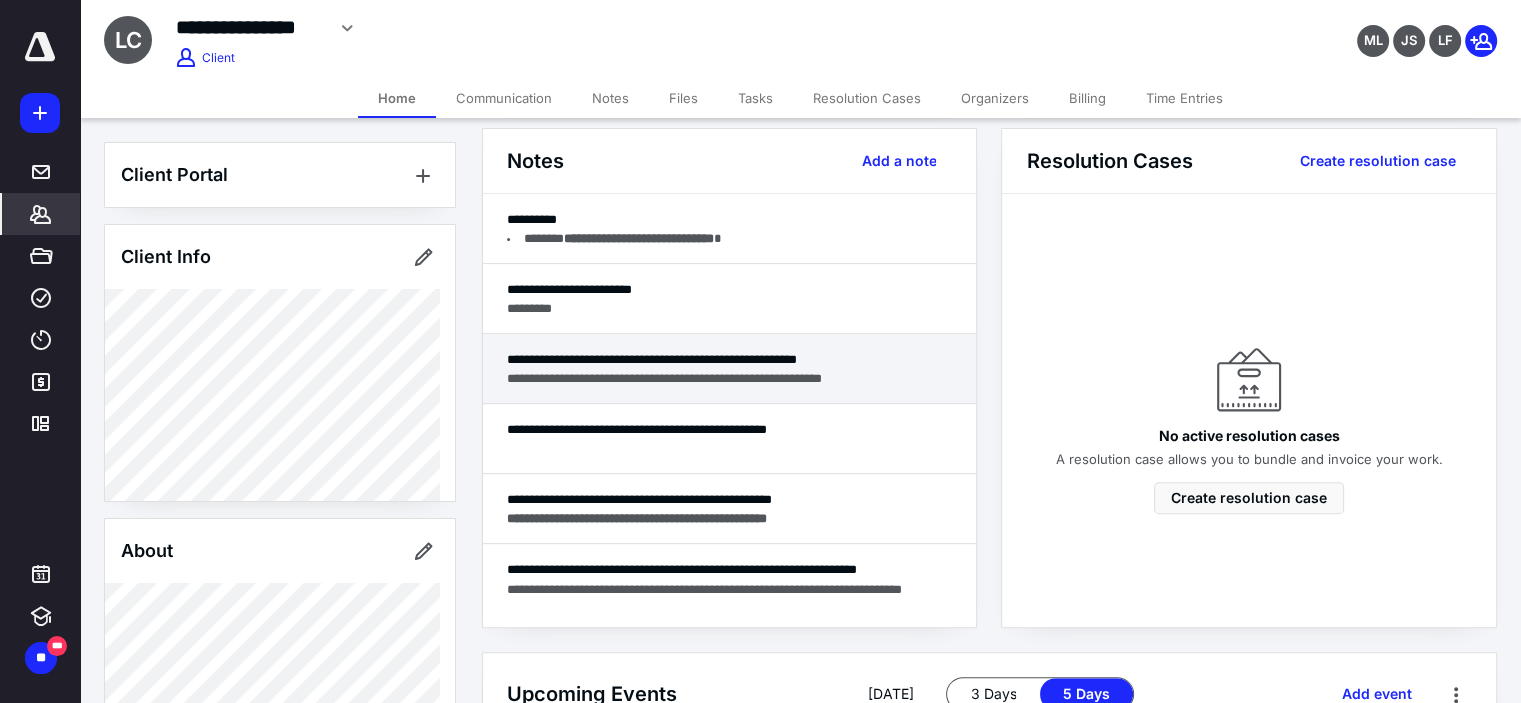 click on "**********" at bounding box center (729, 369) 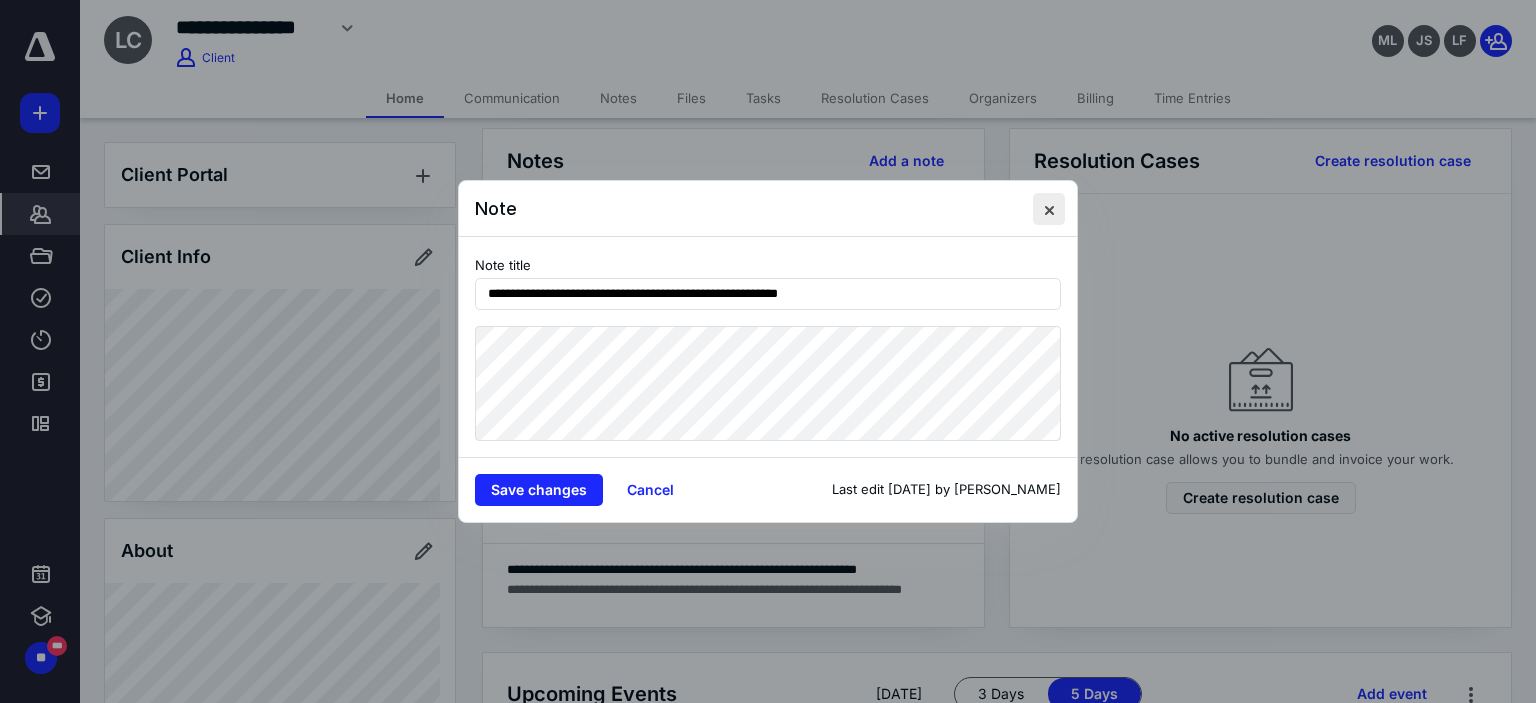 click at bounding box center [1049, 209] 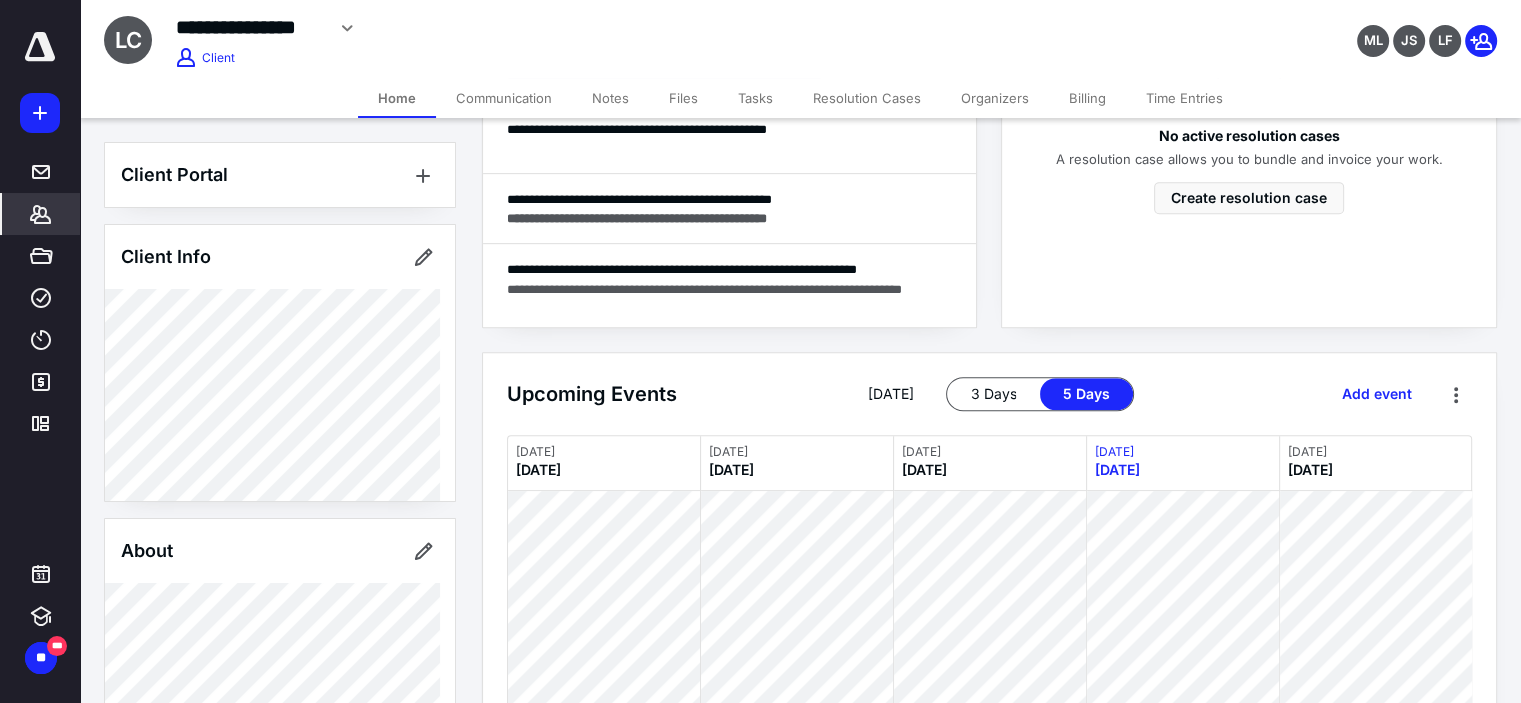 scroll, scrollTop: 1066, scrollLeft: 0, axis: vertical 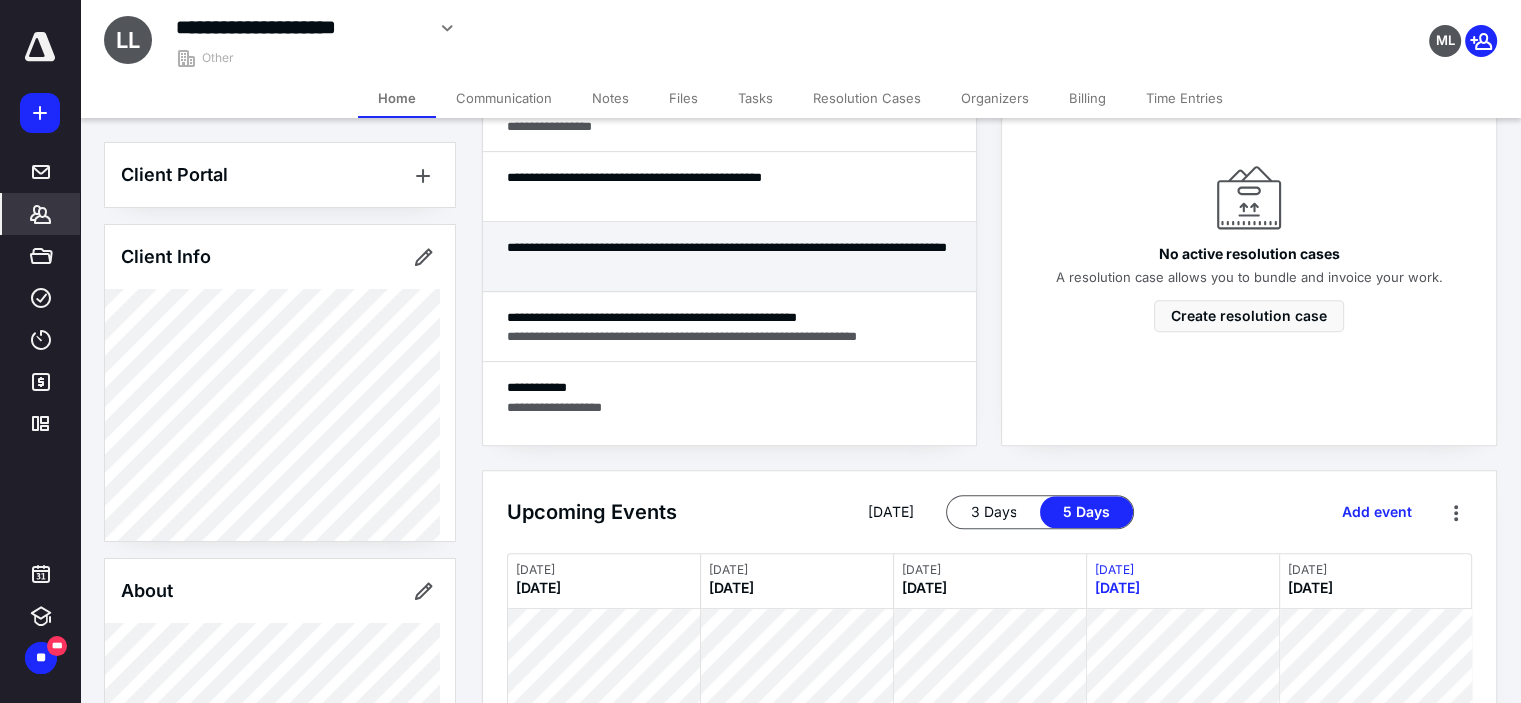 click at bounding box center [730, 266] 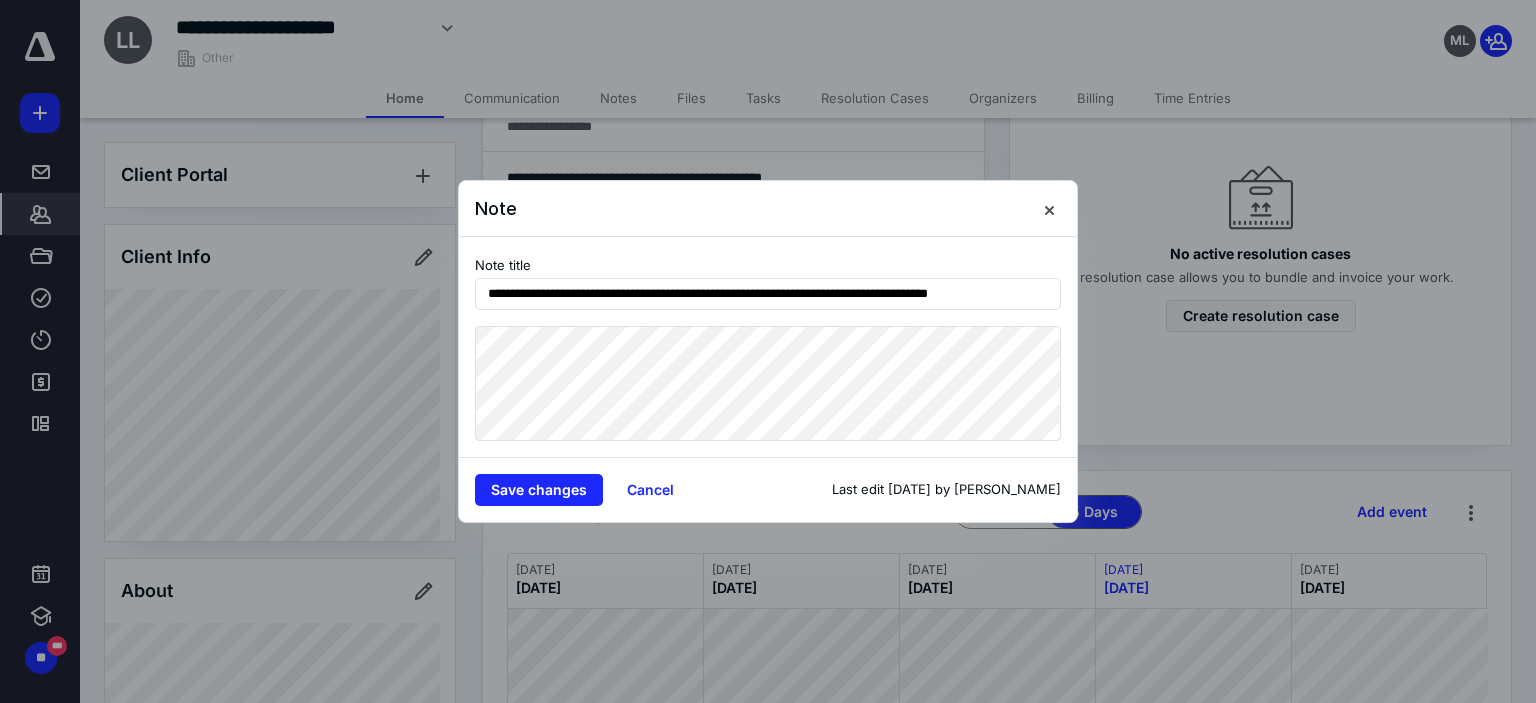 drag, startPoint x: 1062, startPoint y: 205, endPoint x: 1024, endPoint y: 213, distance: 38.832977 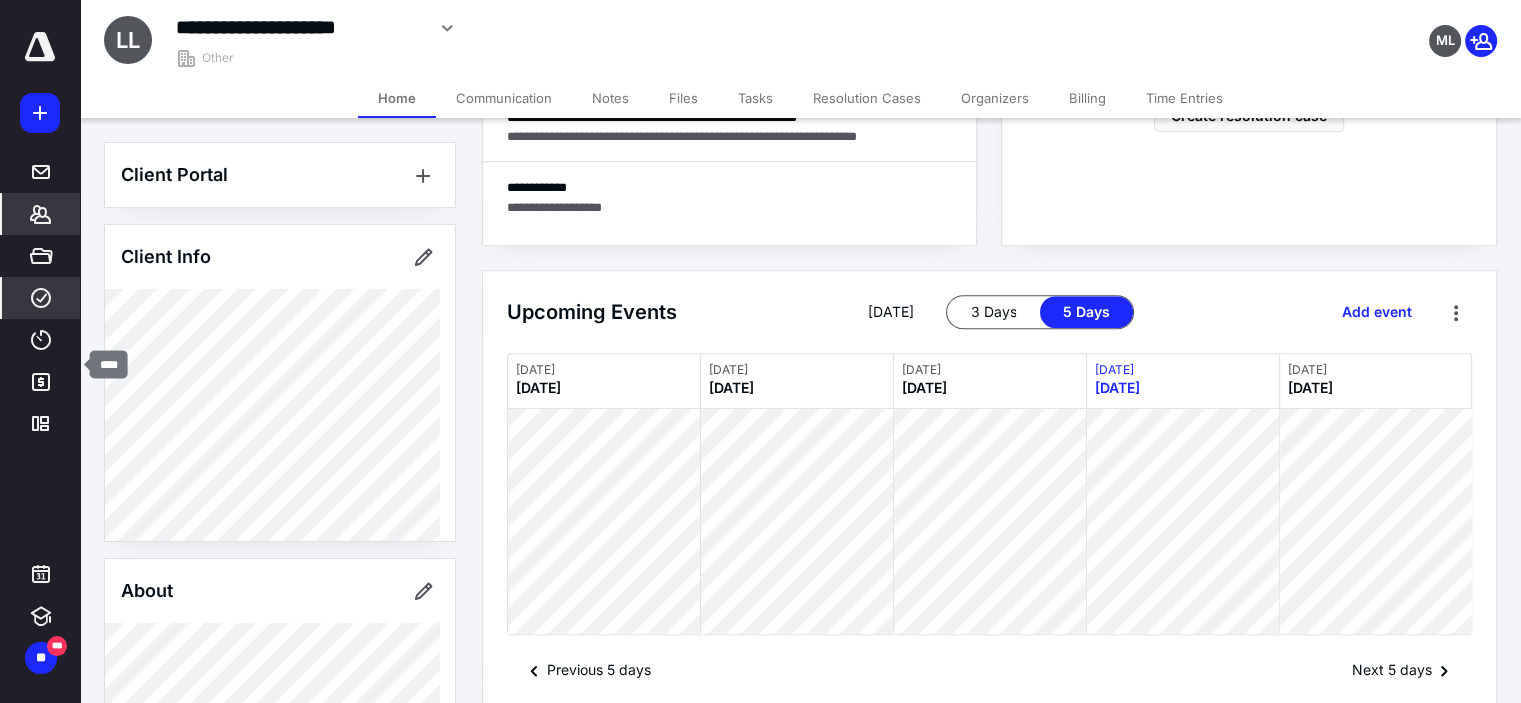 scroll, scrollTop: 1066, scrollLeft: 0, axis: vertical 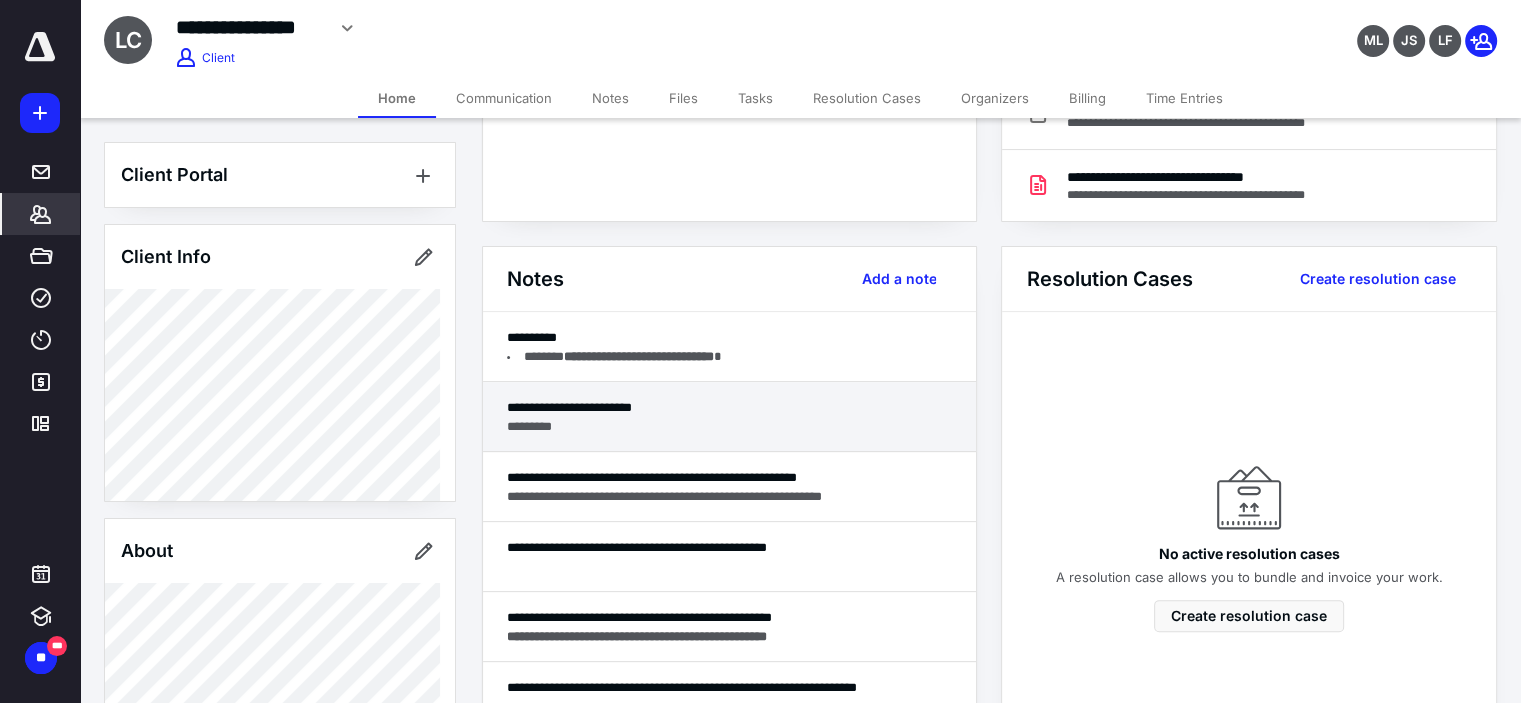 click on "**********" at bounding box center [729, 487] 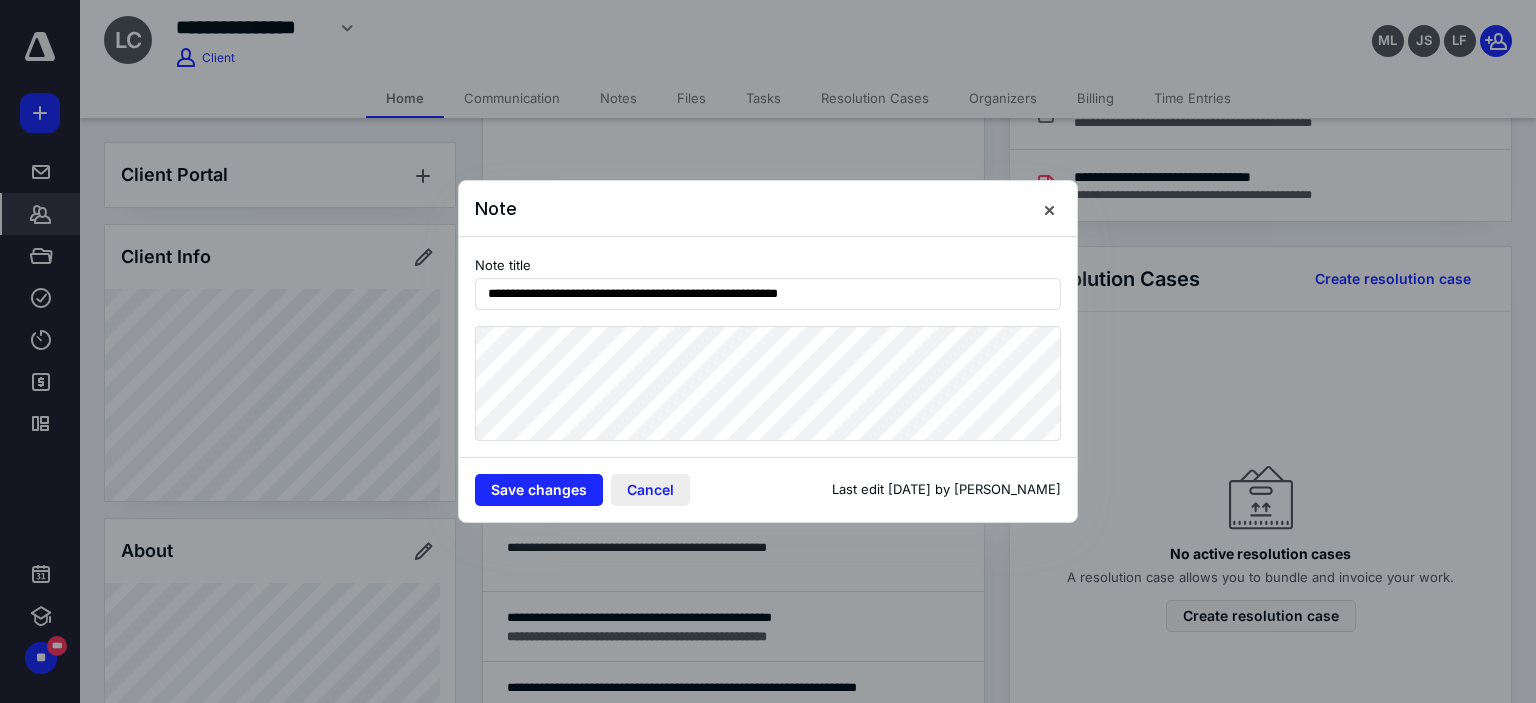 click on "Cancel" at bounding box center (650, 490) 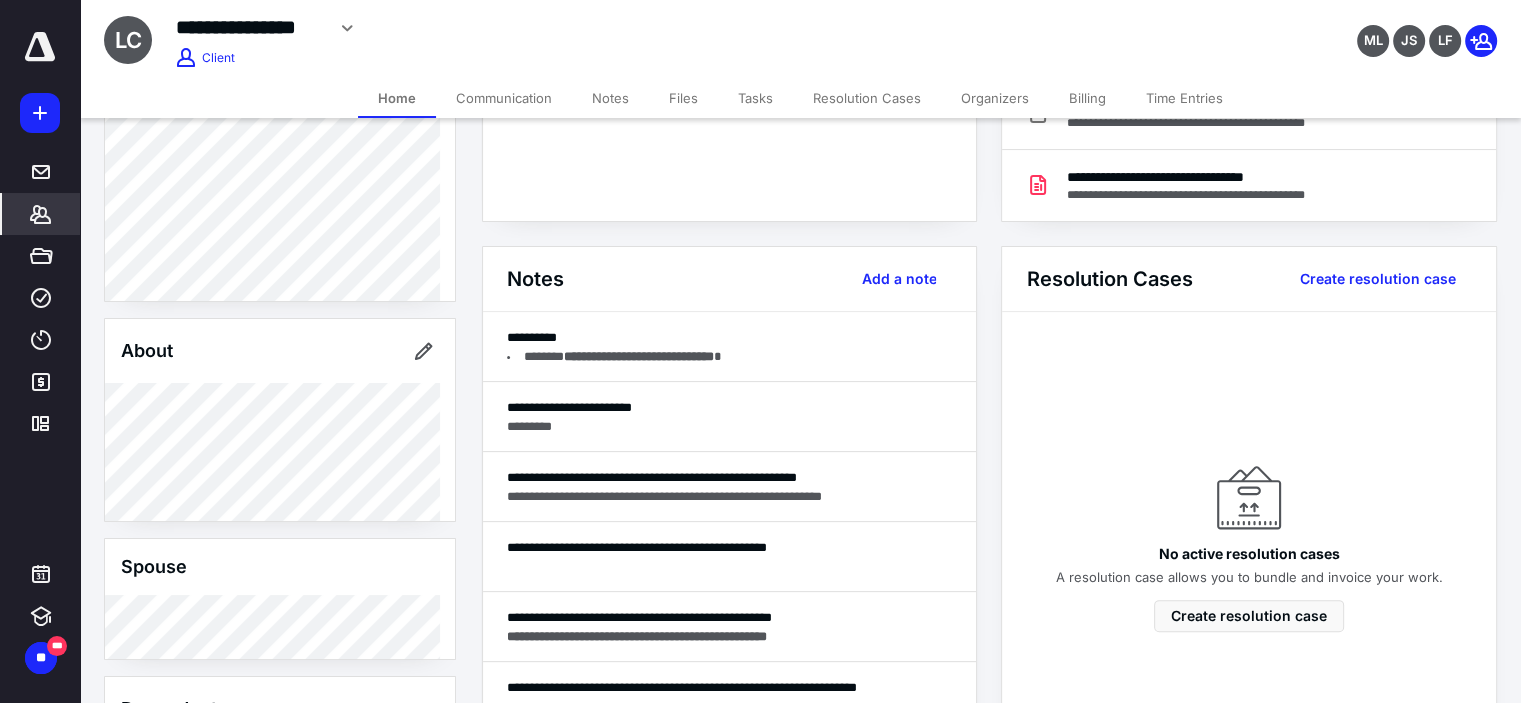scroll, scrollTop: 620, scrollLeft: 0, axis: vertical 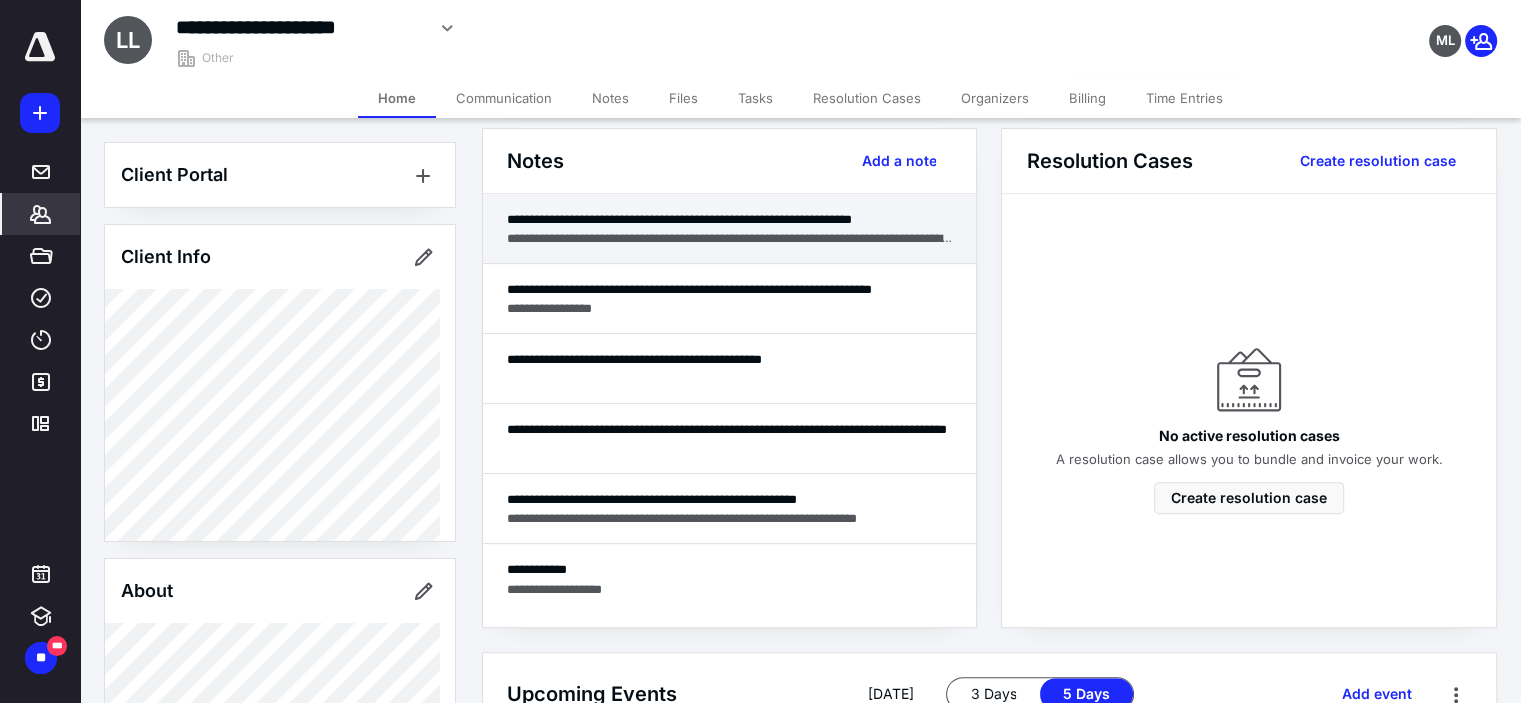 click on "**********" at bounding box center [730, 238] 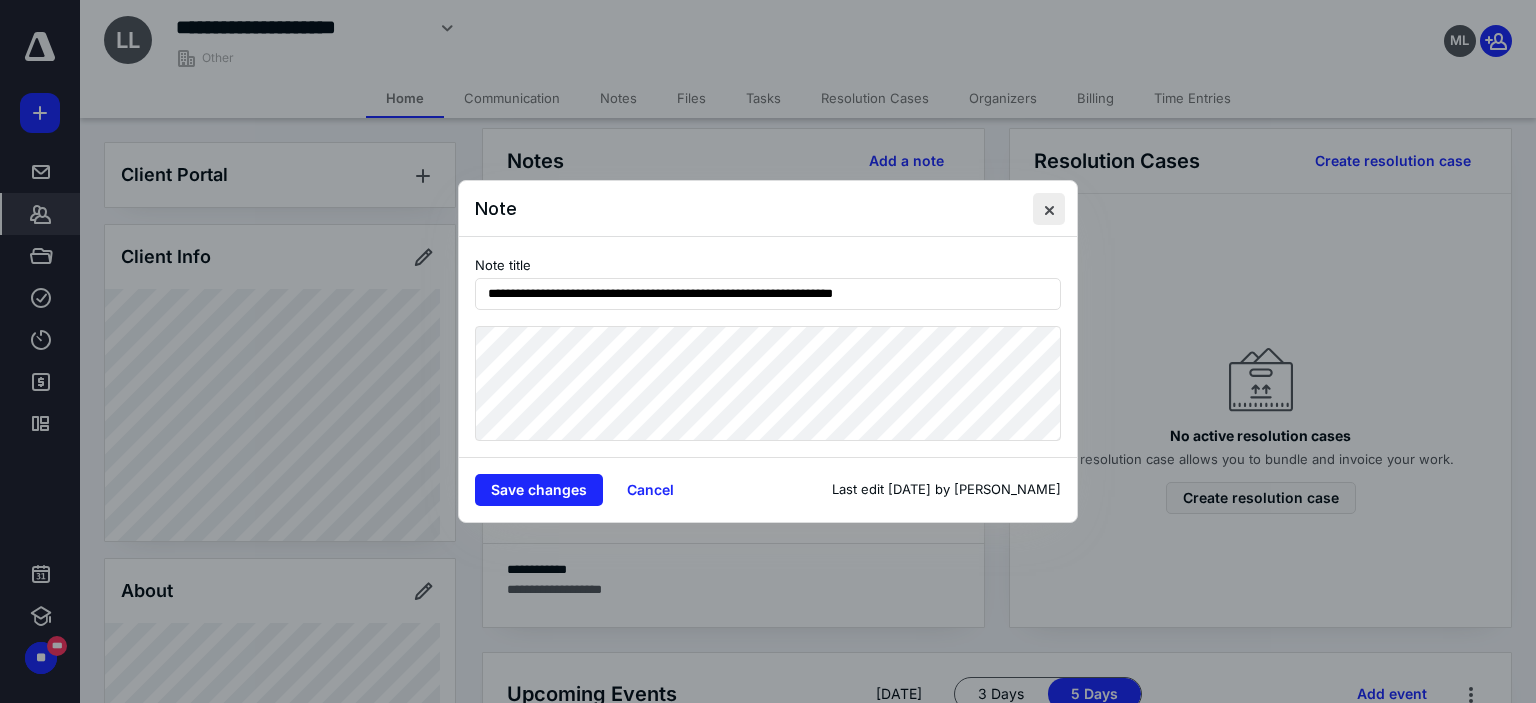 click at bounding box center (1049, 209) 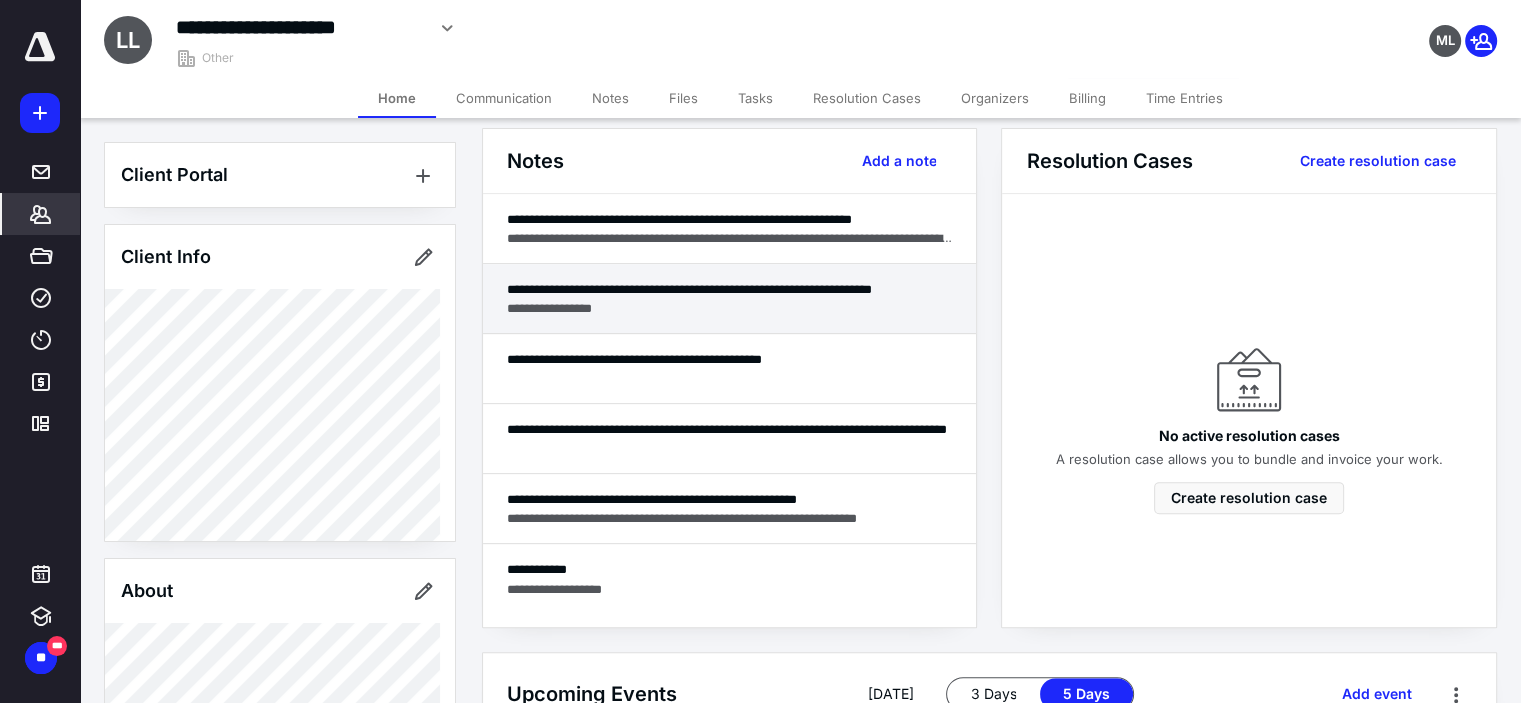 click on "**********" at bounding box center (730, 289) 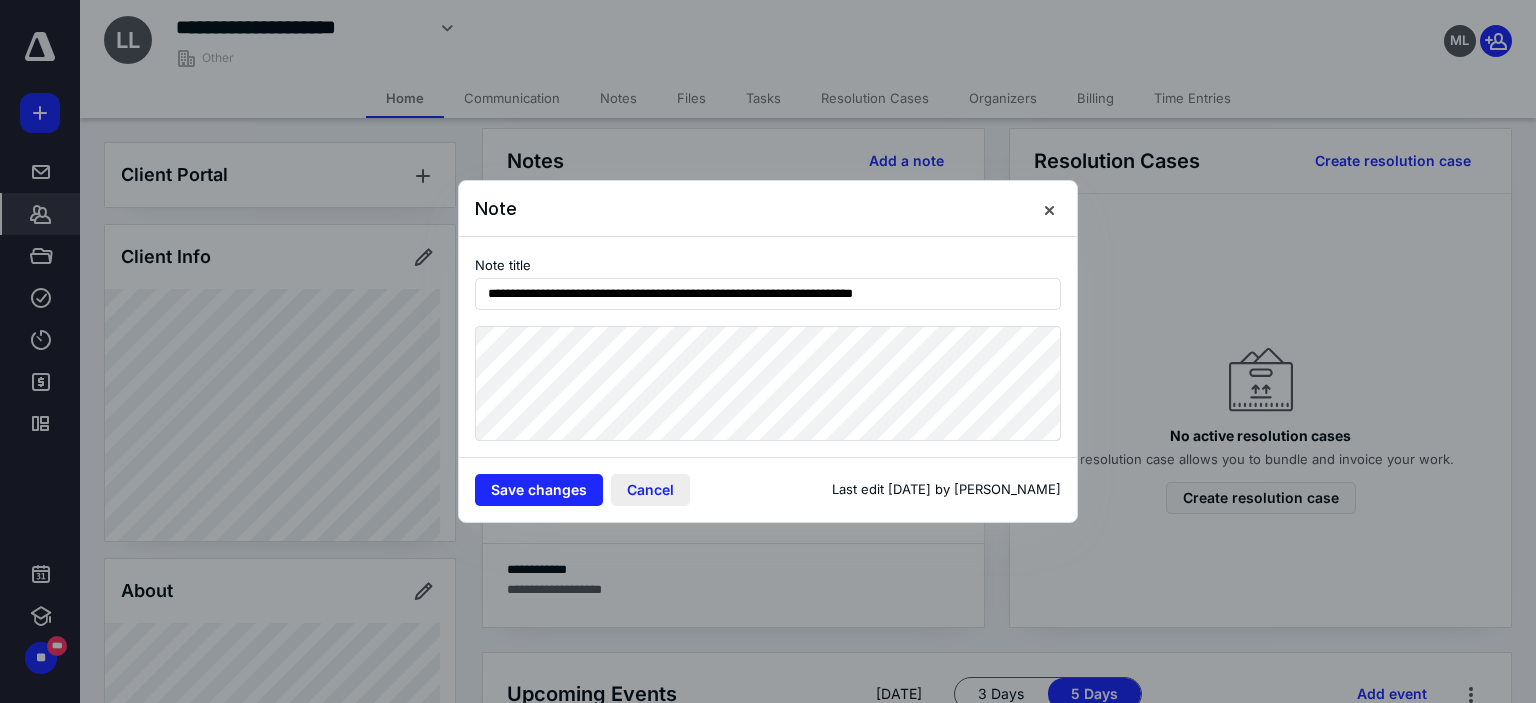 click on "Cancel" at bounding box center [650, 490] 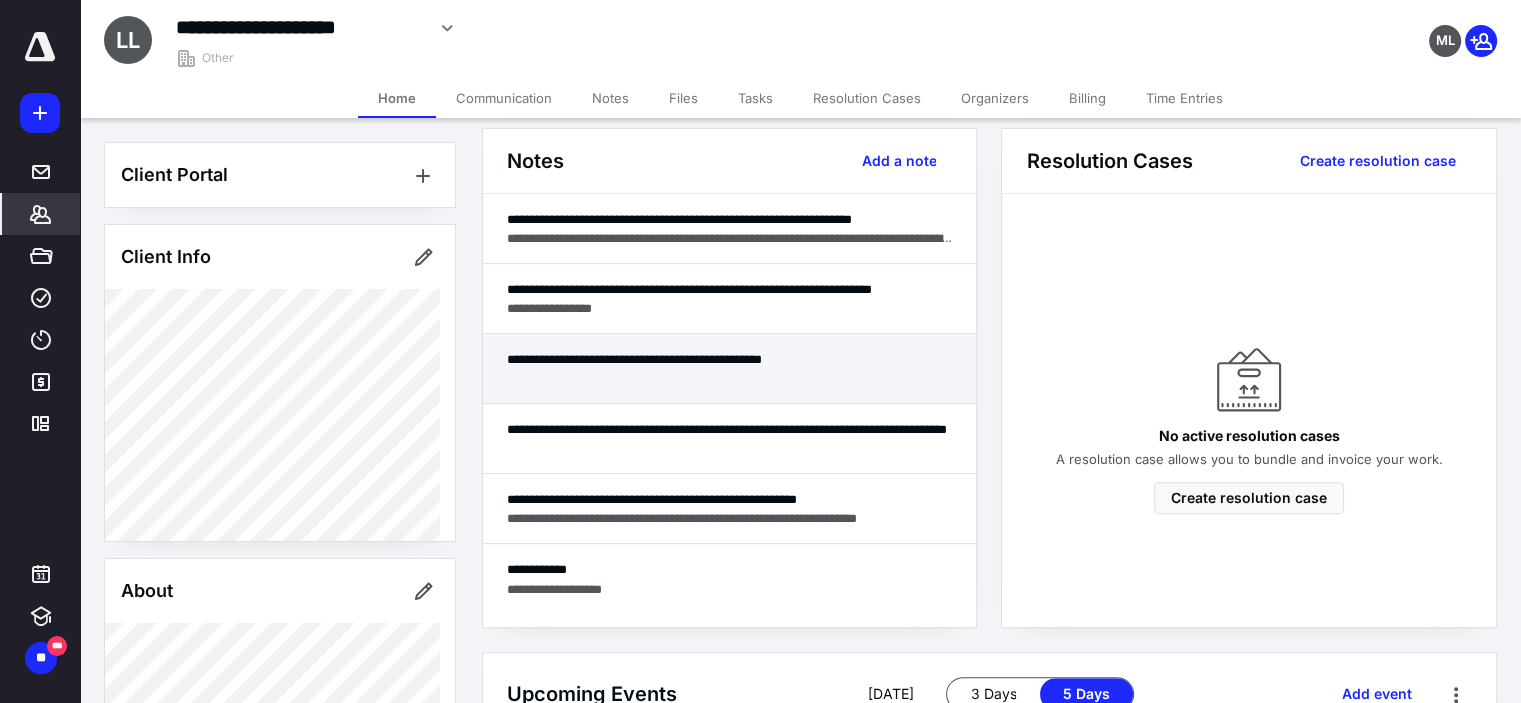 click at bounding box center (730, 378) 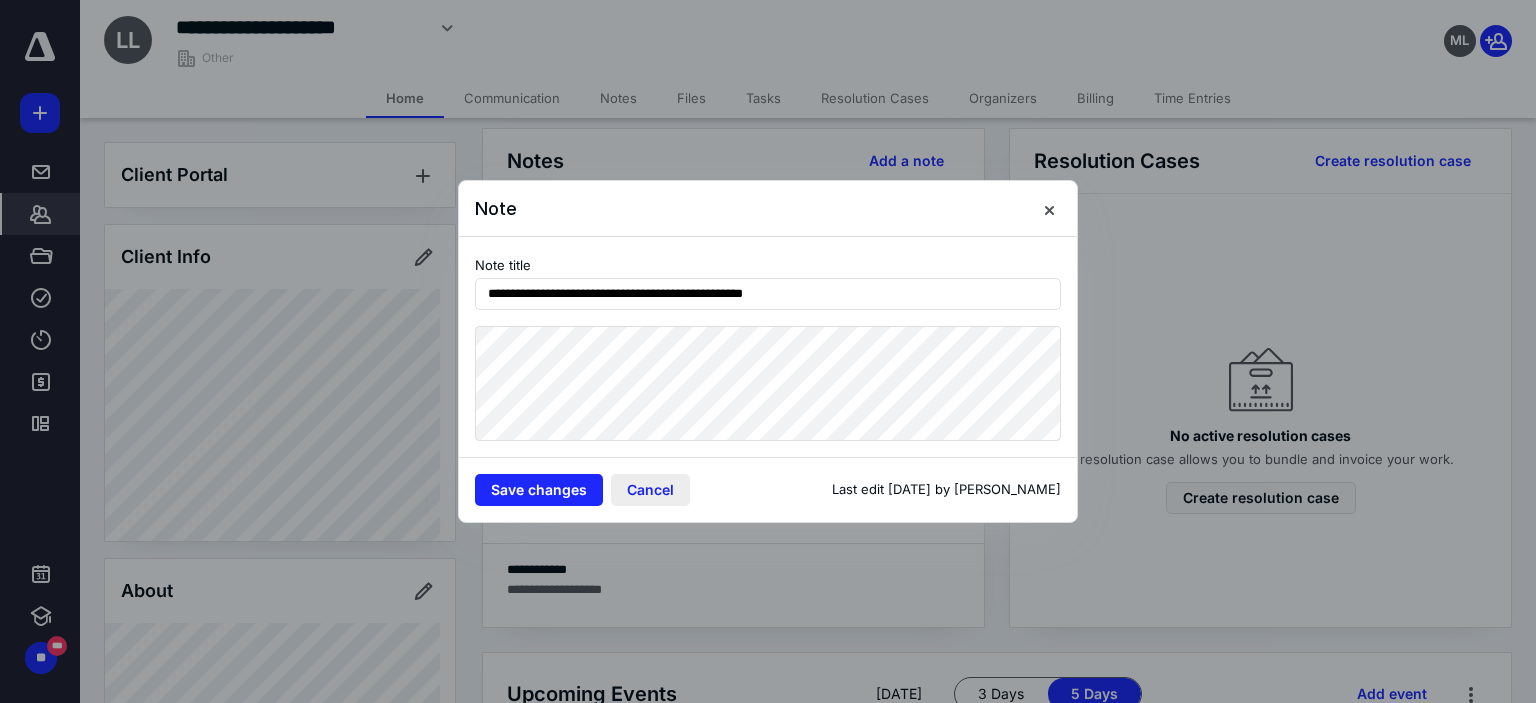 click on "Cancel" at bounding box center [650, 490] 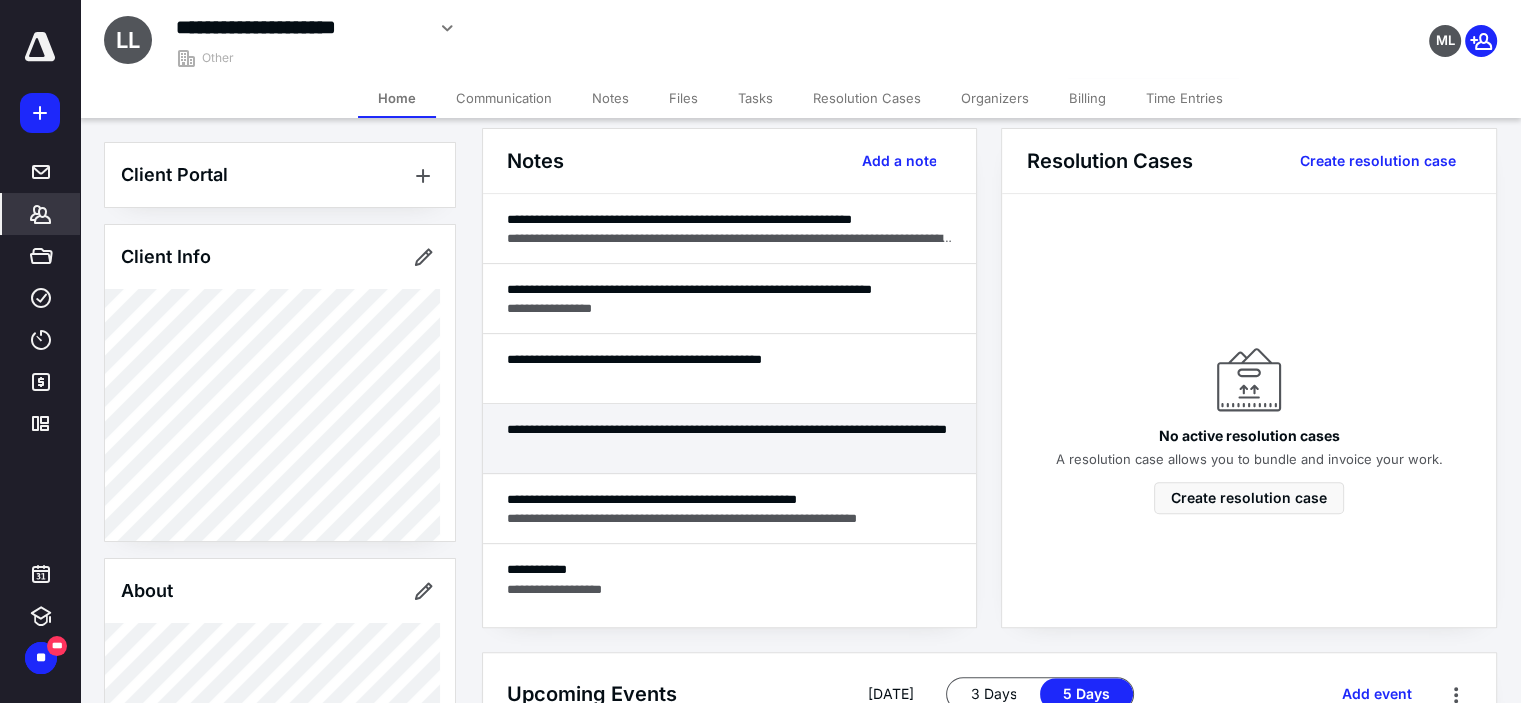 click at bounding box center (730, 448) 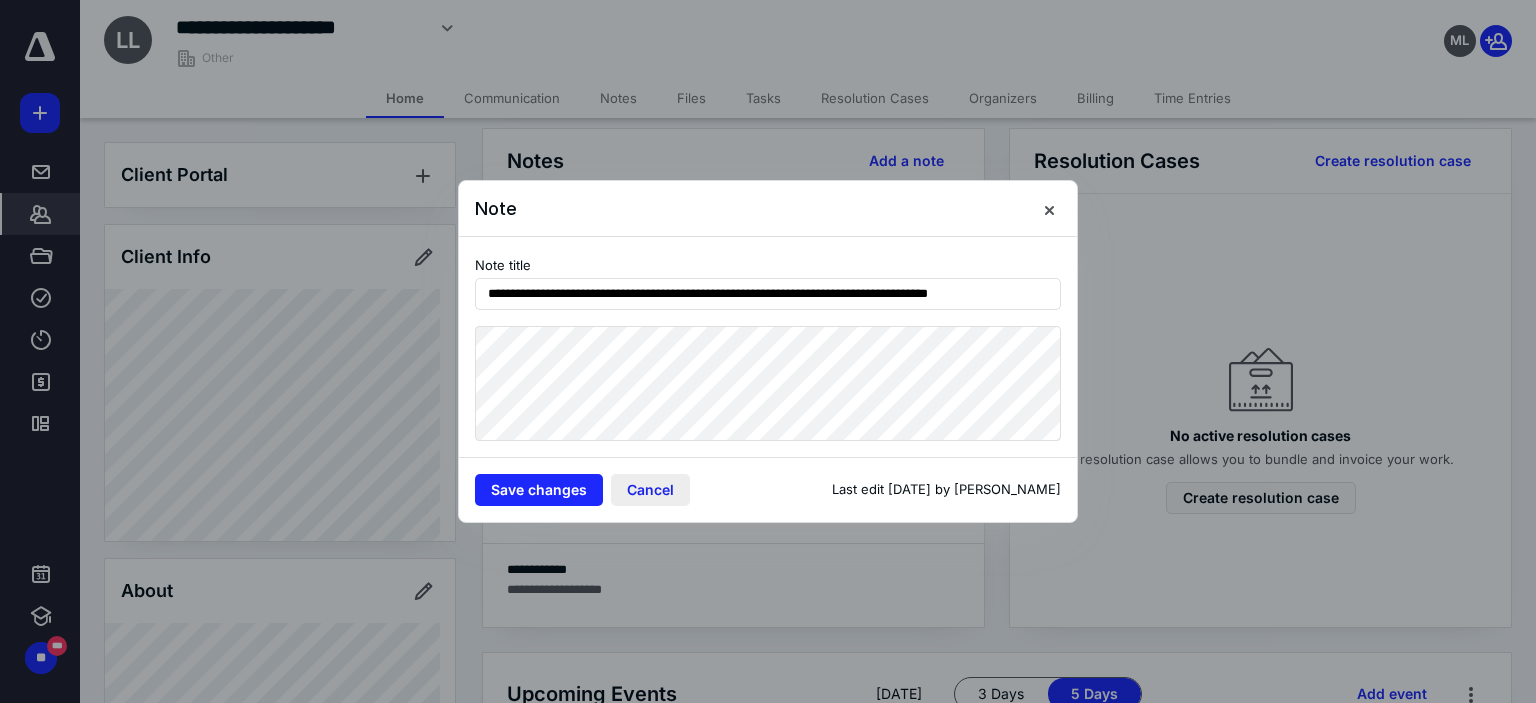 click on "Cancel" at bounding box center [650, 490] 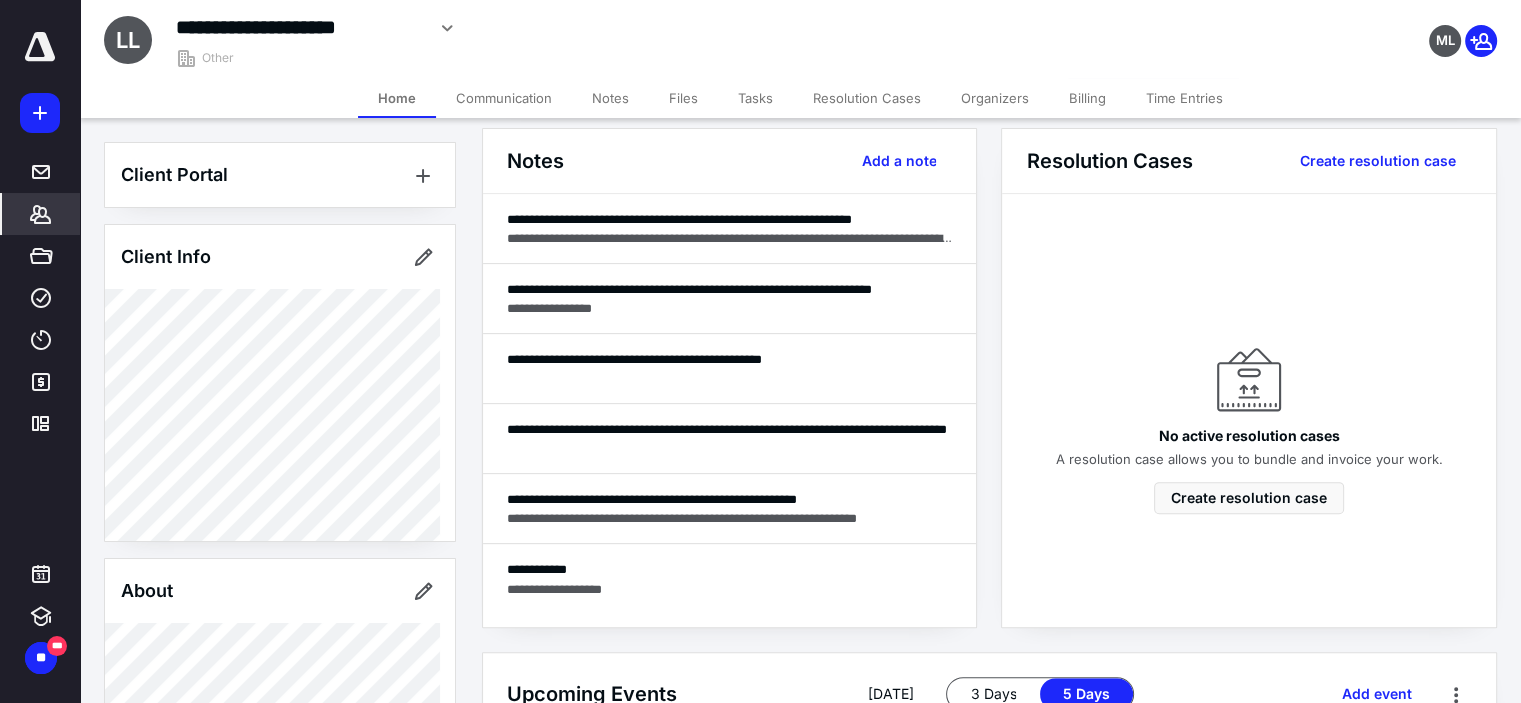 click on "**********" at bounding box center [730, 499] 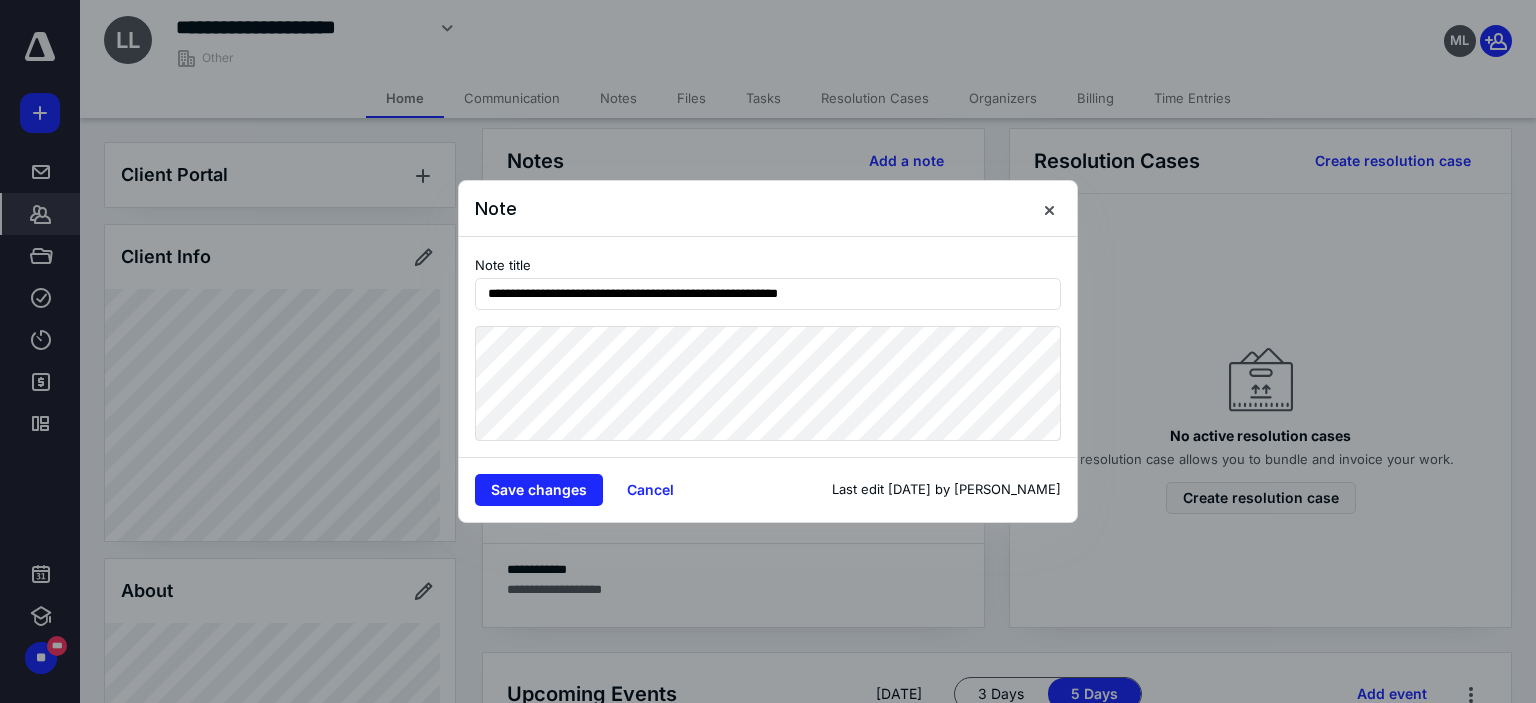 click on "Cancel" at bounding box center (650, 490) 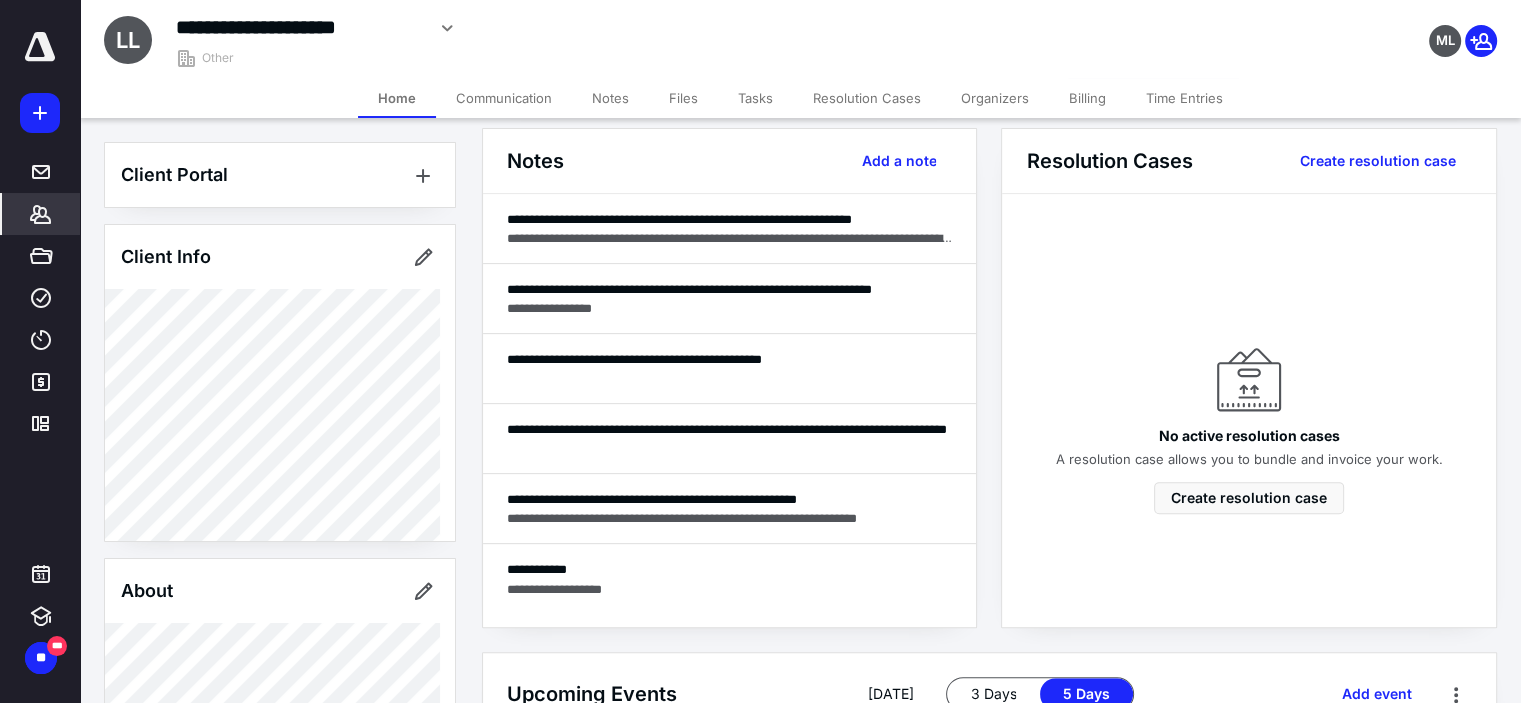 scroll, scrollTop: 644, scrollLeft: 0, axis: vertical 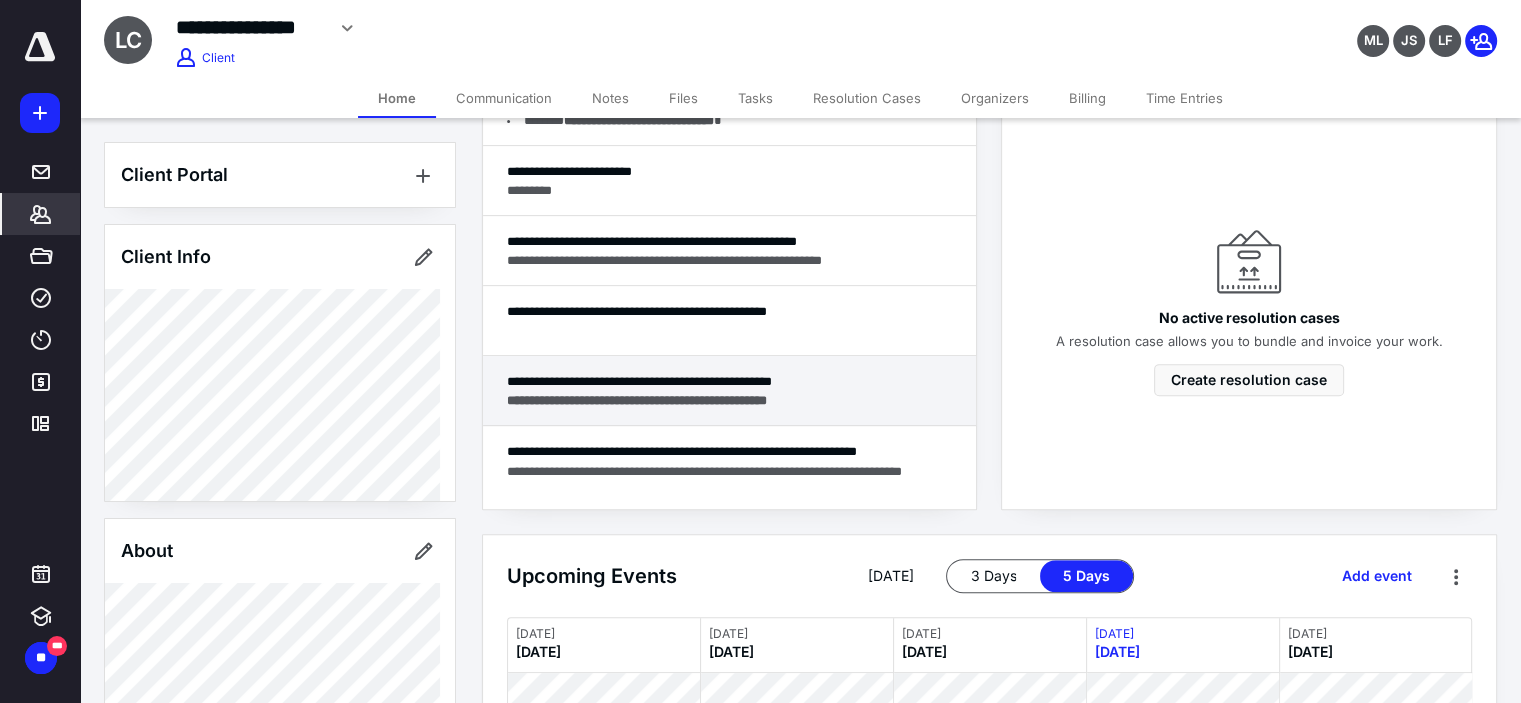 click on "**********" at bounding box center [729, 391] 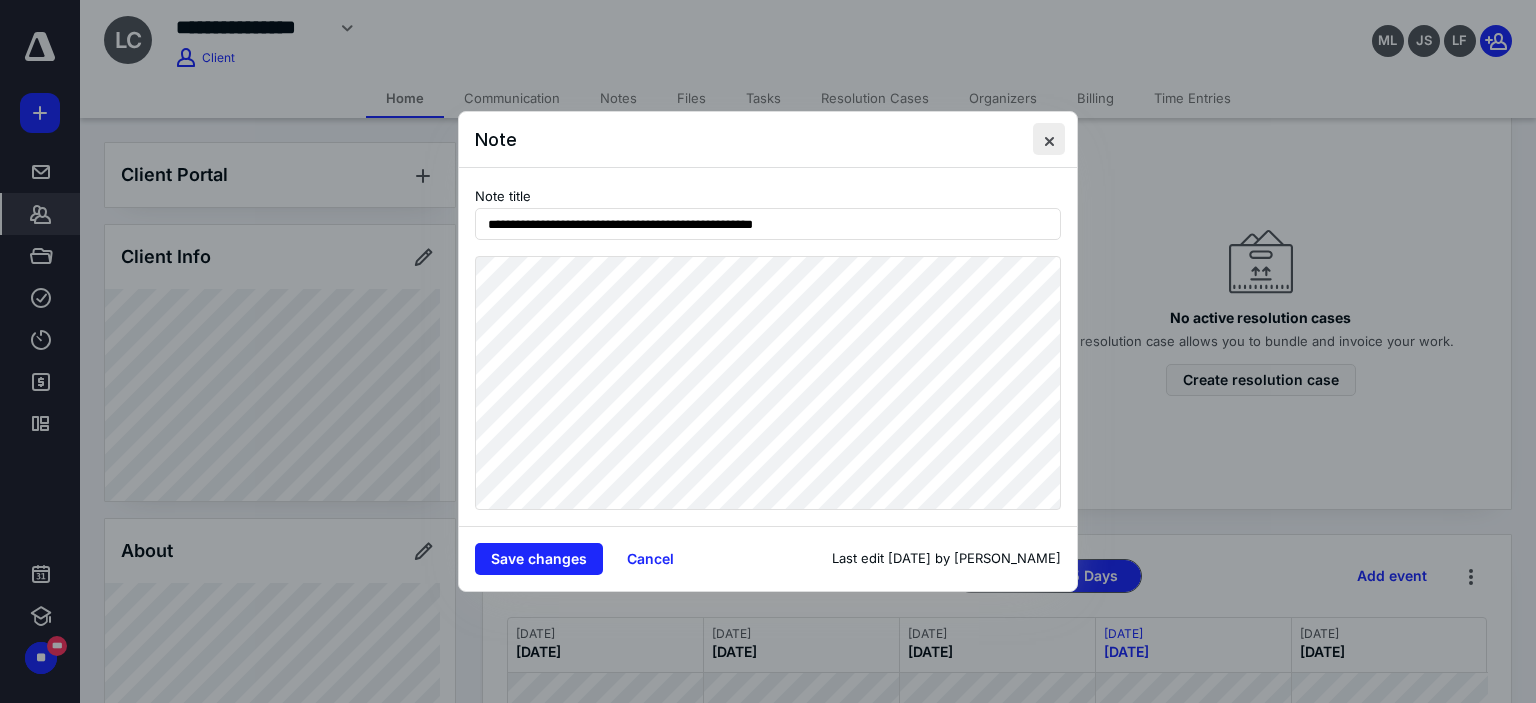 click at bounding box center (1049, 139) 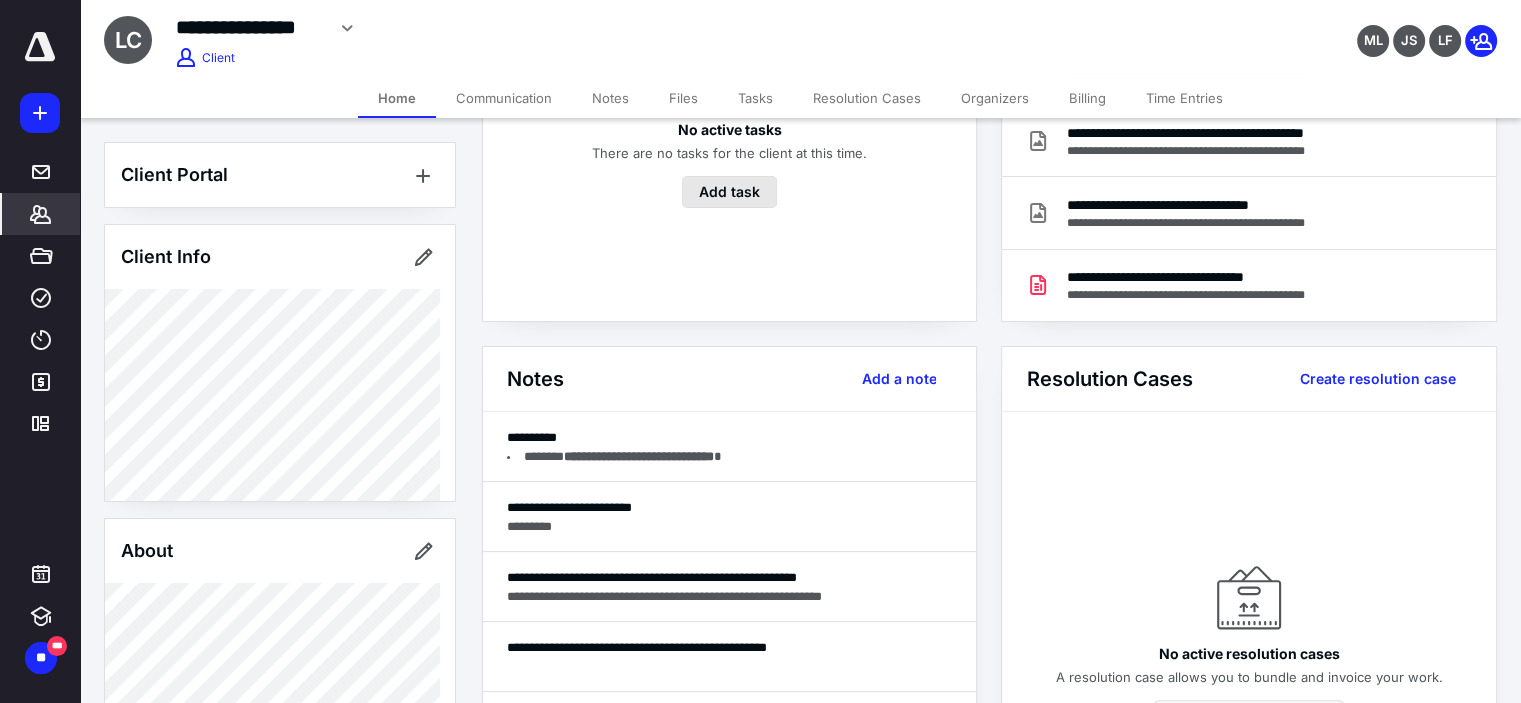 scroll, scrollTop: 500, scrollLeft: 0, axis: vertical 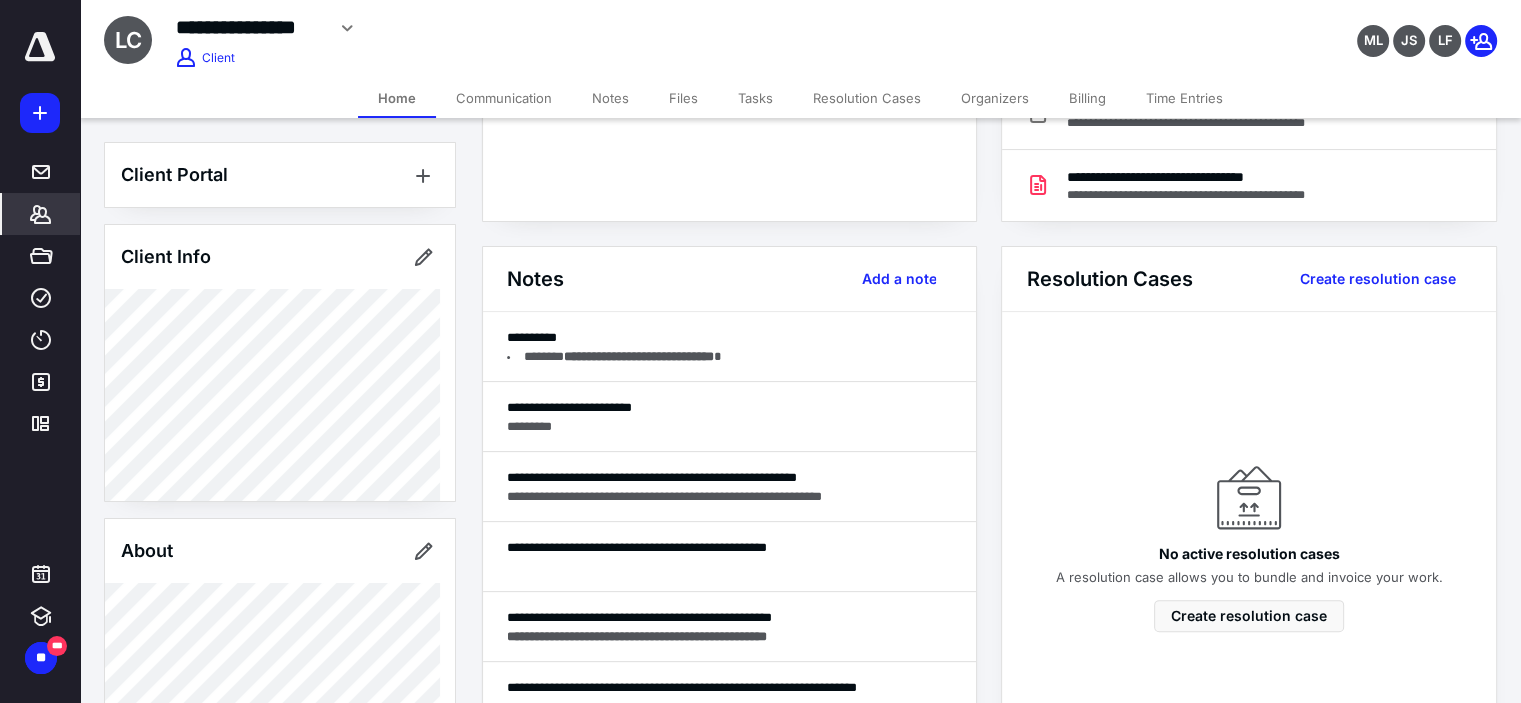drag, startPoint x: 321, startPoint y: 28, endPoint x: 175, endPoint y: 30, distance: 146.0137 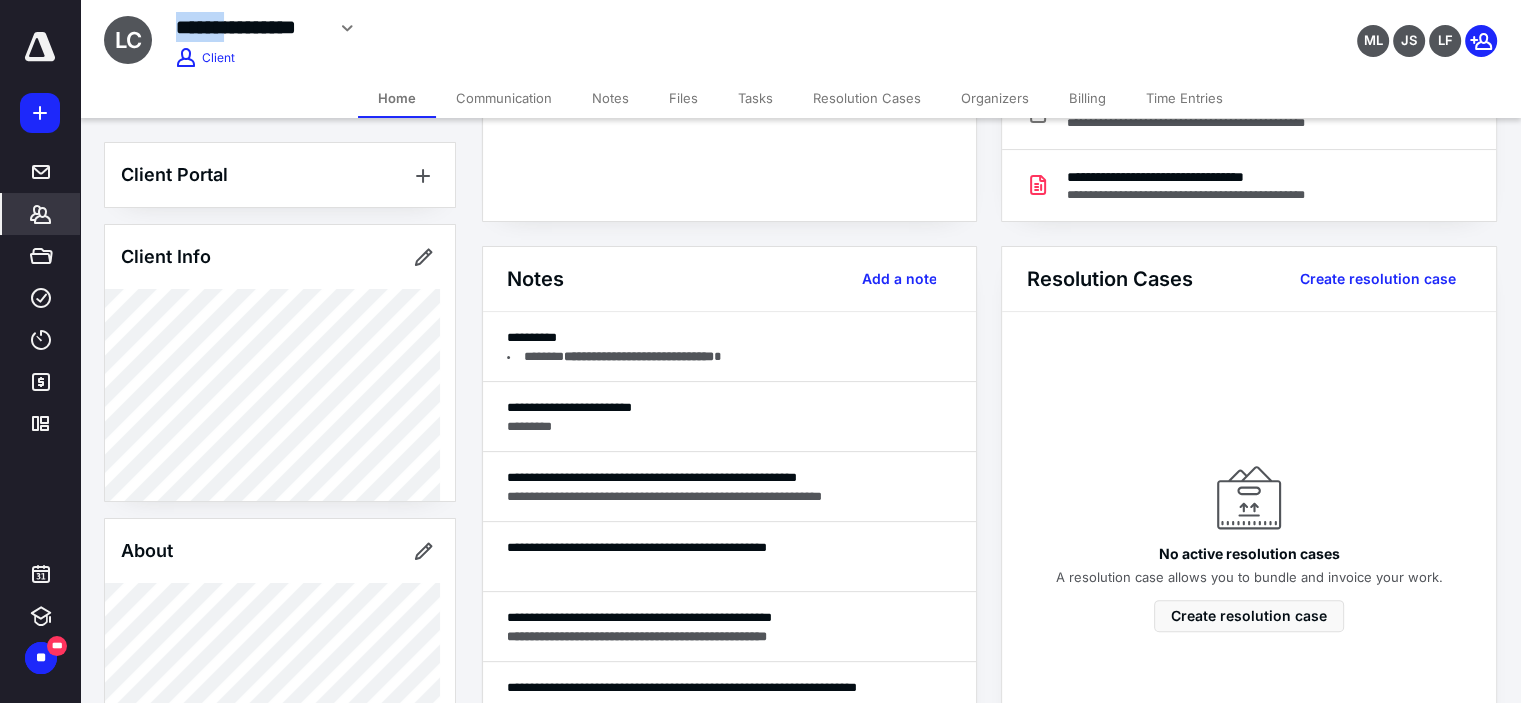 click on "**********" at bounding box center [250, 27] 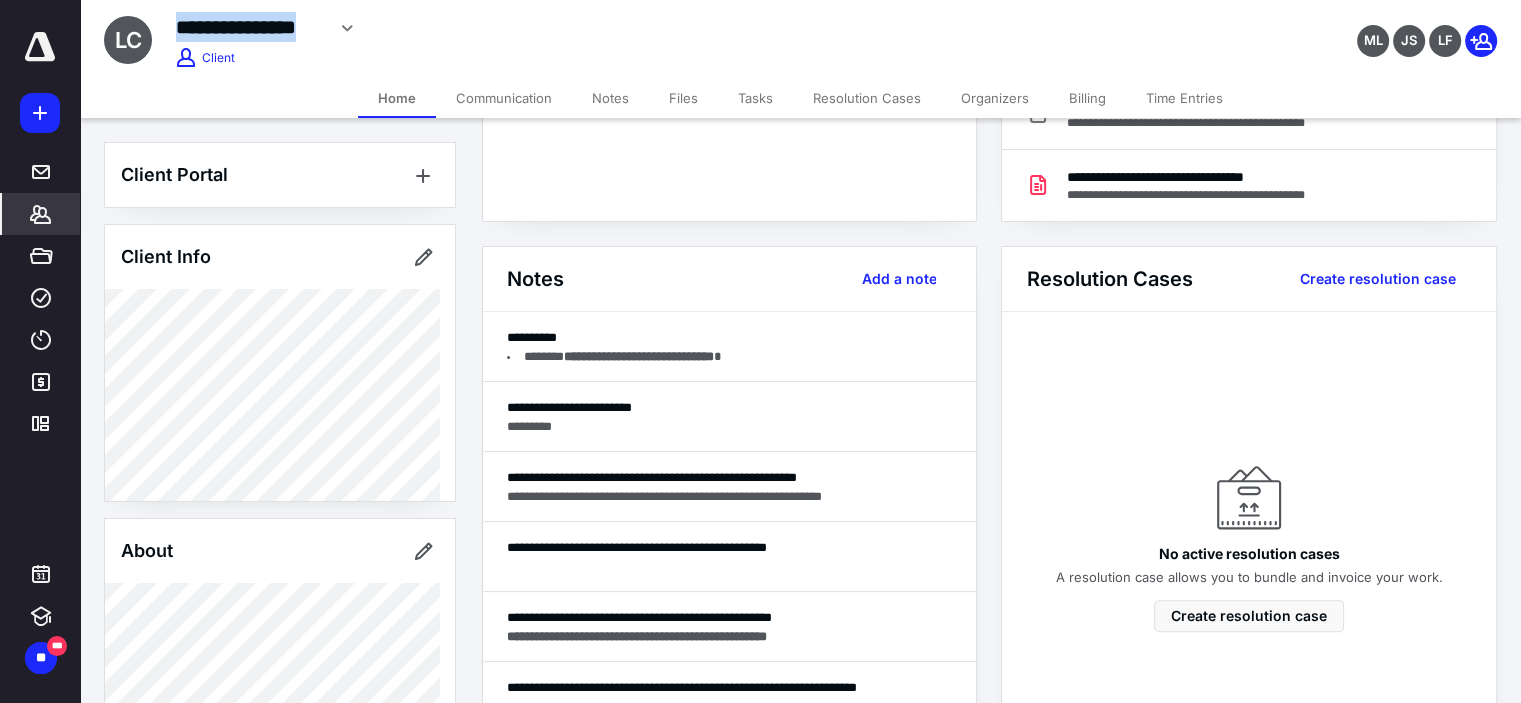 copy on "**********" 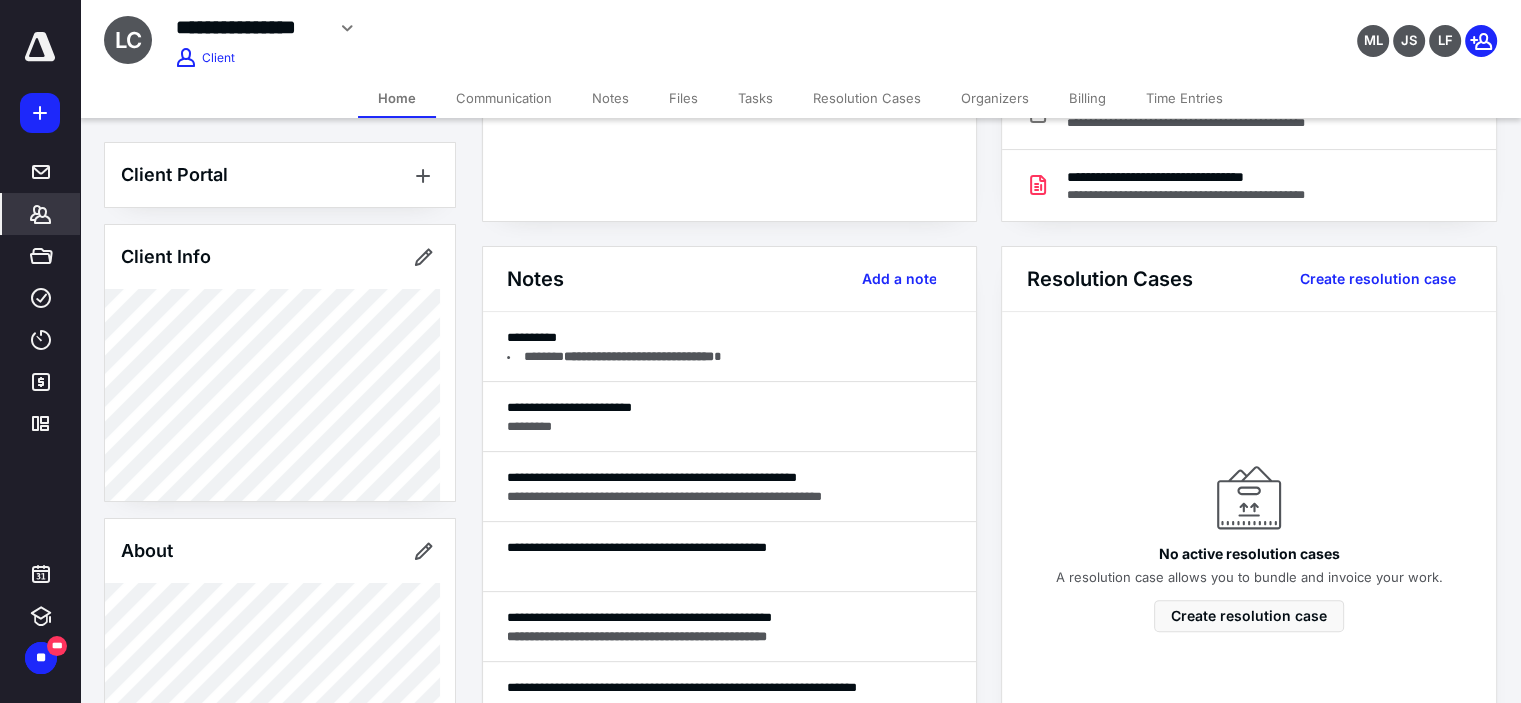 click 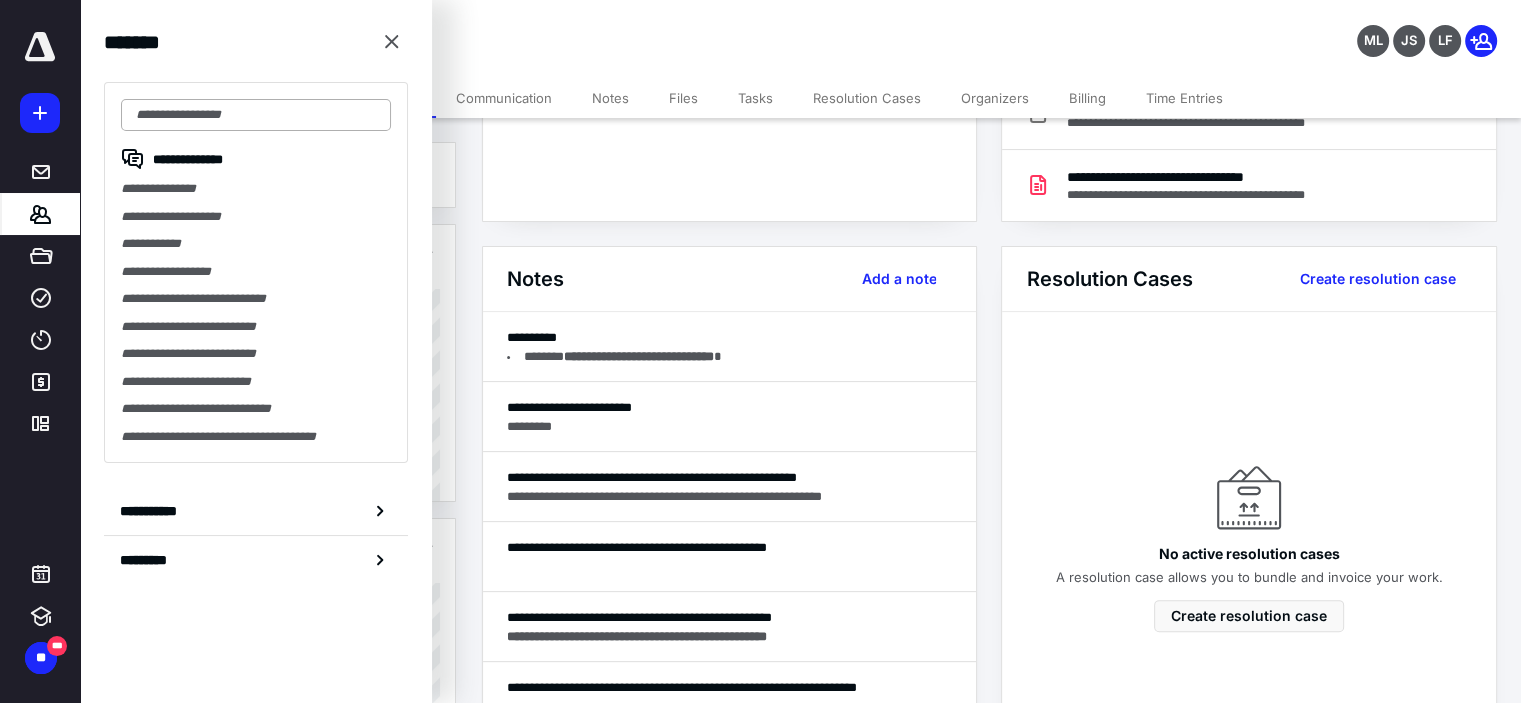 click at bounding box center [256, 115] 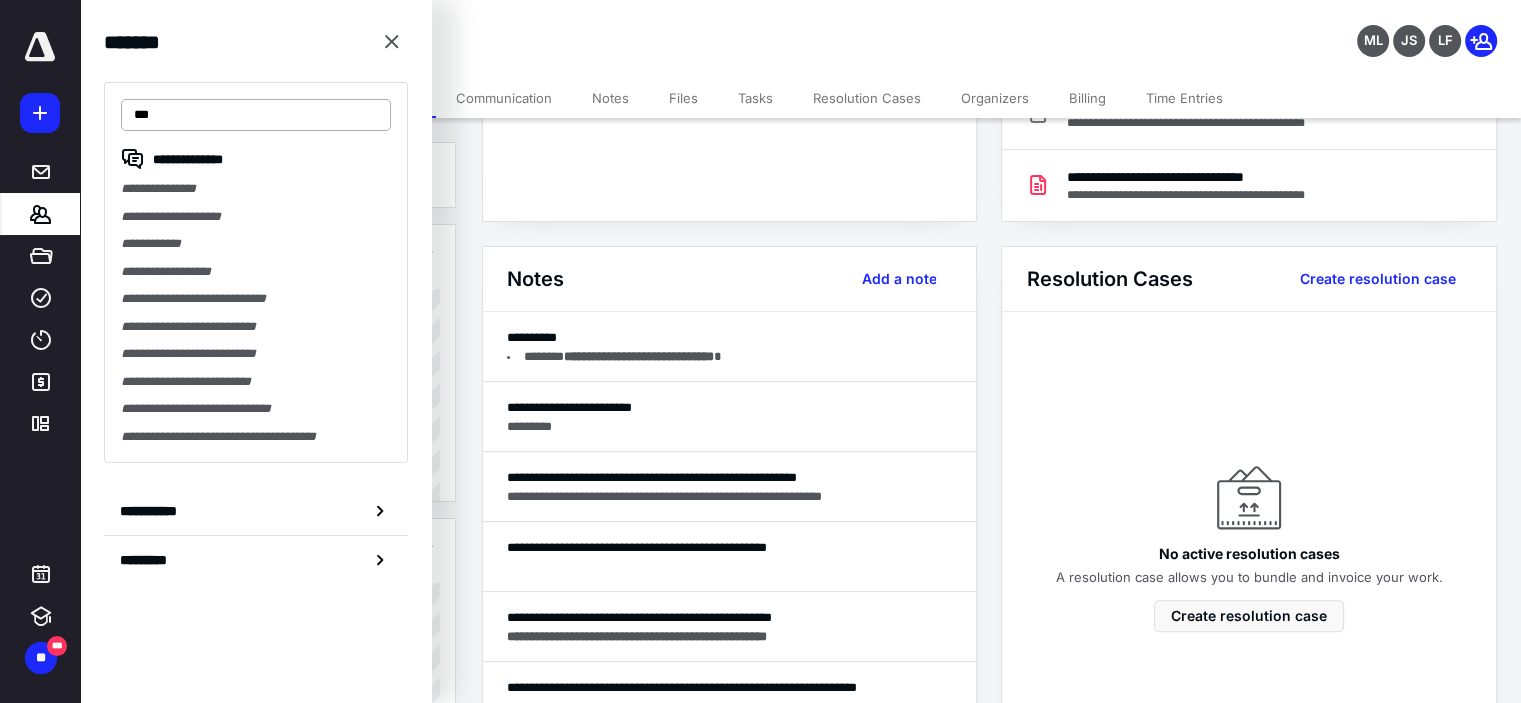 click on "***" at bounding box center [256, 115] 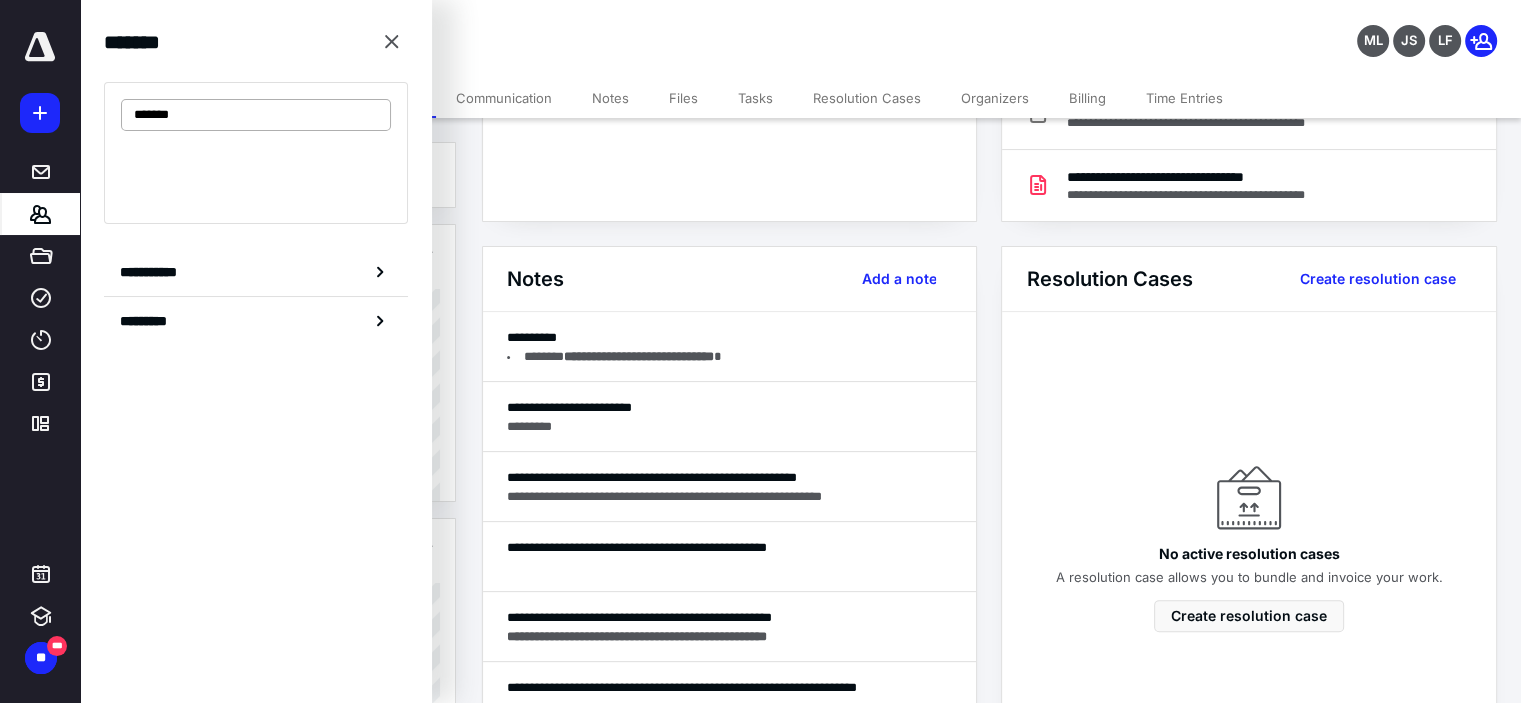 type on "*******" 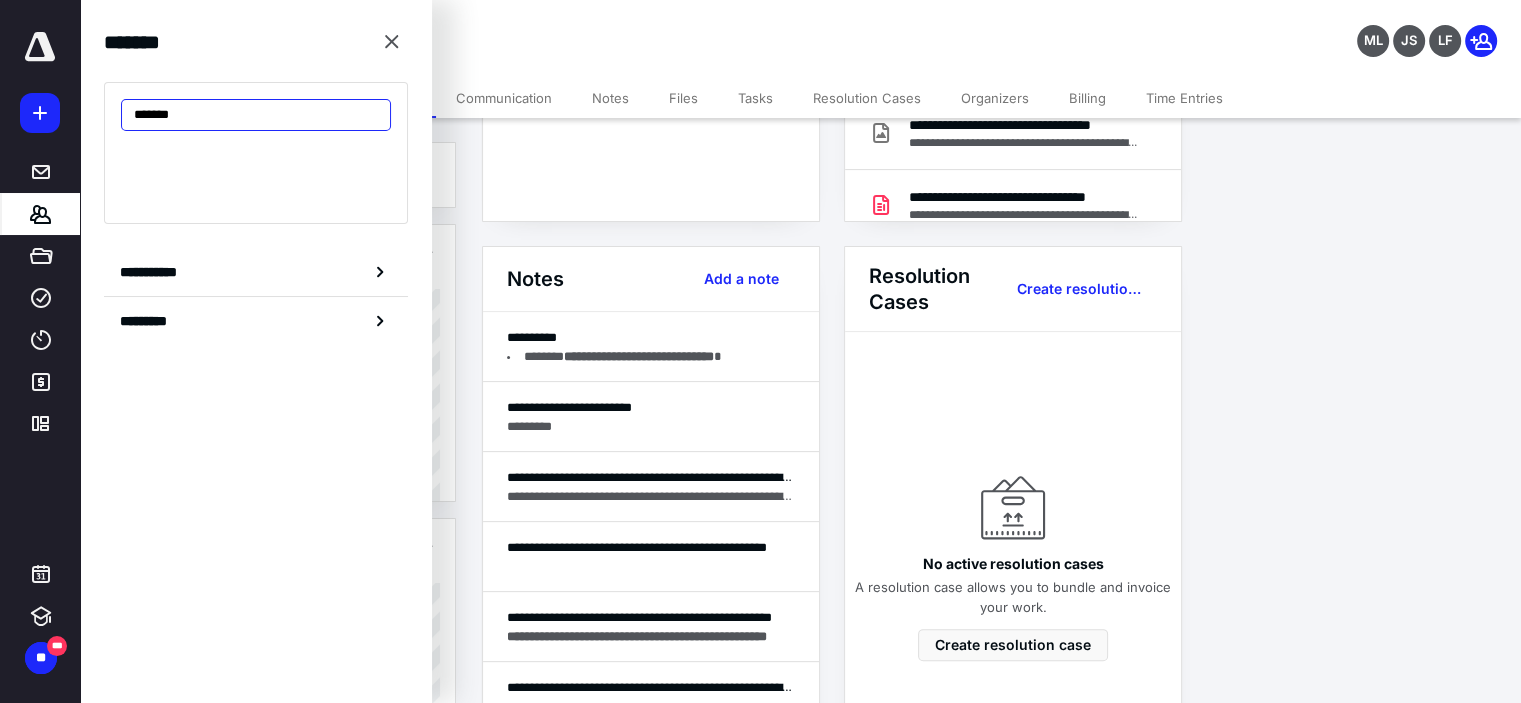 click on "*******" at bounding box center [256, 115] 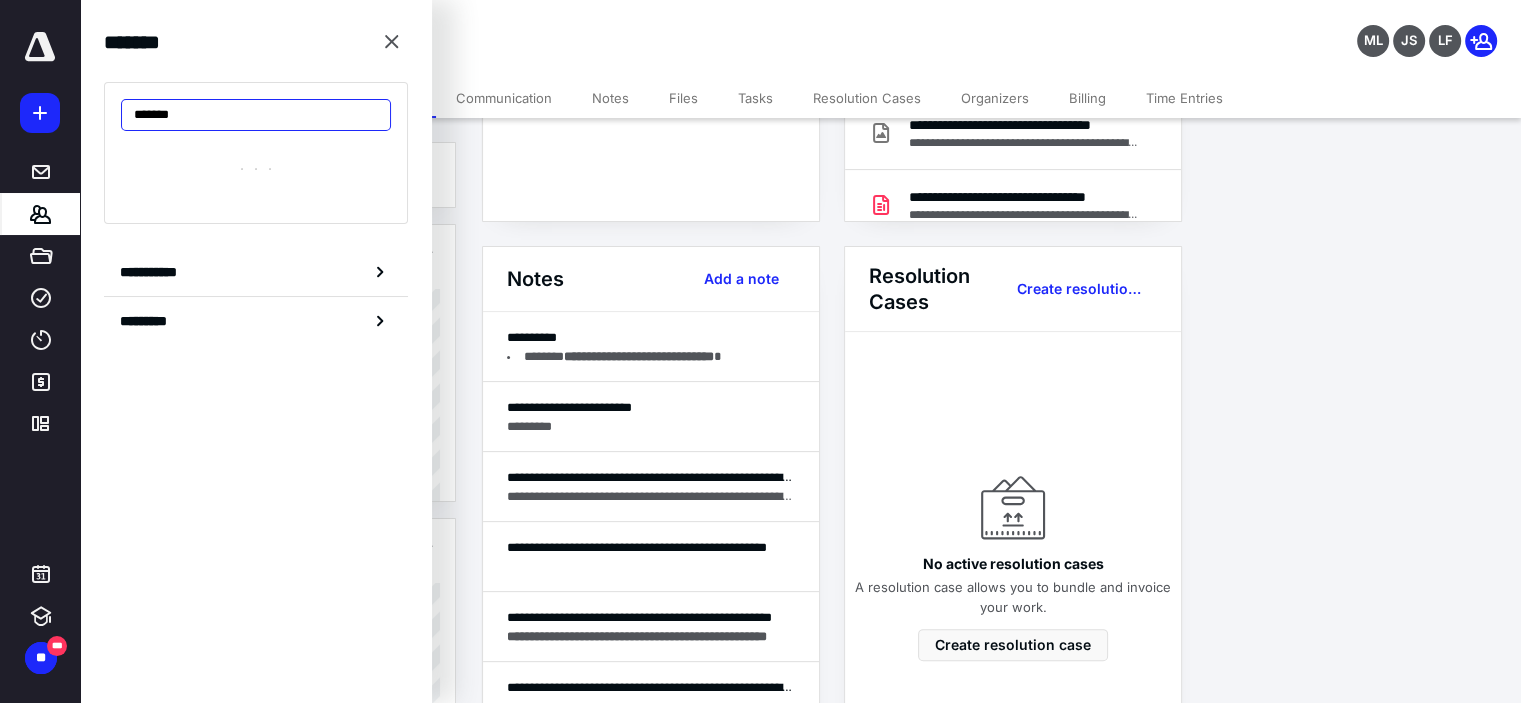 click on "*******" at bounding box center [256, 115] 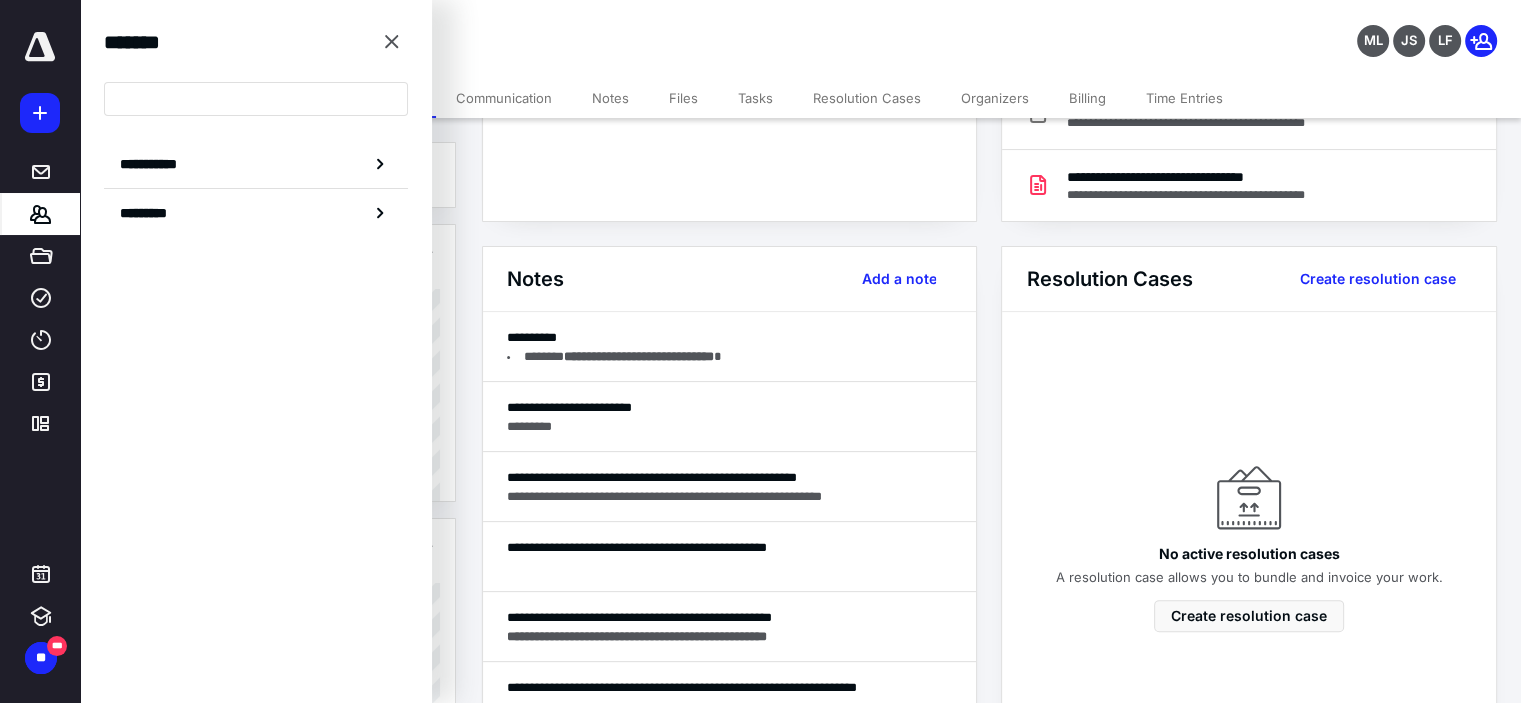 click at bounding box center [256, 99] 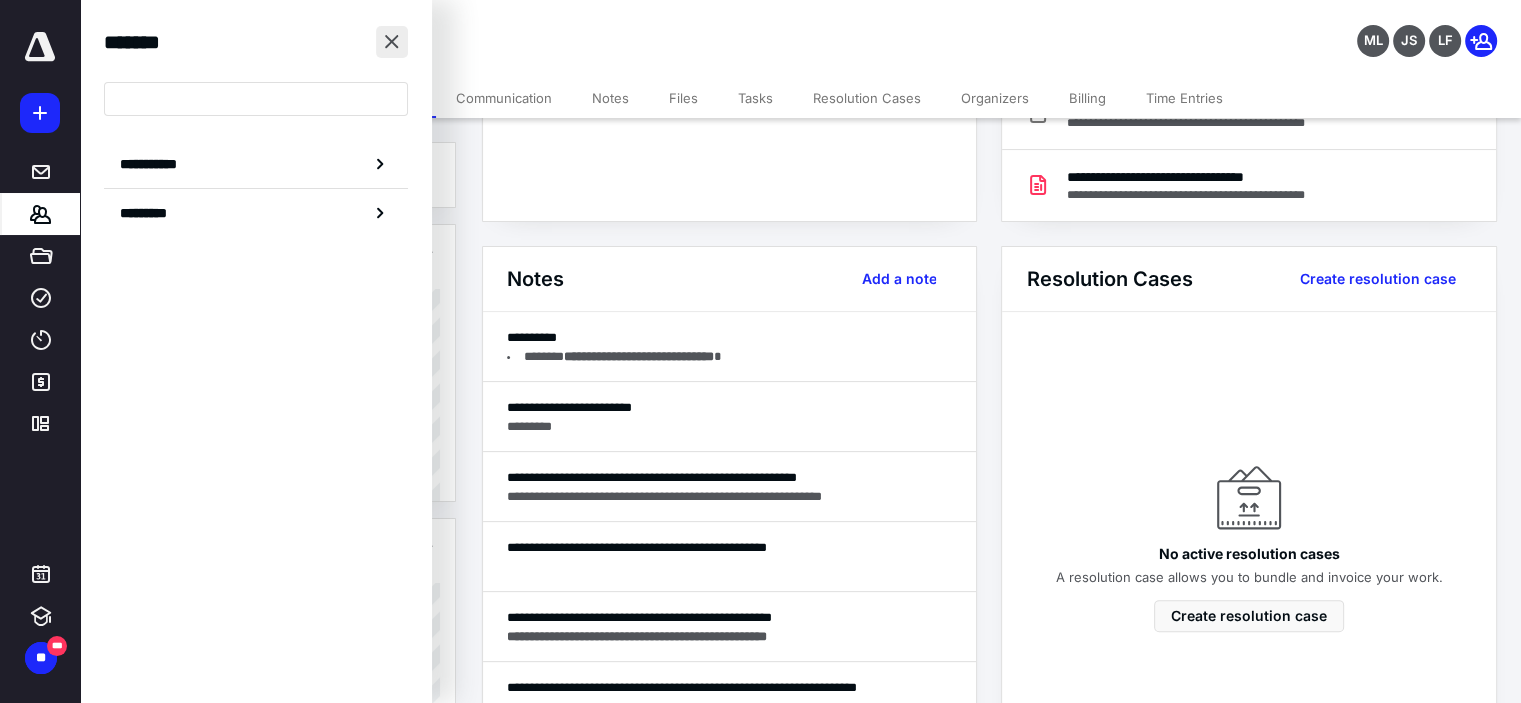 click at bounding box center (392, 42) 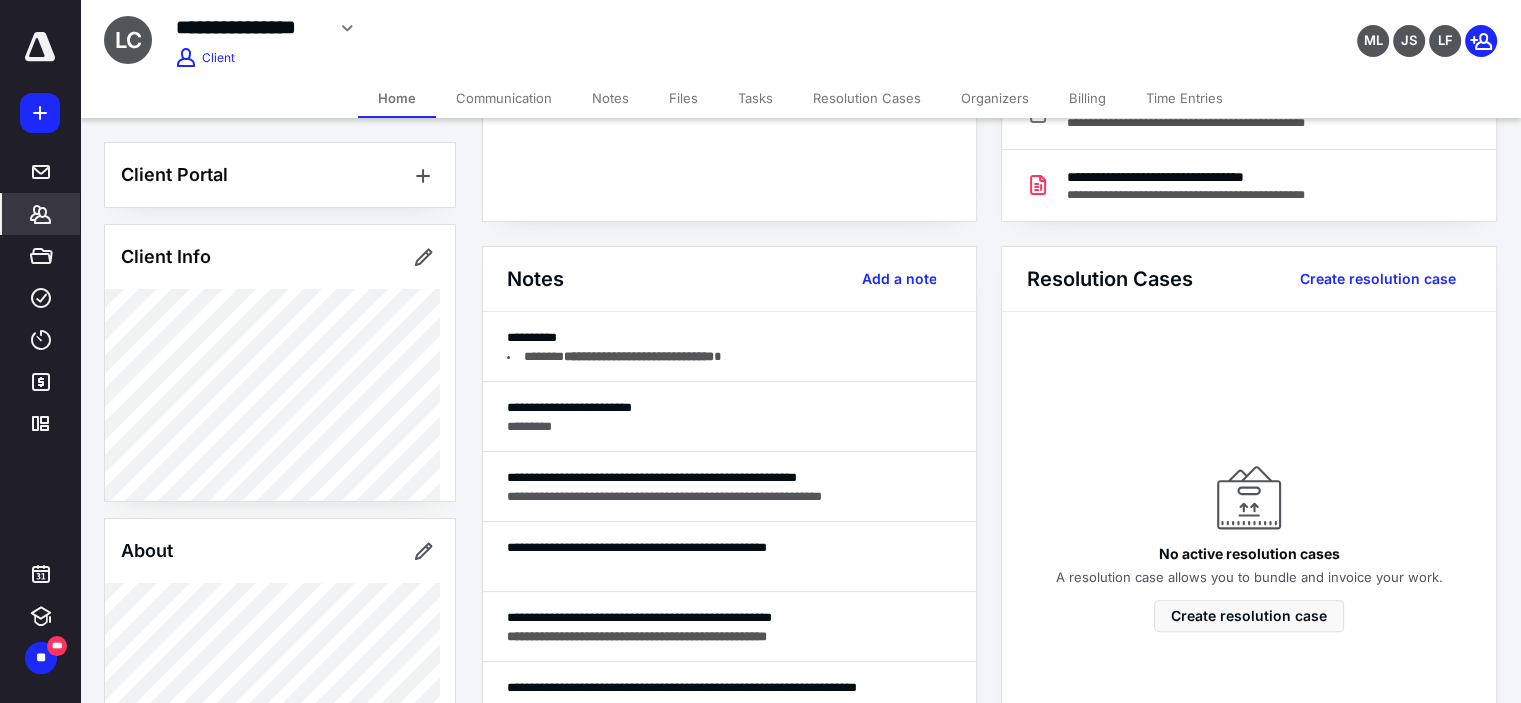 click on "**********" at bounding box center [601, 28] 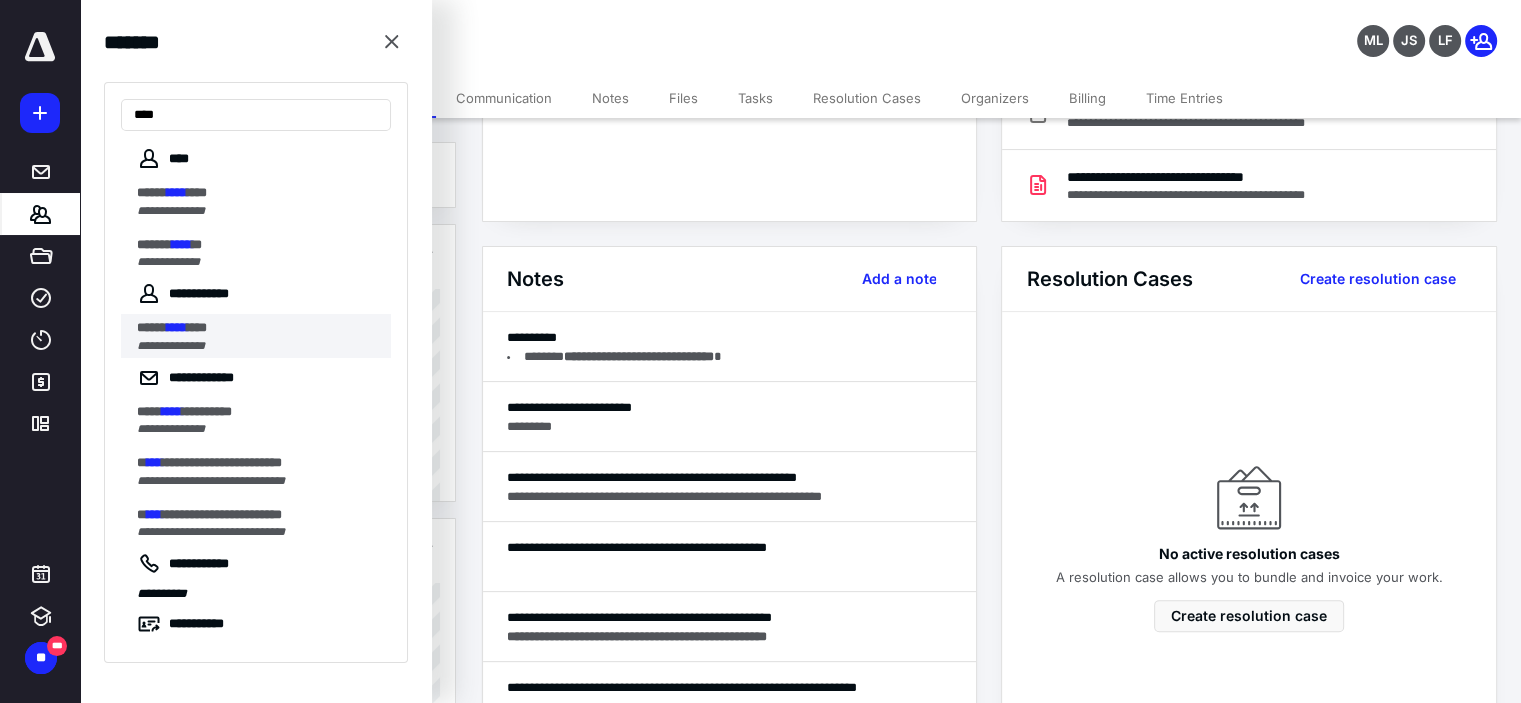 scroll, scrollTop: 24, scrollLeft: 0, axis: vertical 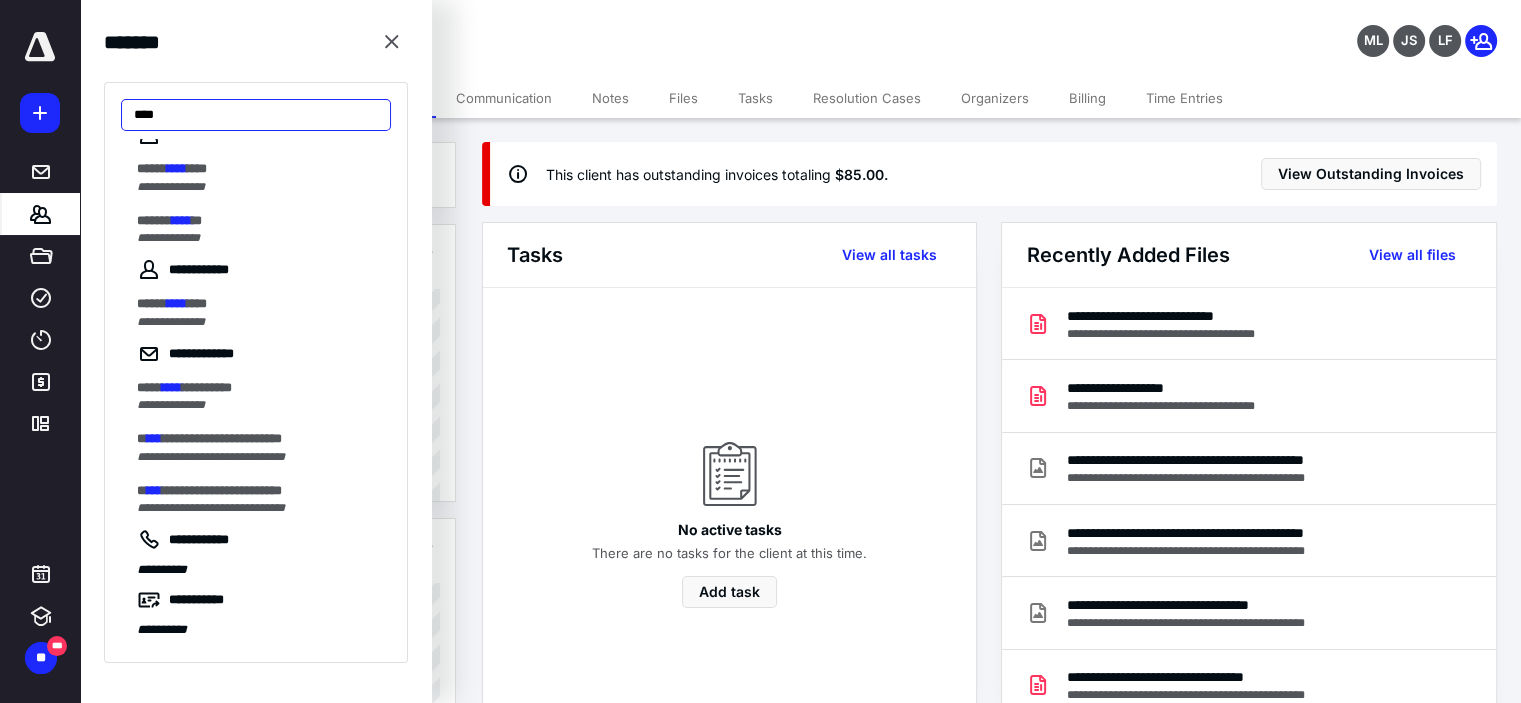 click on "****" at bounding box center [256, 115] 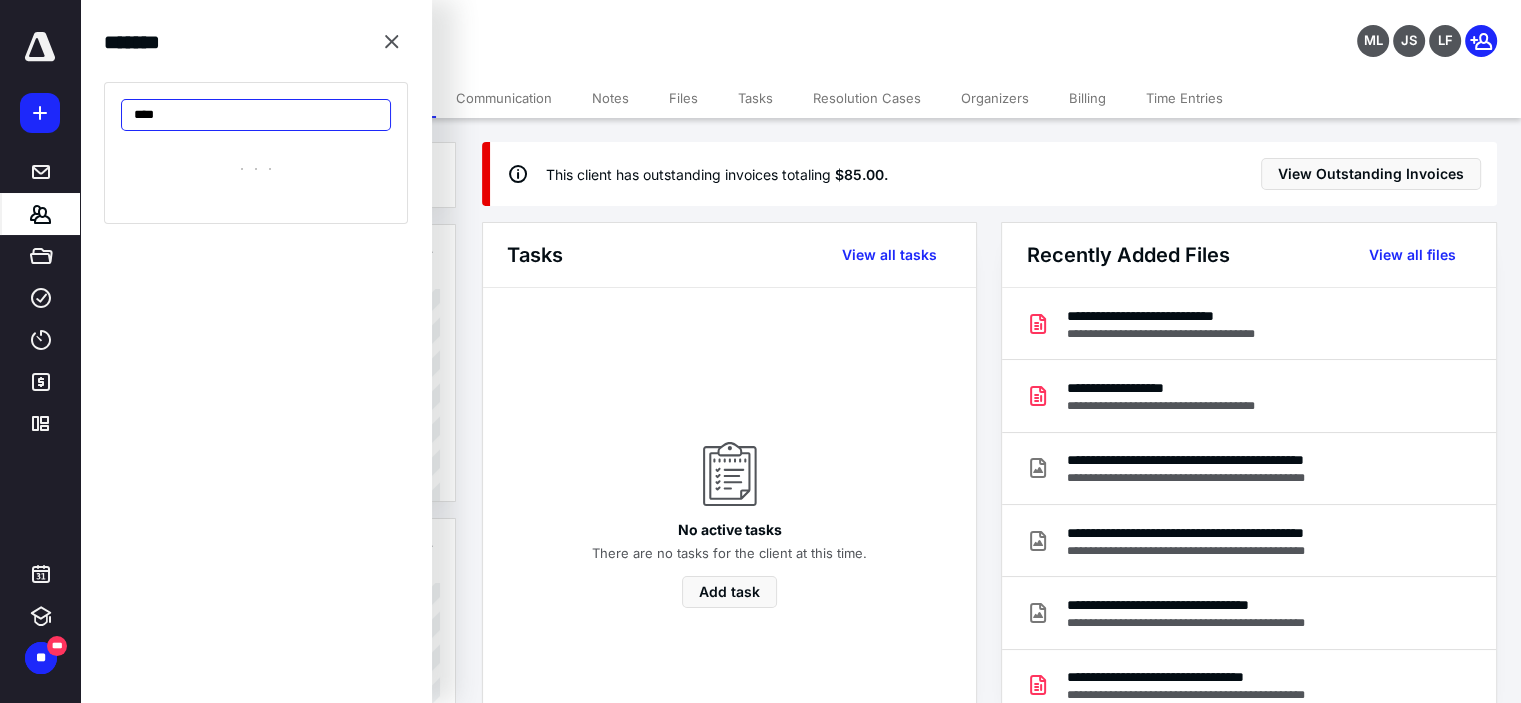 type on "*****" 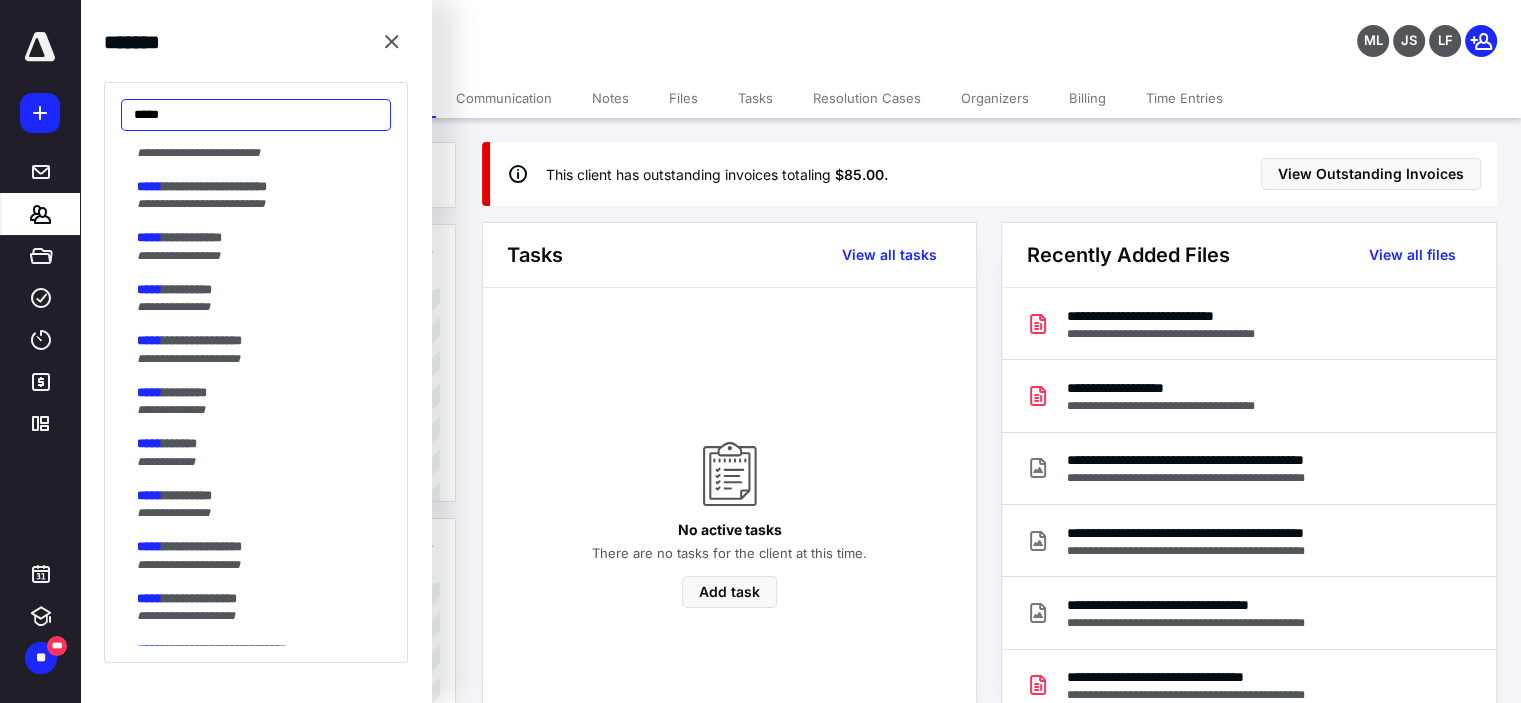scroll, scrollTop: 1700, scrollLeft: 0, axis: vertical 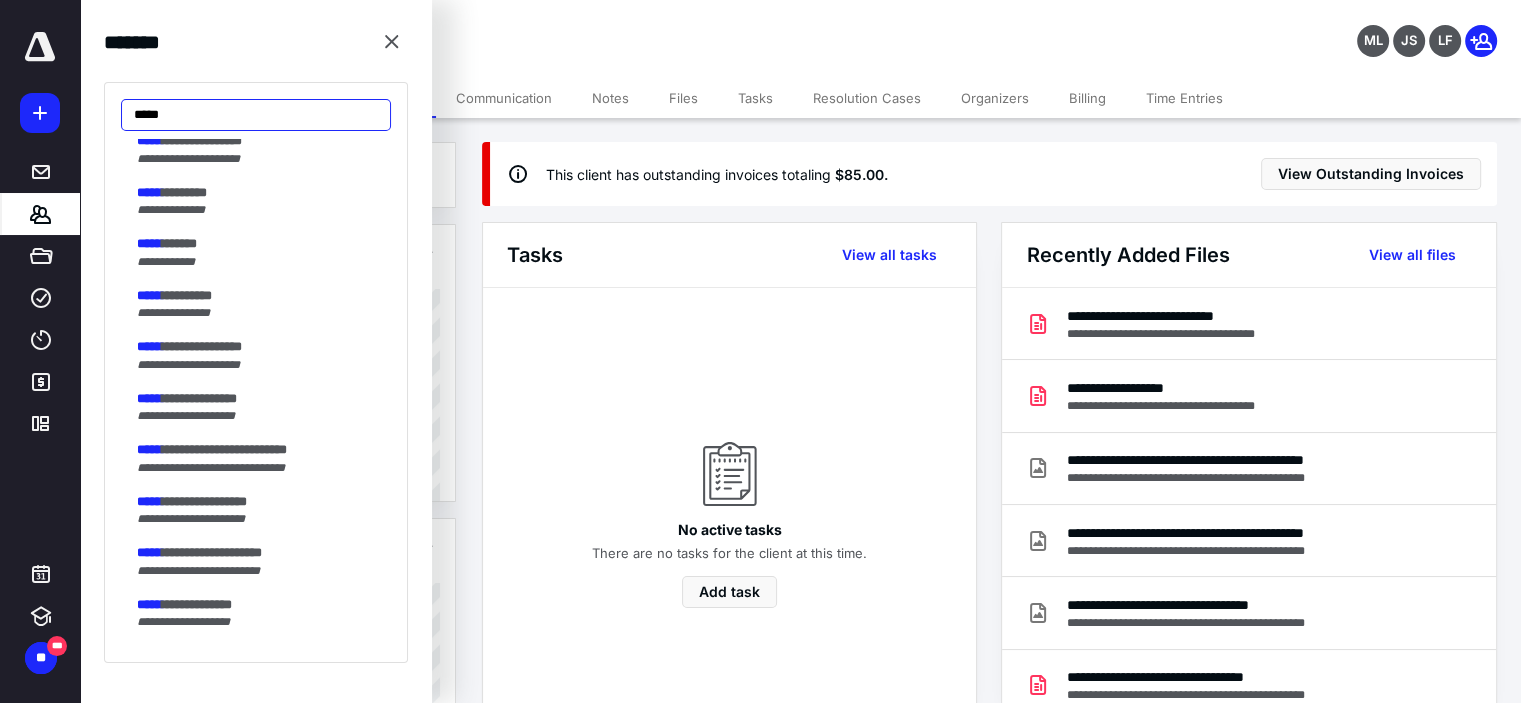 drag, startPoint x: 188, startPoint y: 112, endPoint x: 55, endPoint y: 108, distance: 133.06013 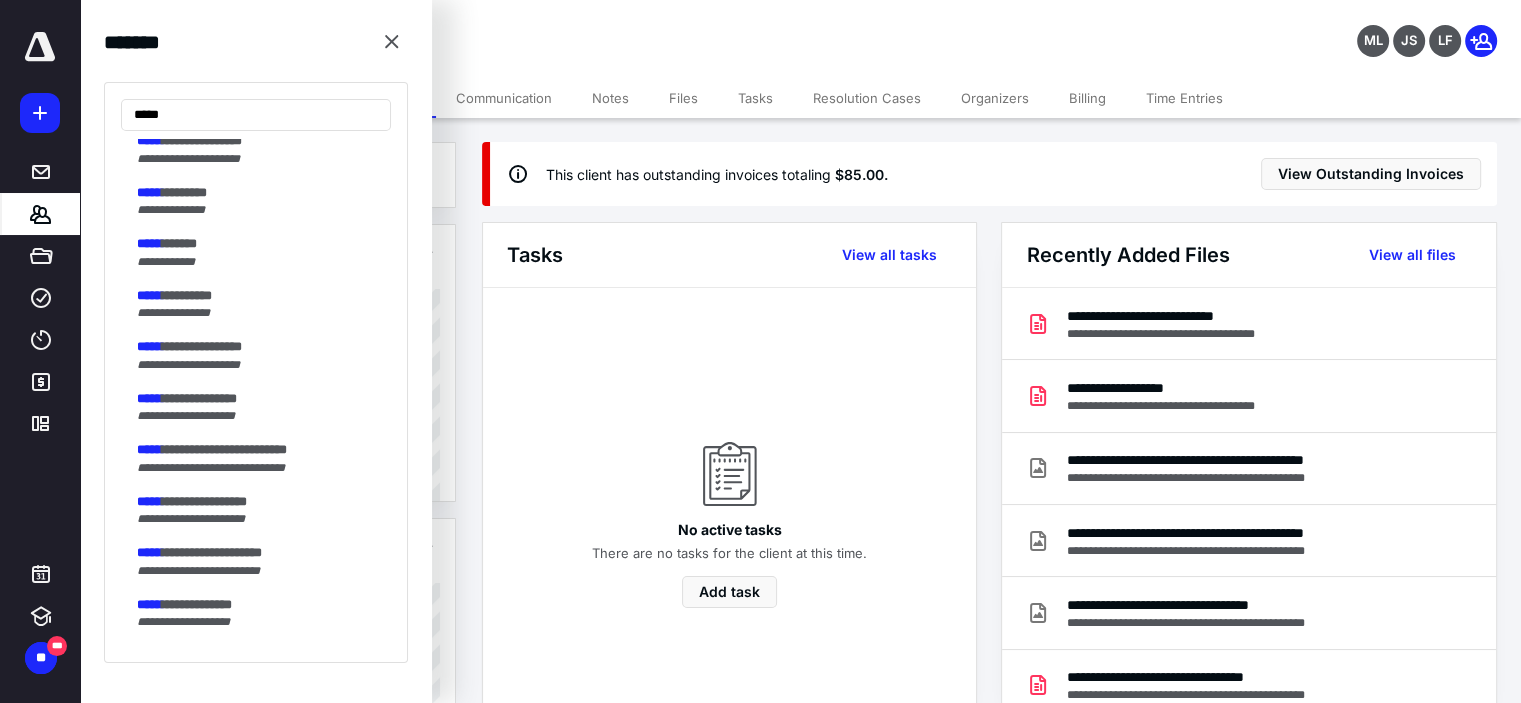 click on "**********" at bounding box center (760, 1730) 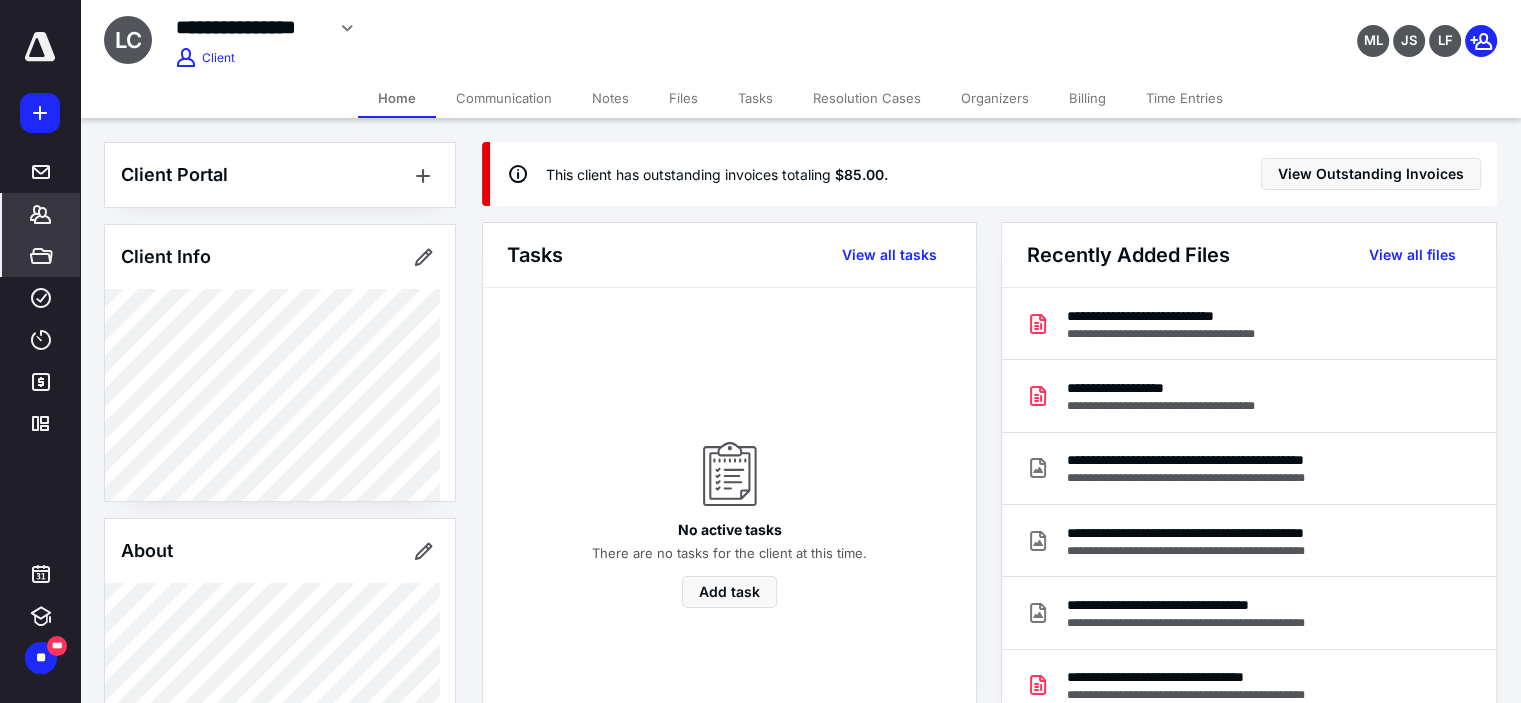 click on "*****" at bounding box center (41, 256) 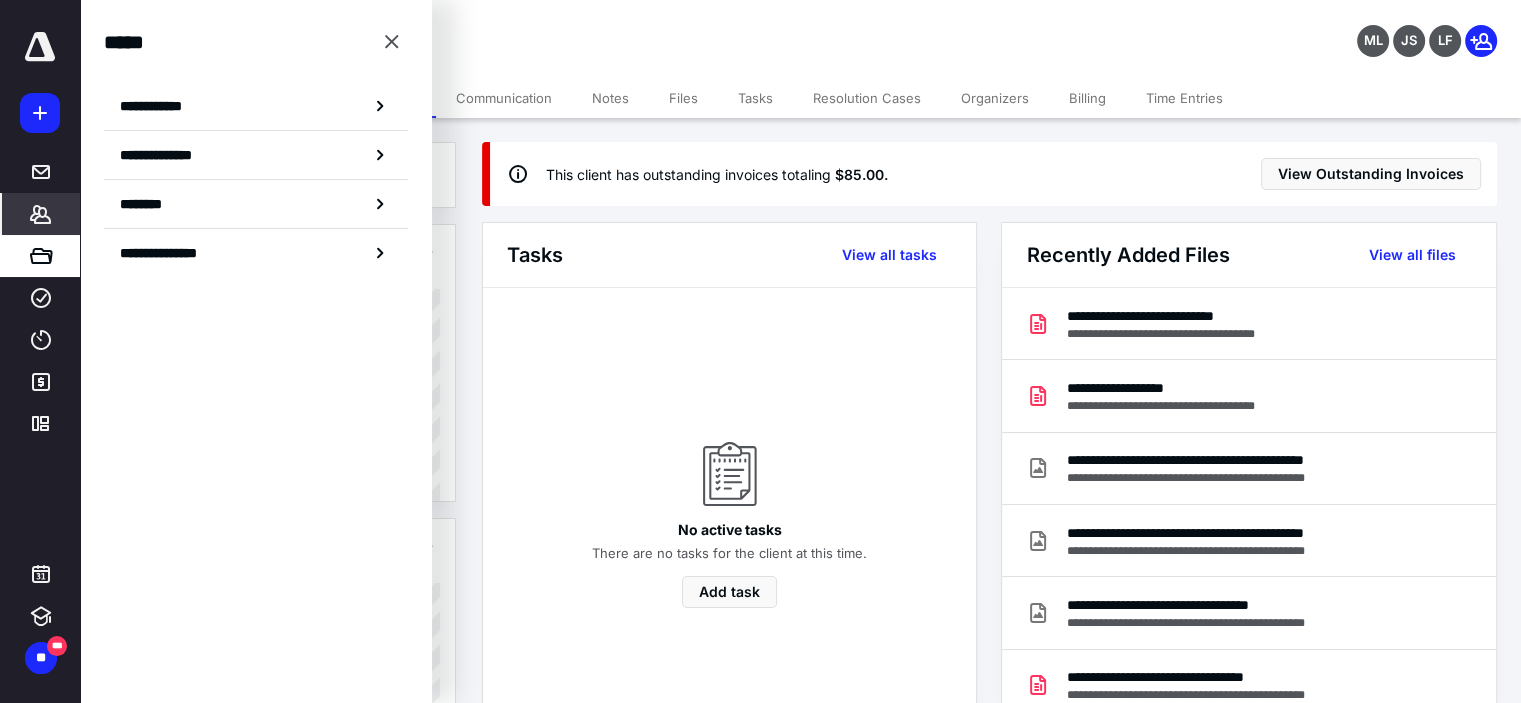 click on "*******" at bounding box center (41, 214) 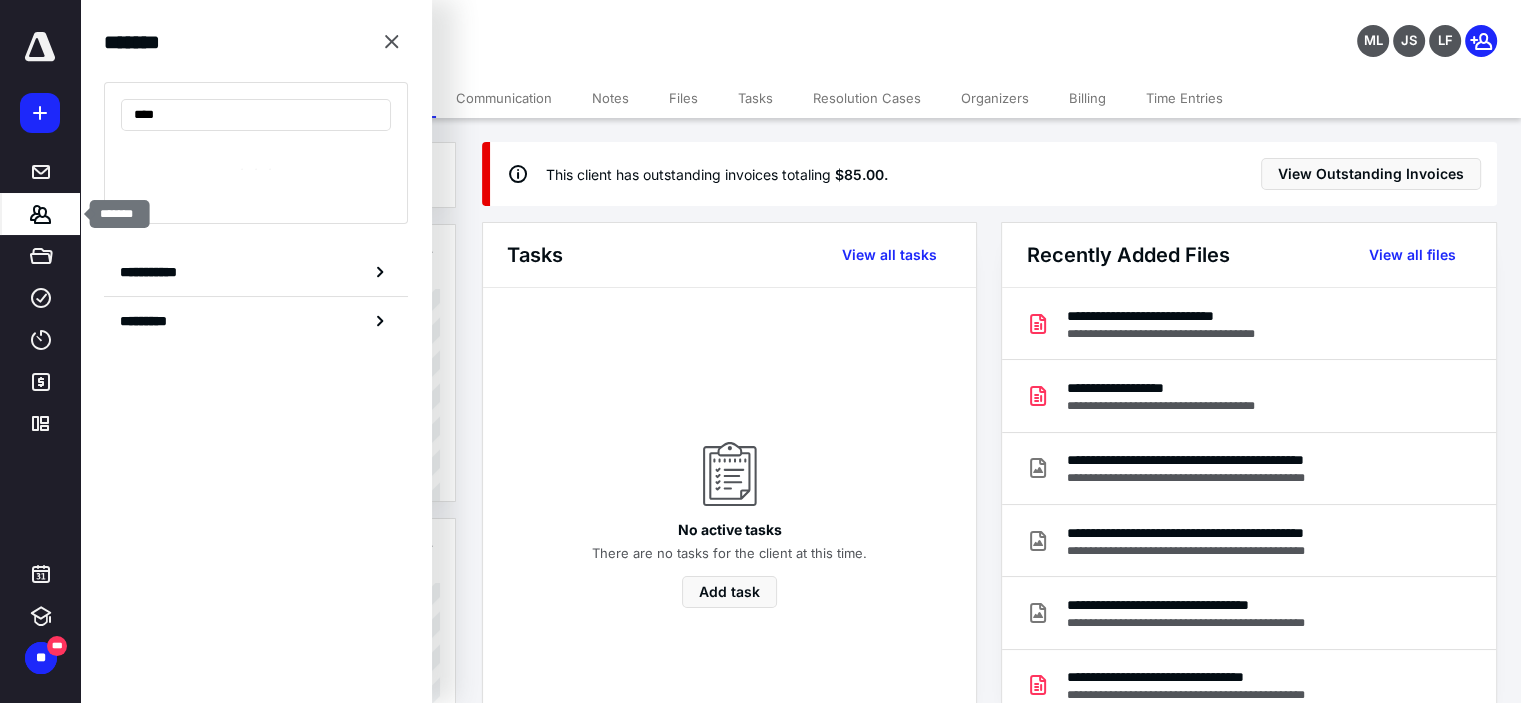 type on "*****" 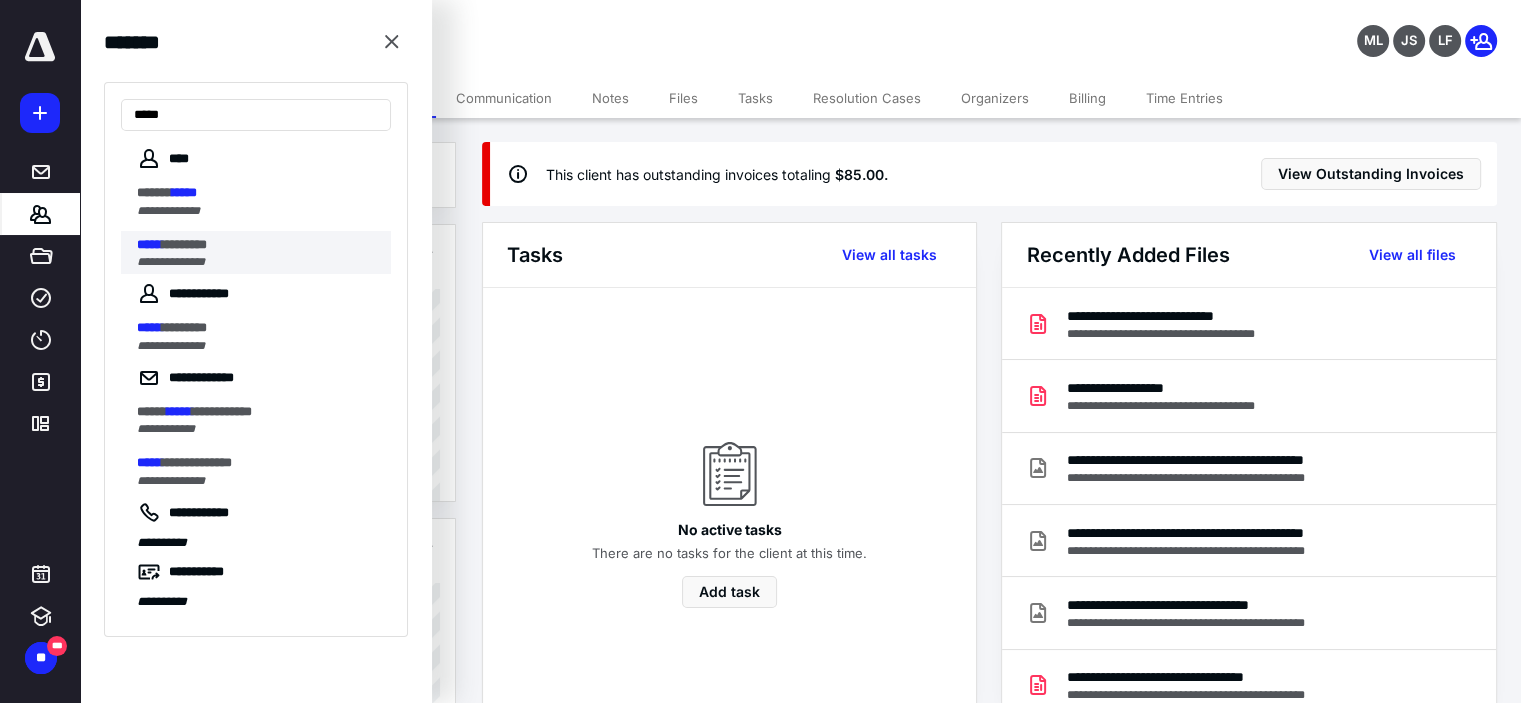 click on "**********" at bounding box center [258, 262] 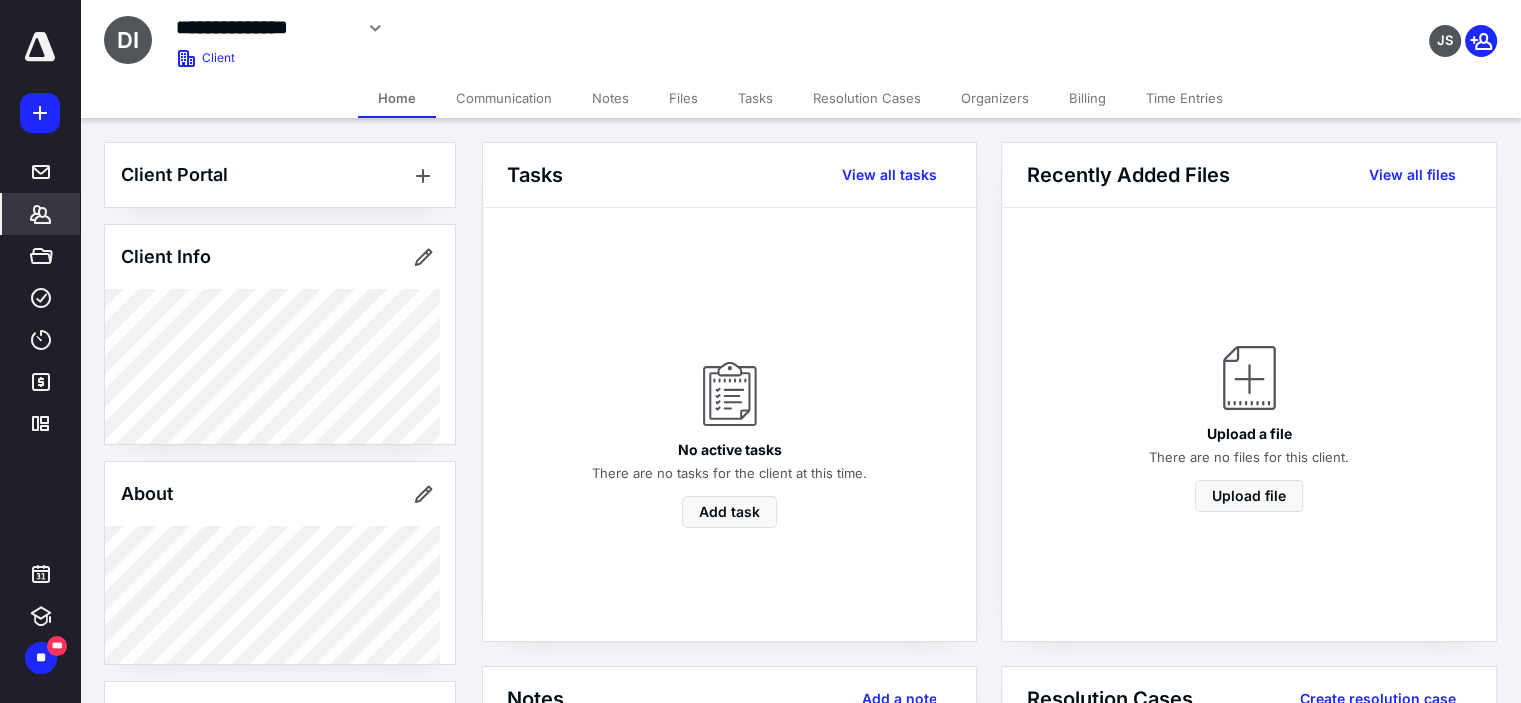 scroll, scrollTop: 344, scrollLeft: 0, axis: vertical 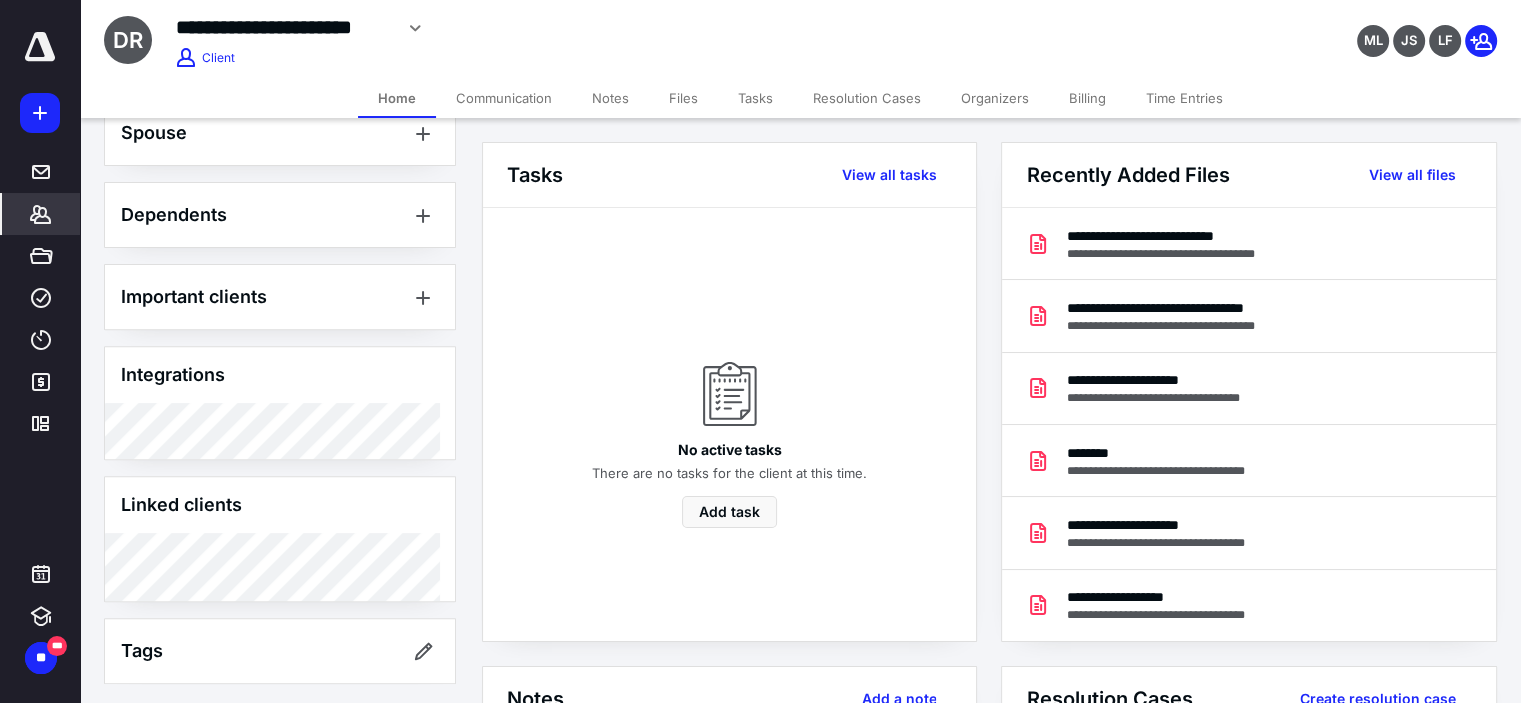 click on "No active tasks There are no tasks for the client at this time. Add task" at bounding box center [729, 424] 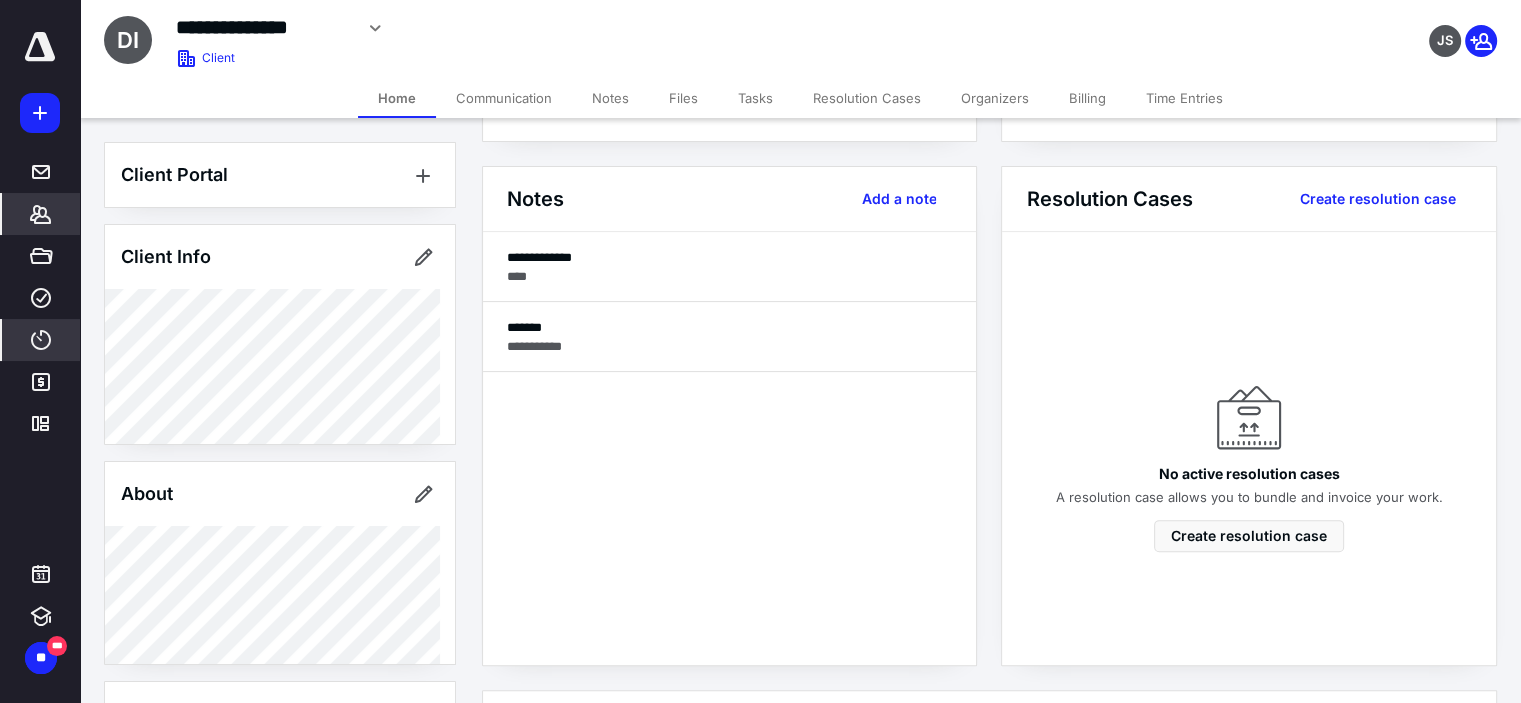 scroll, scrollTop: 984, scrollLeft: 0, axis: vertical 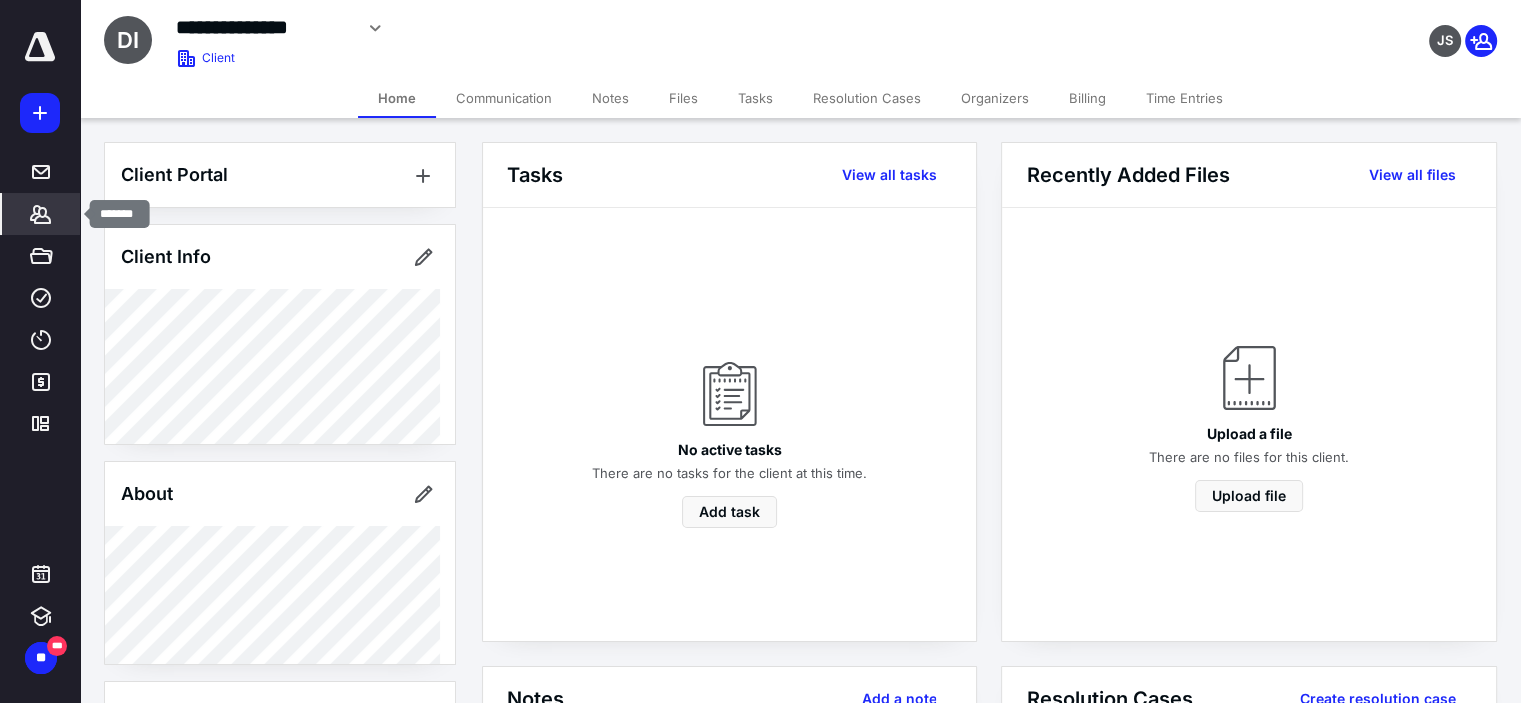click on "*******" at bounding box center [41, 214] 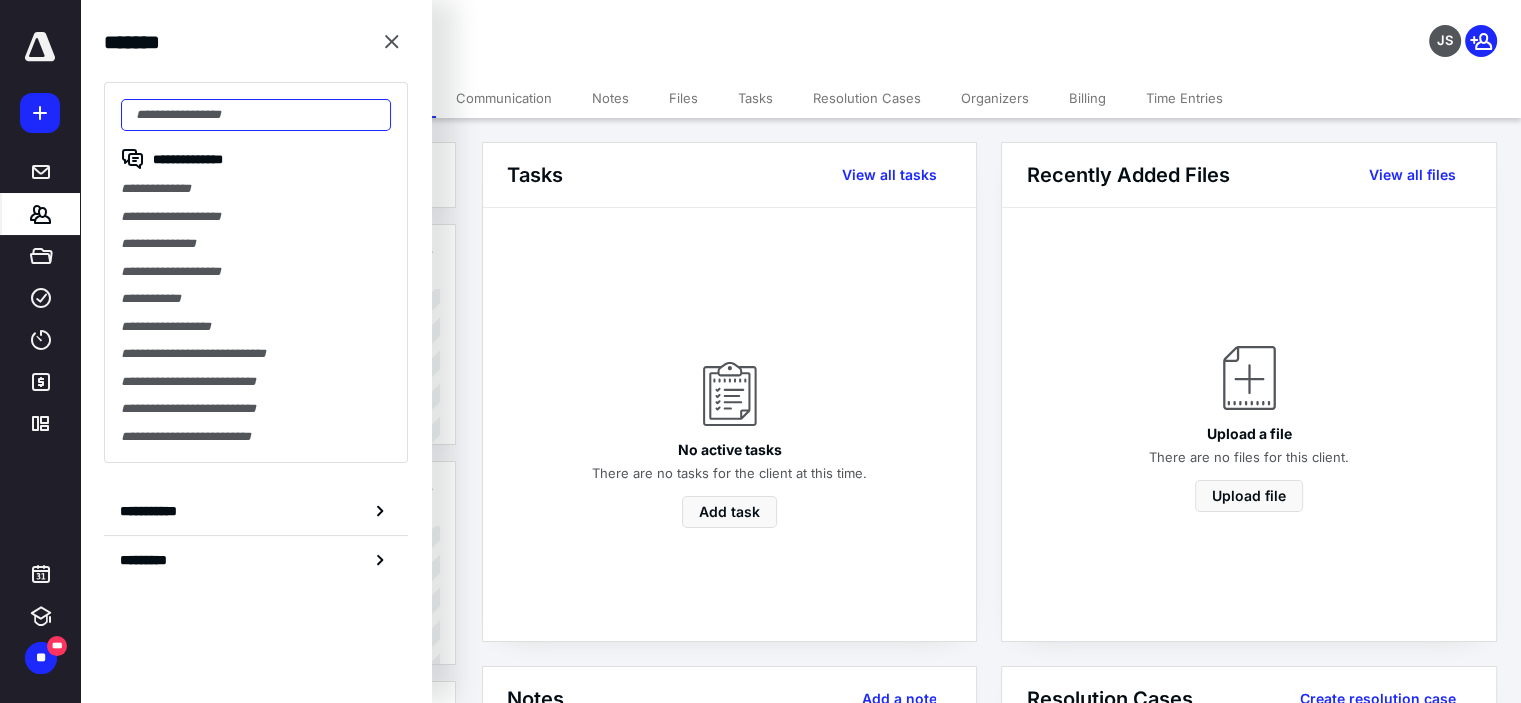 click at bounding box center (256, 115) 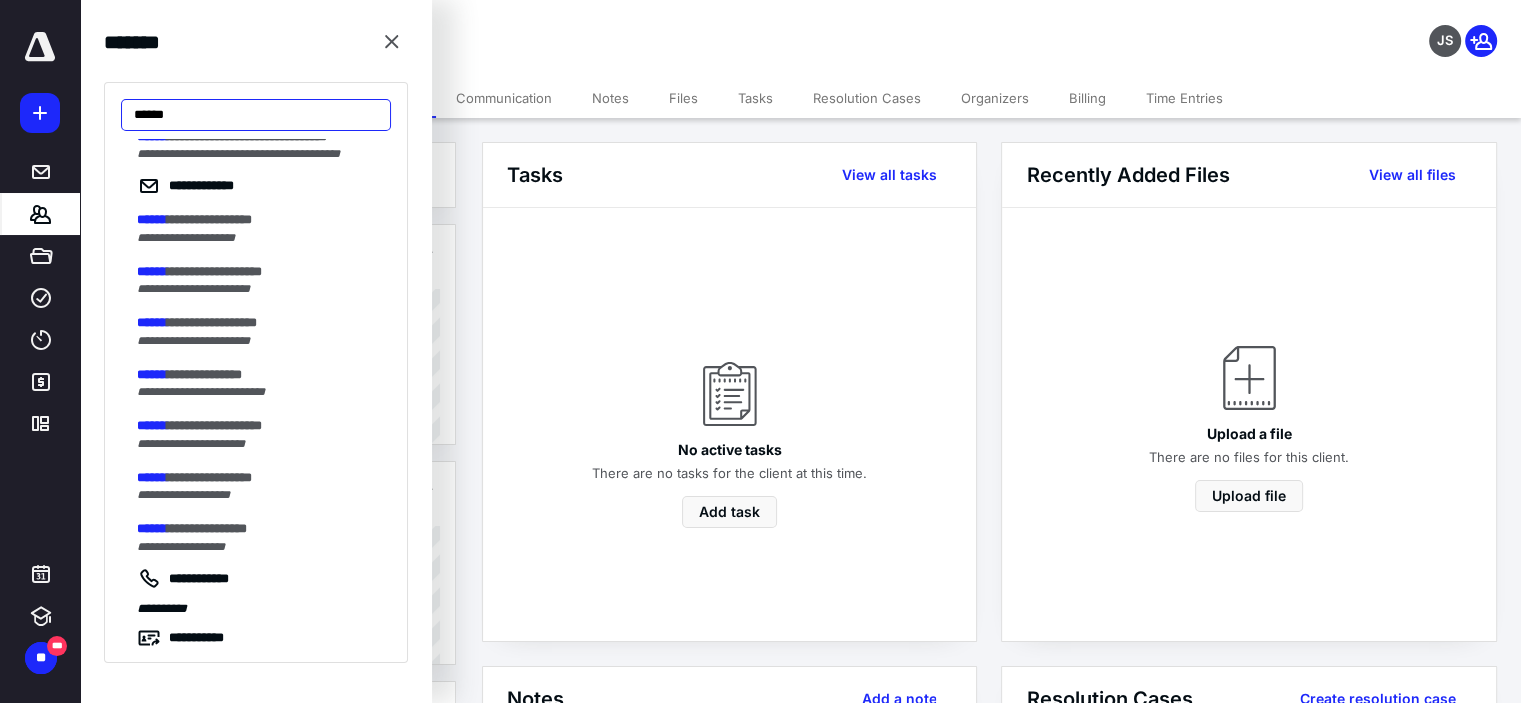 scroll, scrollTop: 2239, scrollLeft: 0, axis: vertical 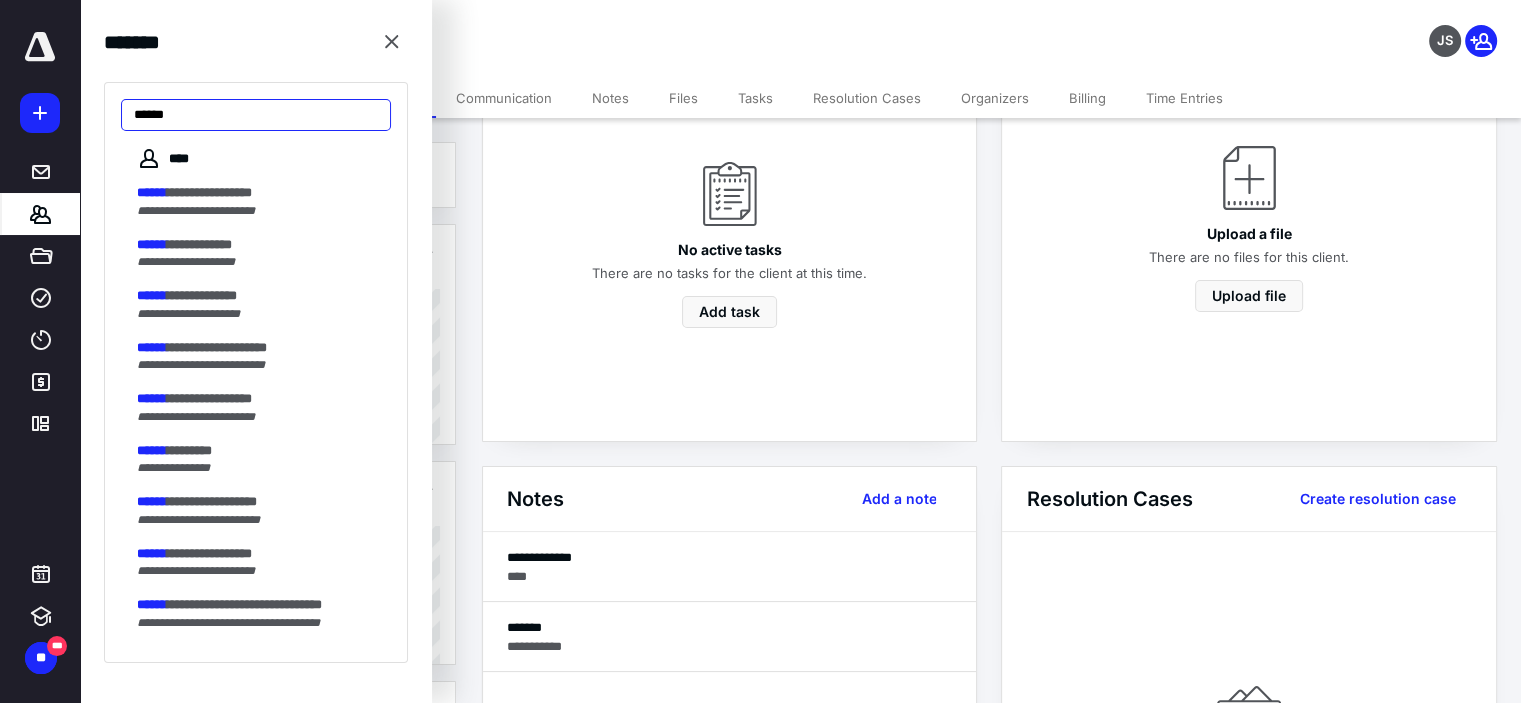 drag, startPoint x: 182, startPoint y: 111, endPoint x: 89, endPoint y: 111, distance: 93 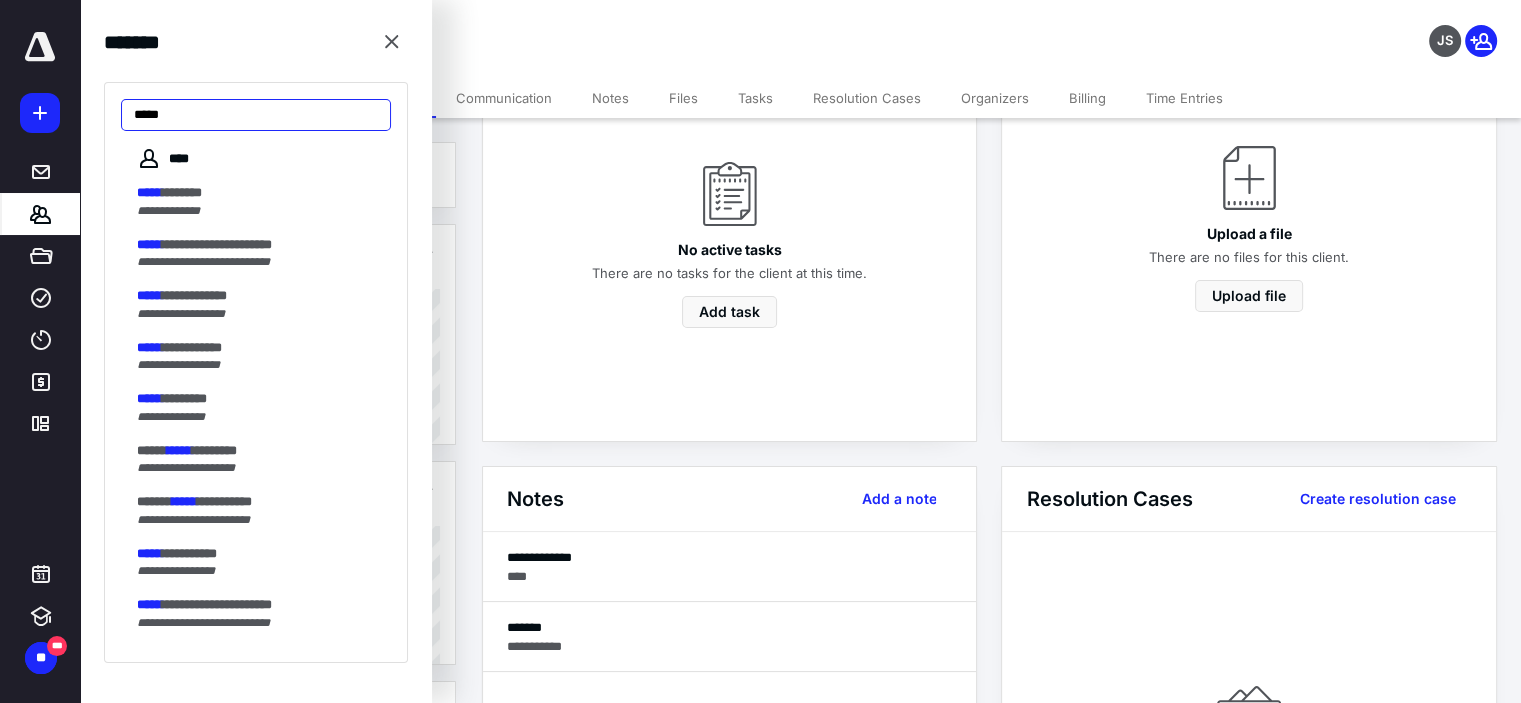 drag, startPoint x: 119, startPoint y: 118, endPoint x: 84, endPoint y: 118, distance: 35 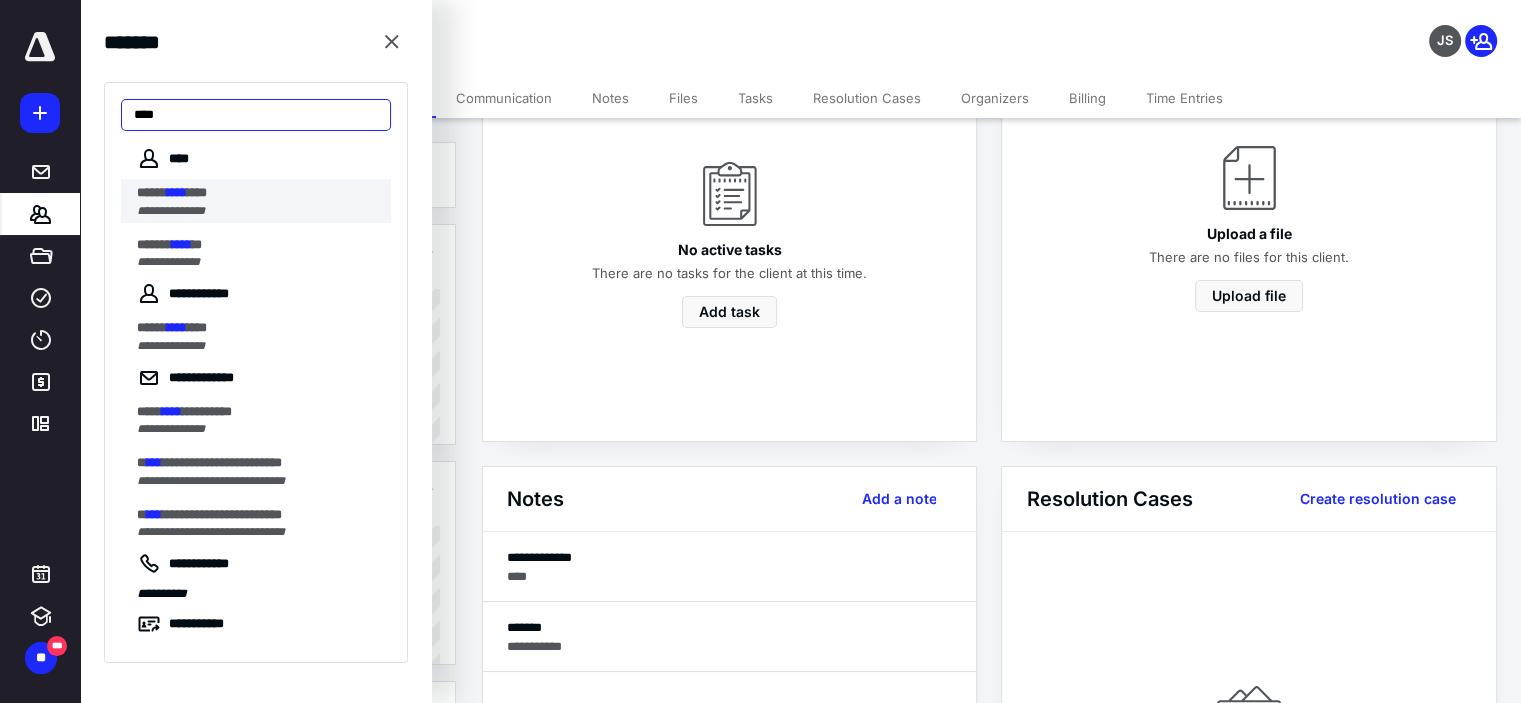 type on "****" 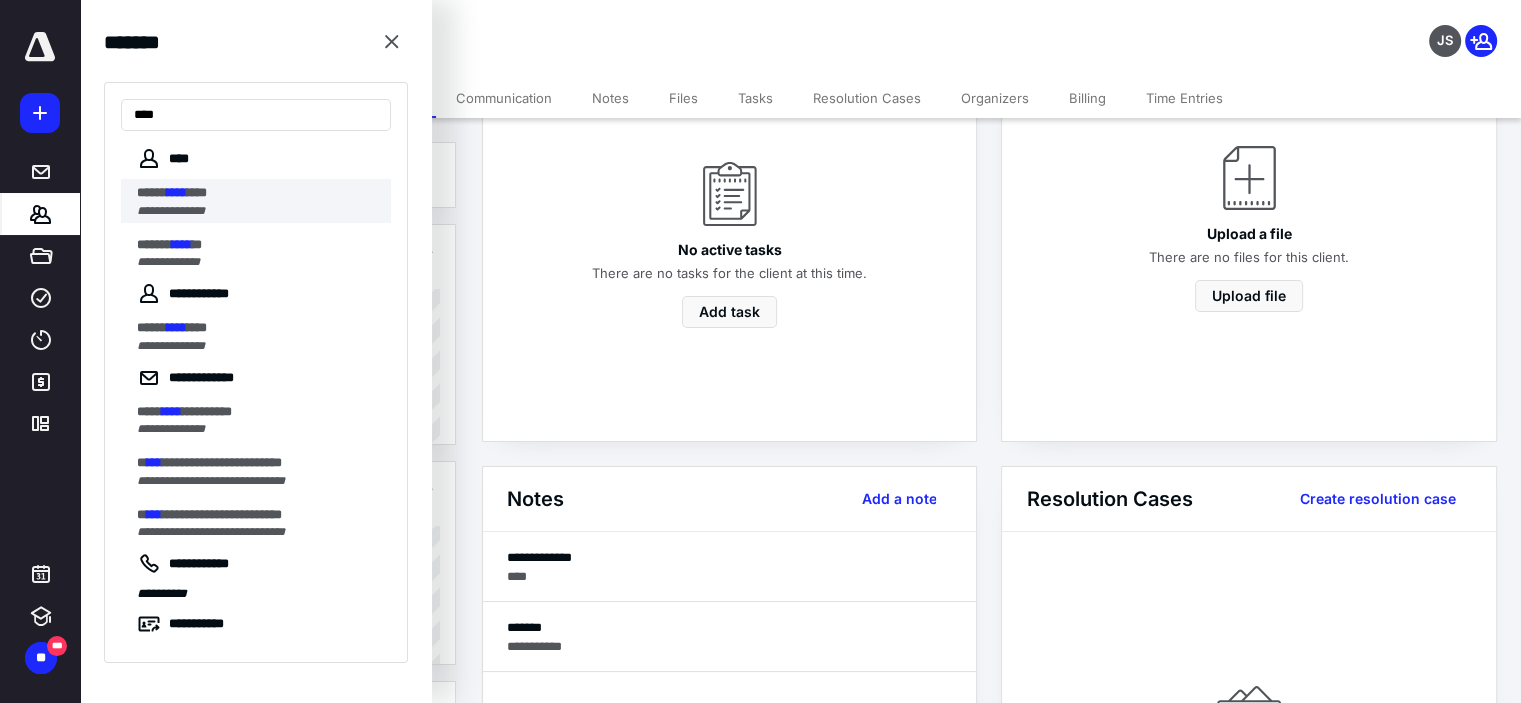 click on "**********" at bounding box center (171, 211) 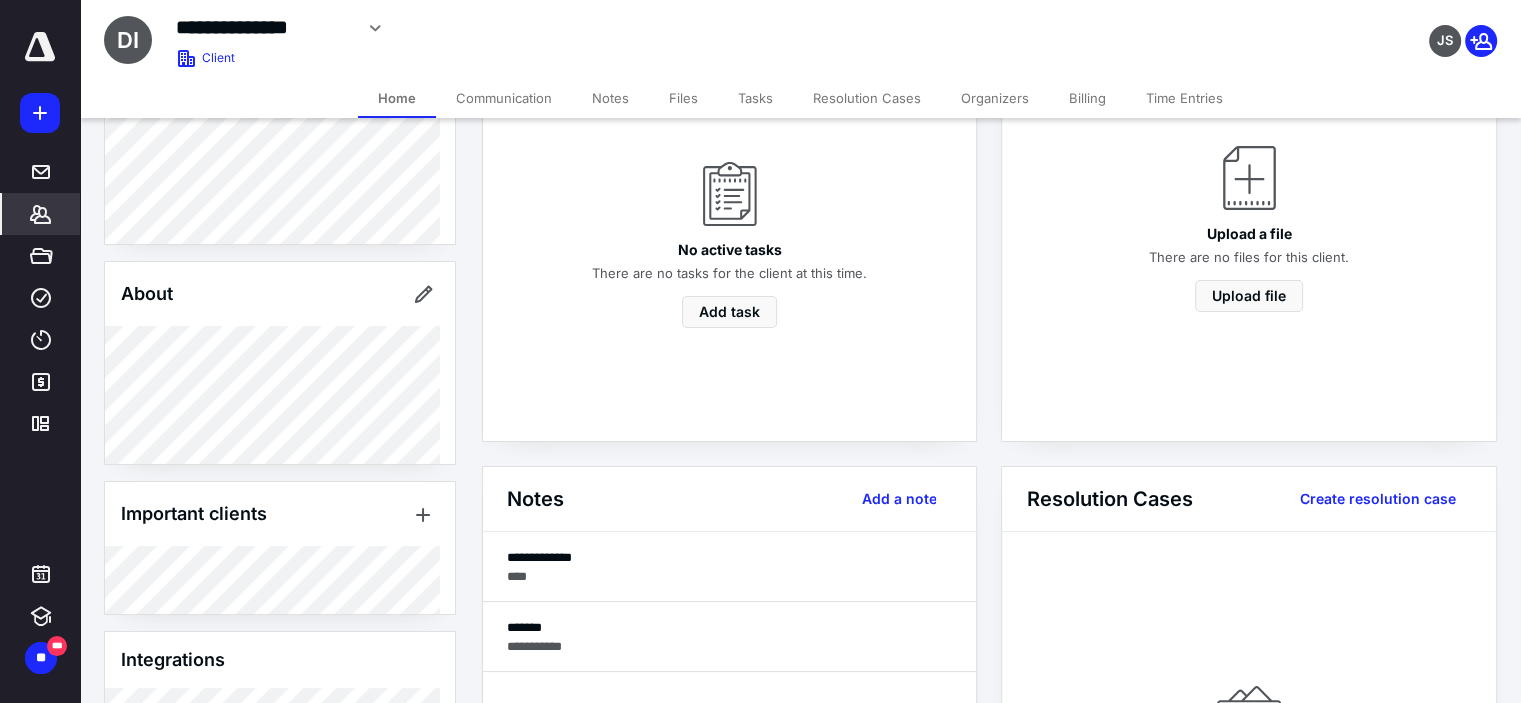 scroll, scrollTop: 344, scrollLeft: 0, axis: vertical 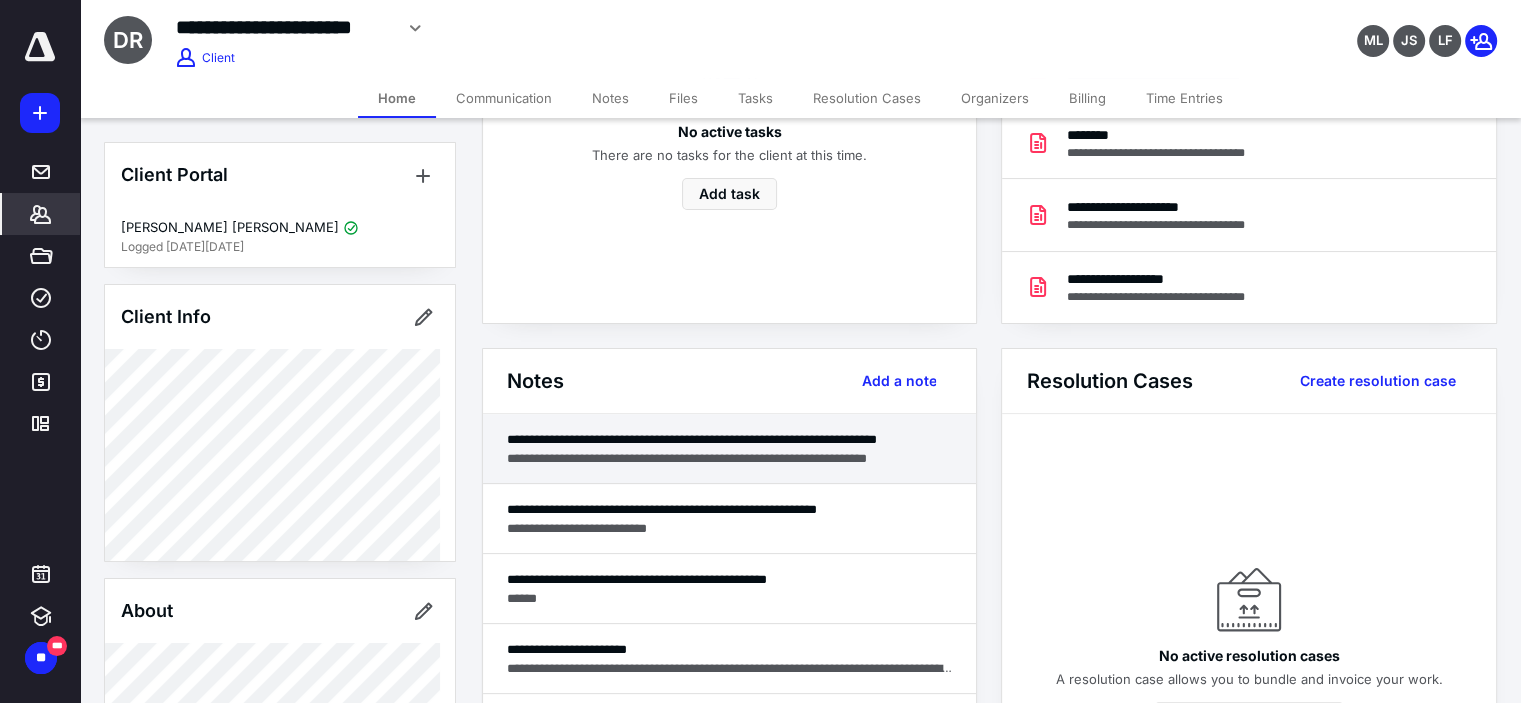 click on "**********" at bounding box center [730, 458] 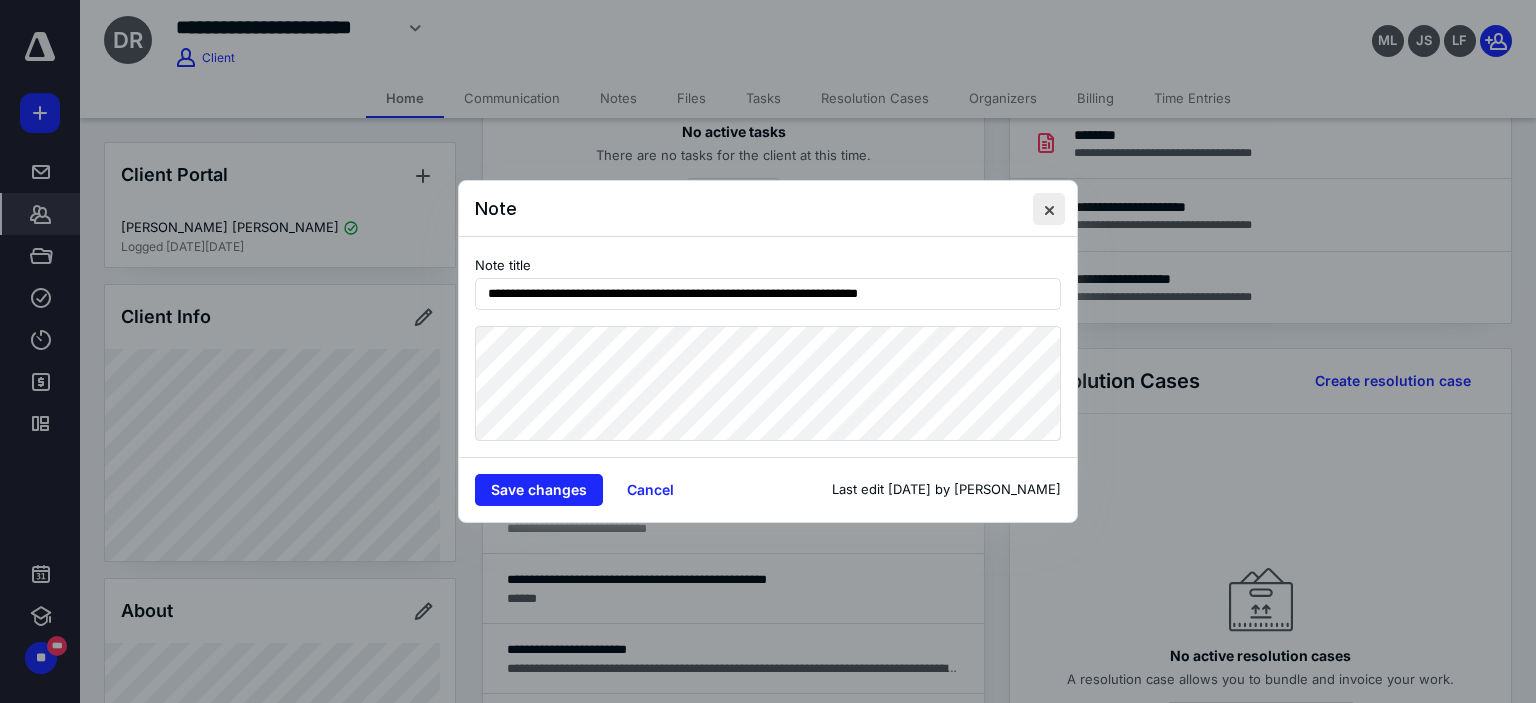 click at bounding box center [1049, 209] 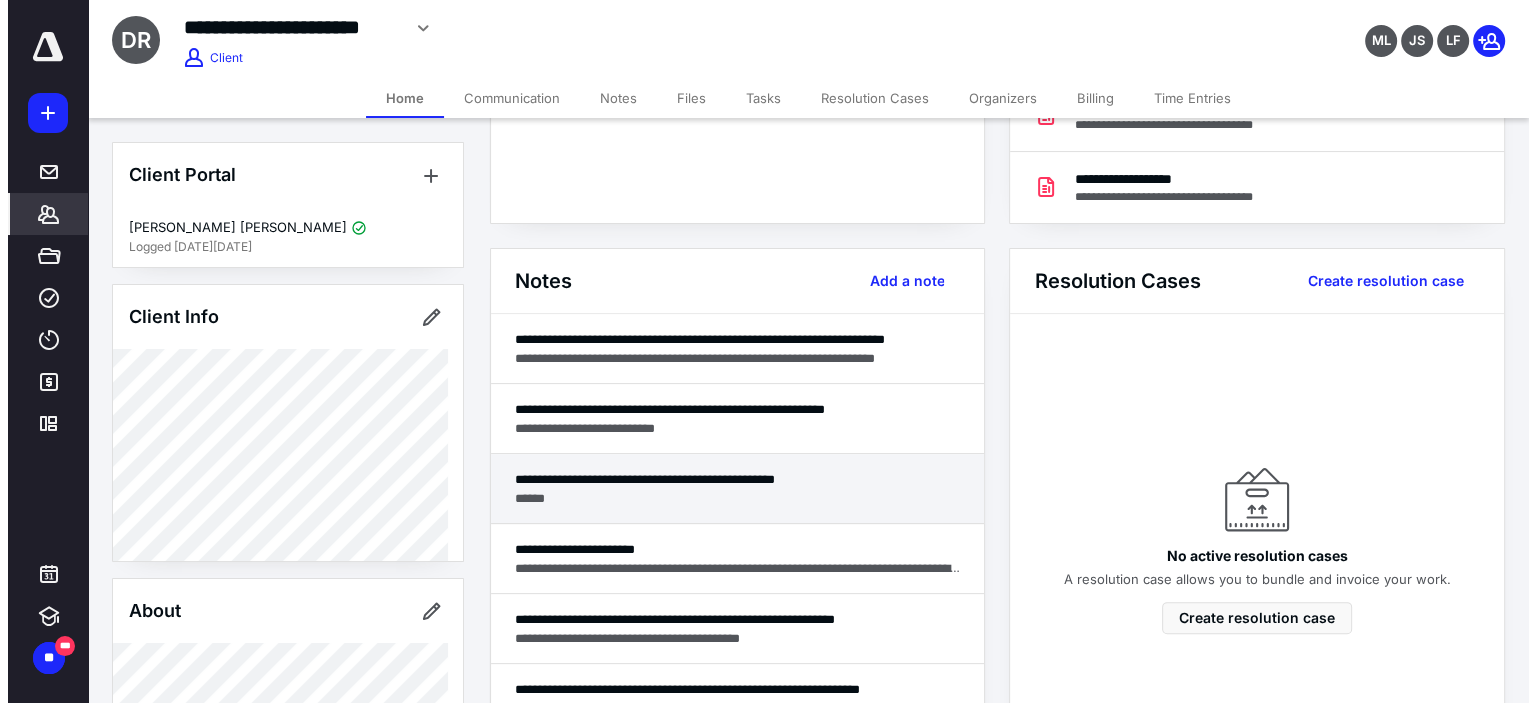scroll, scrollTop: 518, scrollLeft: 0, axis: vertical 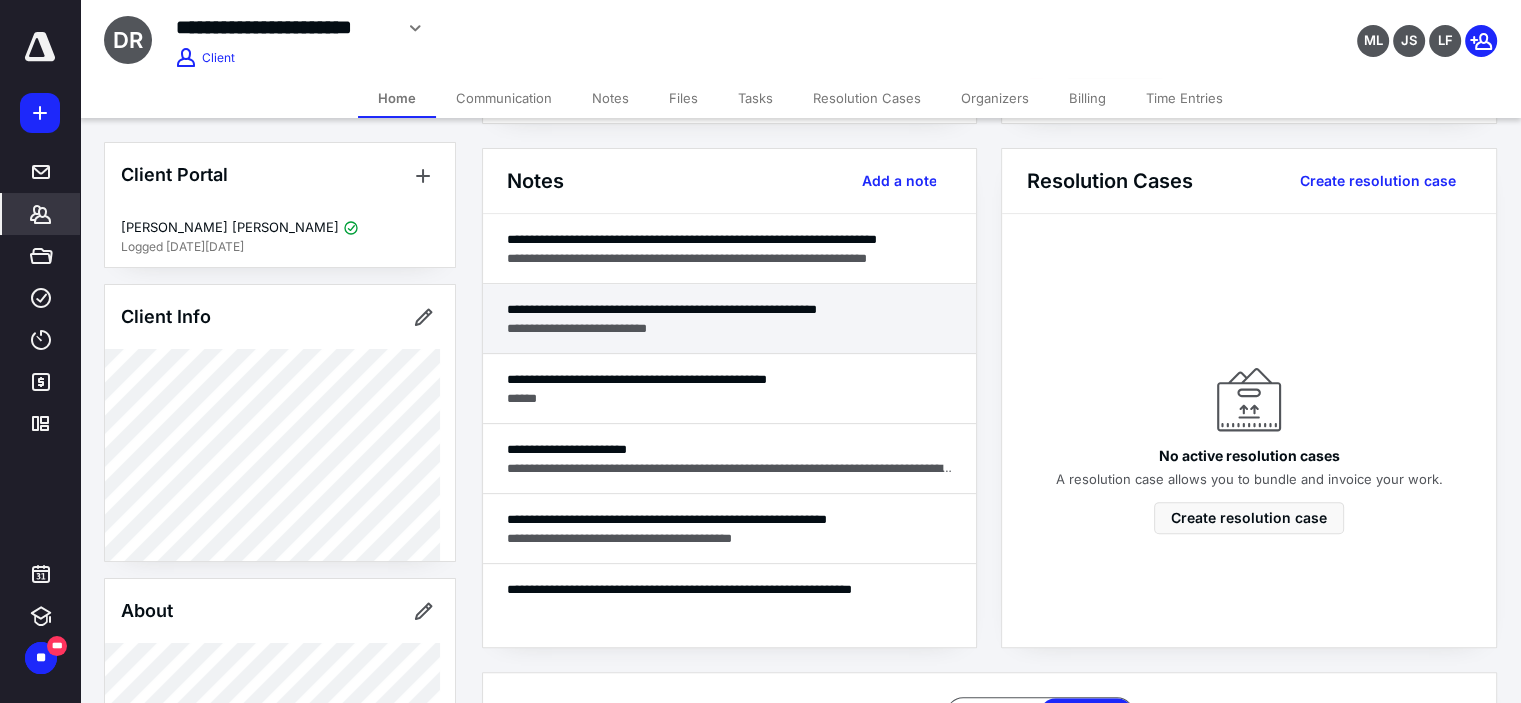 click on "**********" at bounding box center (730, 328) 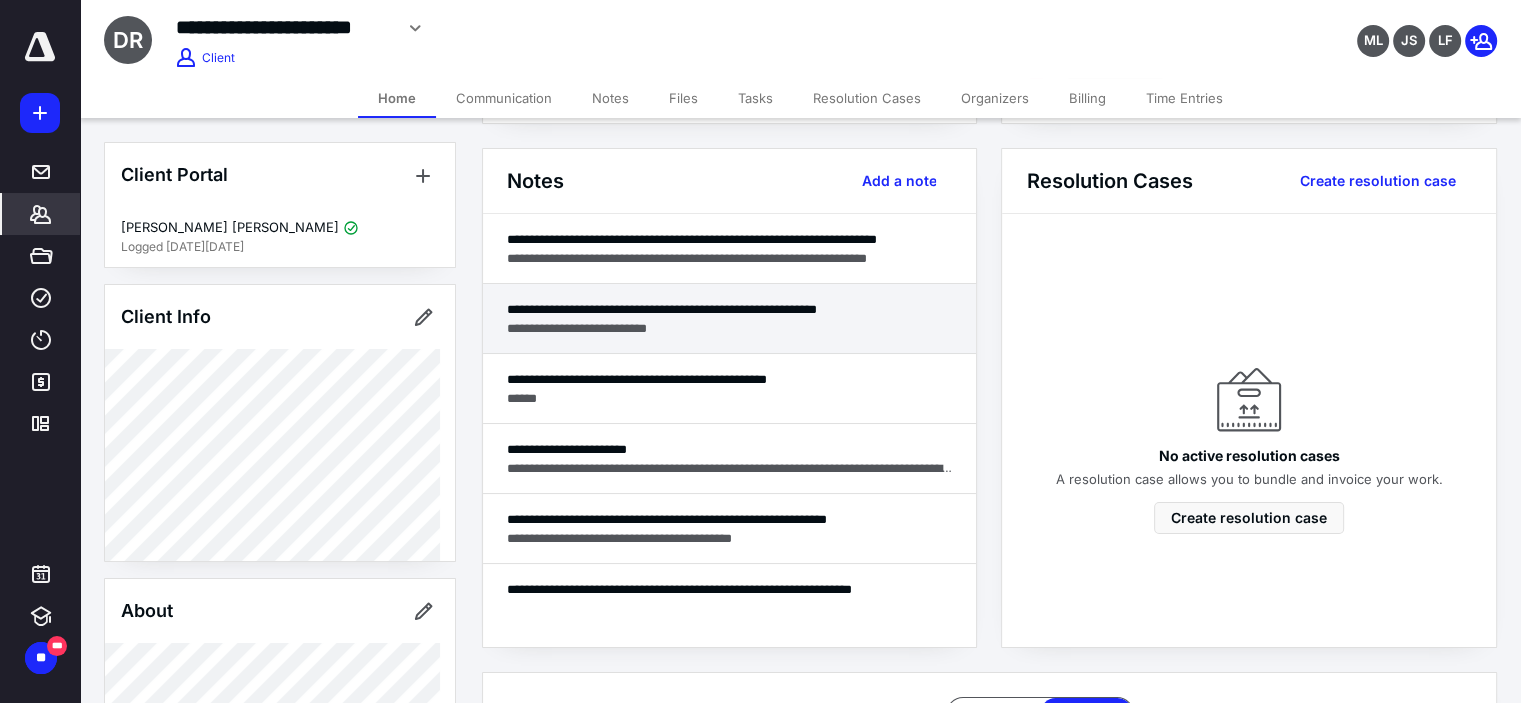 type on "**********" 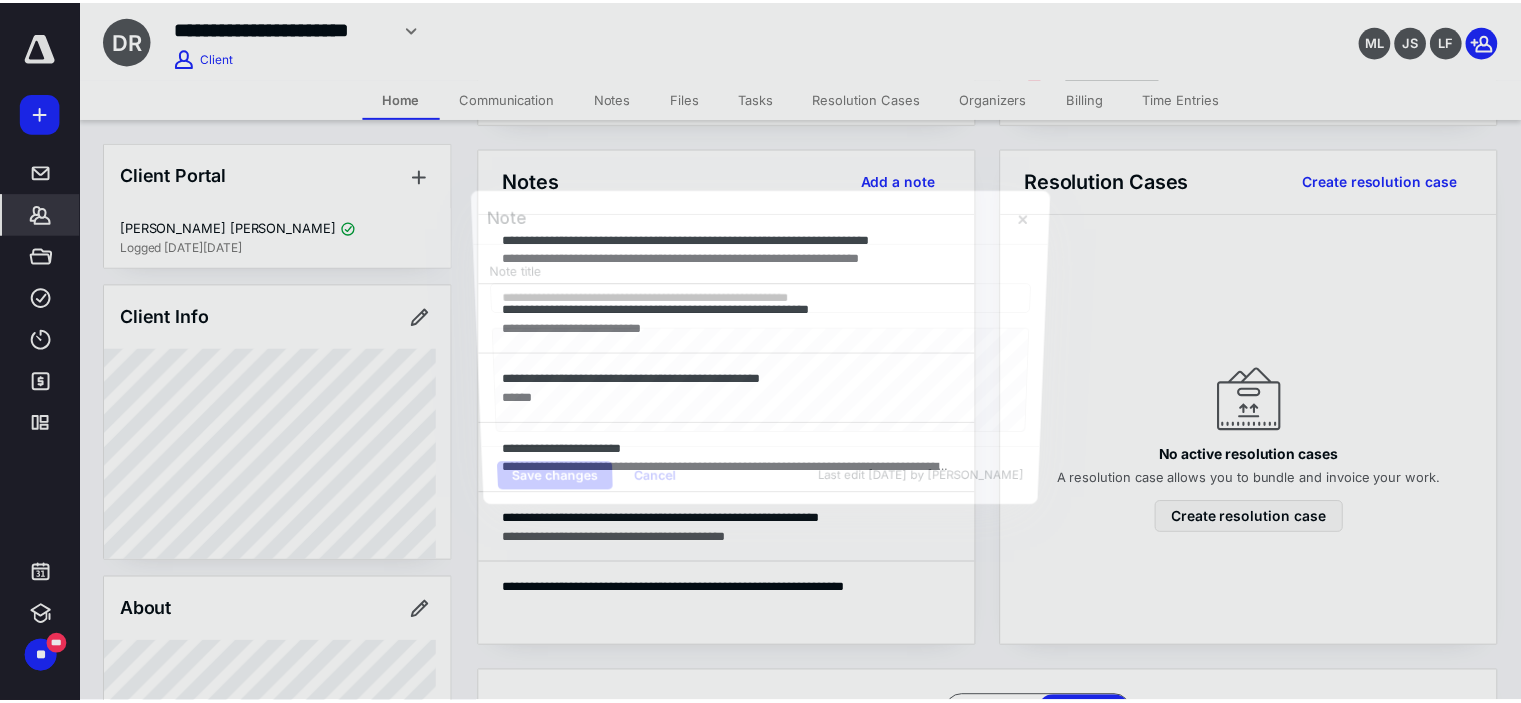 scroll, scrollTop: 400, scrollLeft: 0, axis: vertical 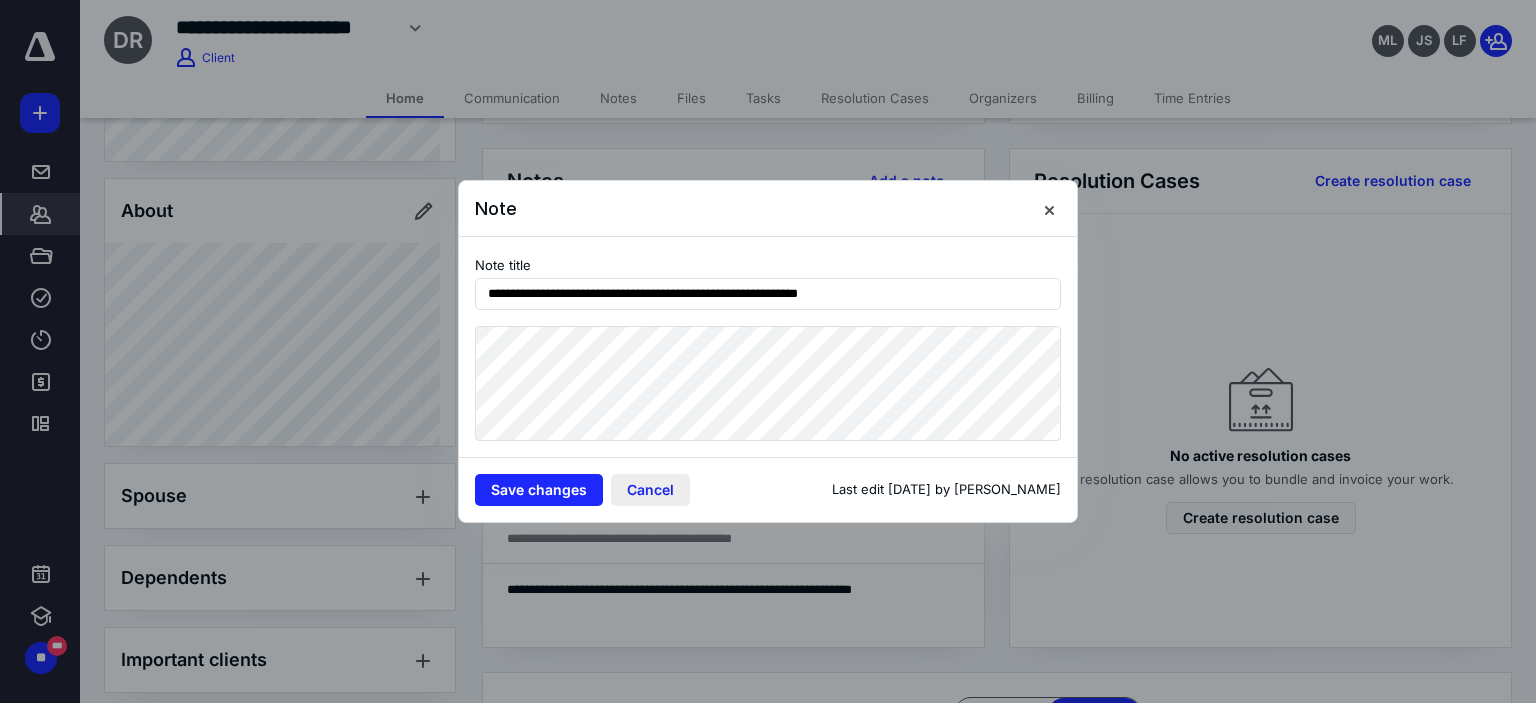 click on "Cancel" at bounding box center (650, 490) 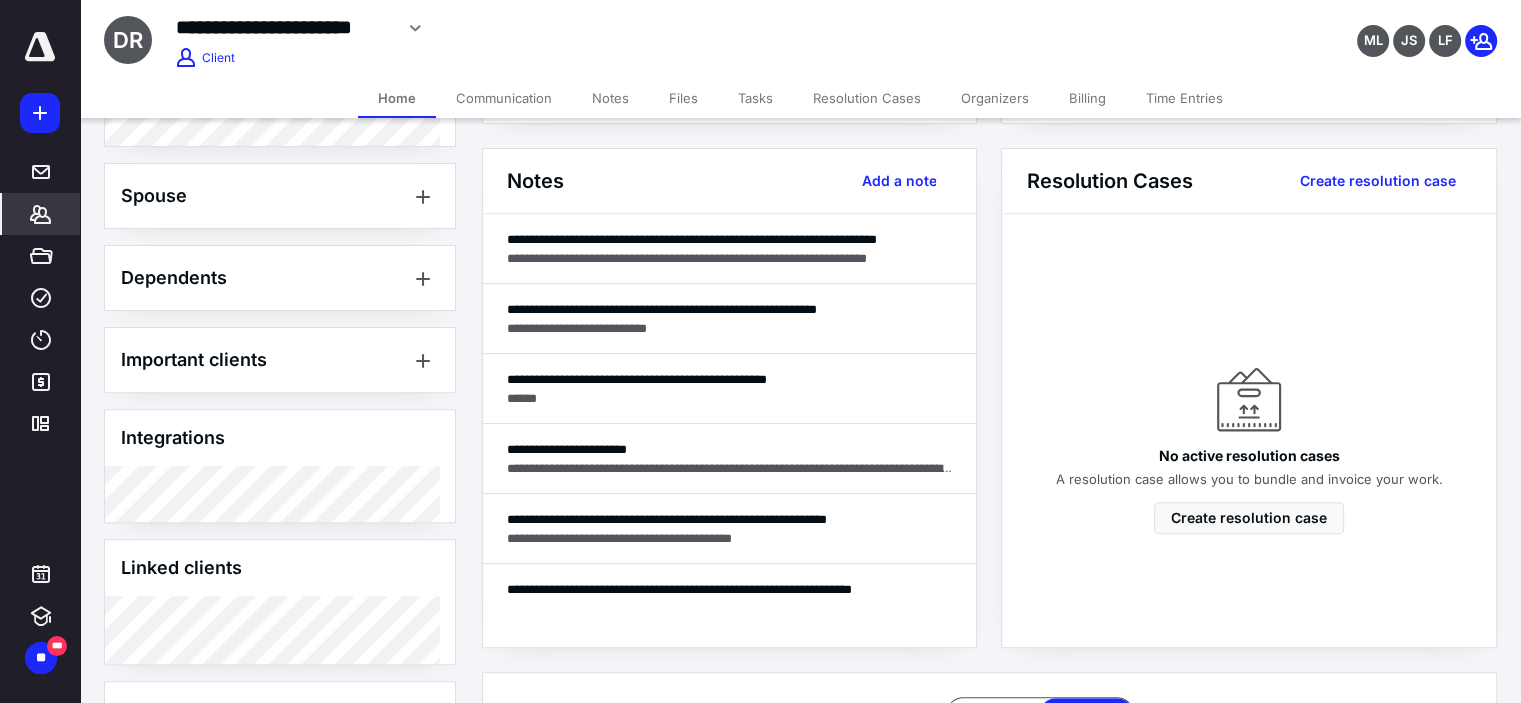 scroll, scrollTop: 763, scrollLeft: 0, axis: vertical 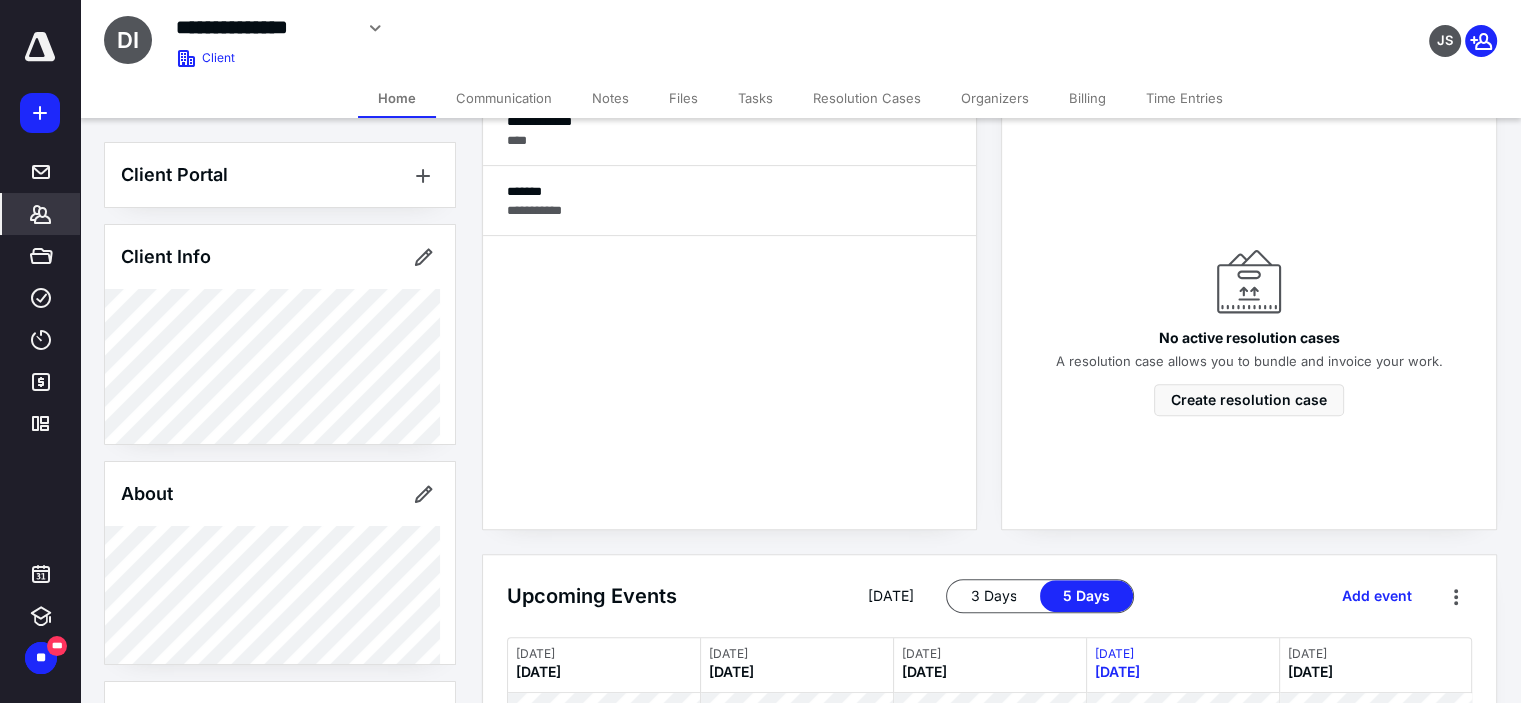 click on "**********" at bounding box center [264, 27] 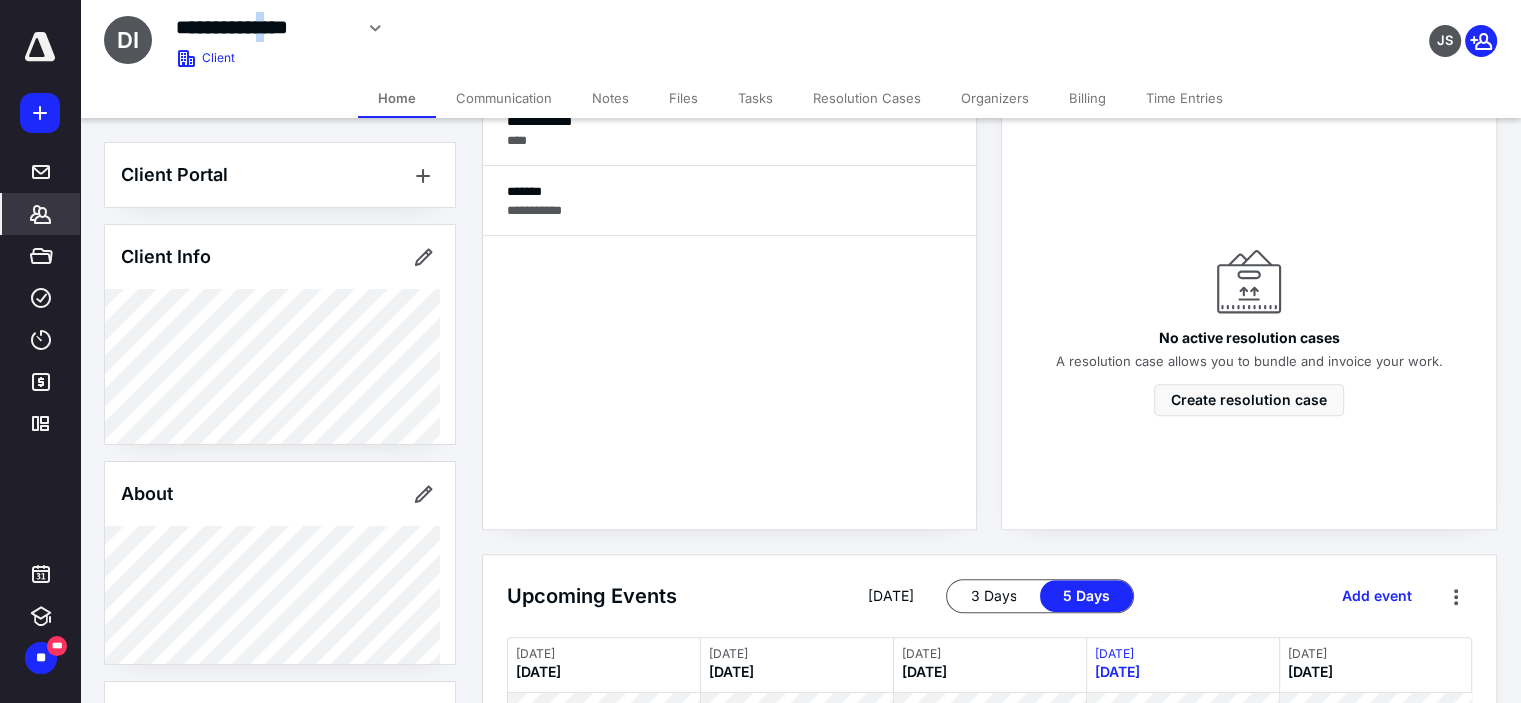 click on "**********" at bounding box center (264, 27) 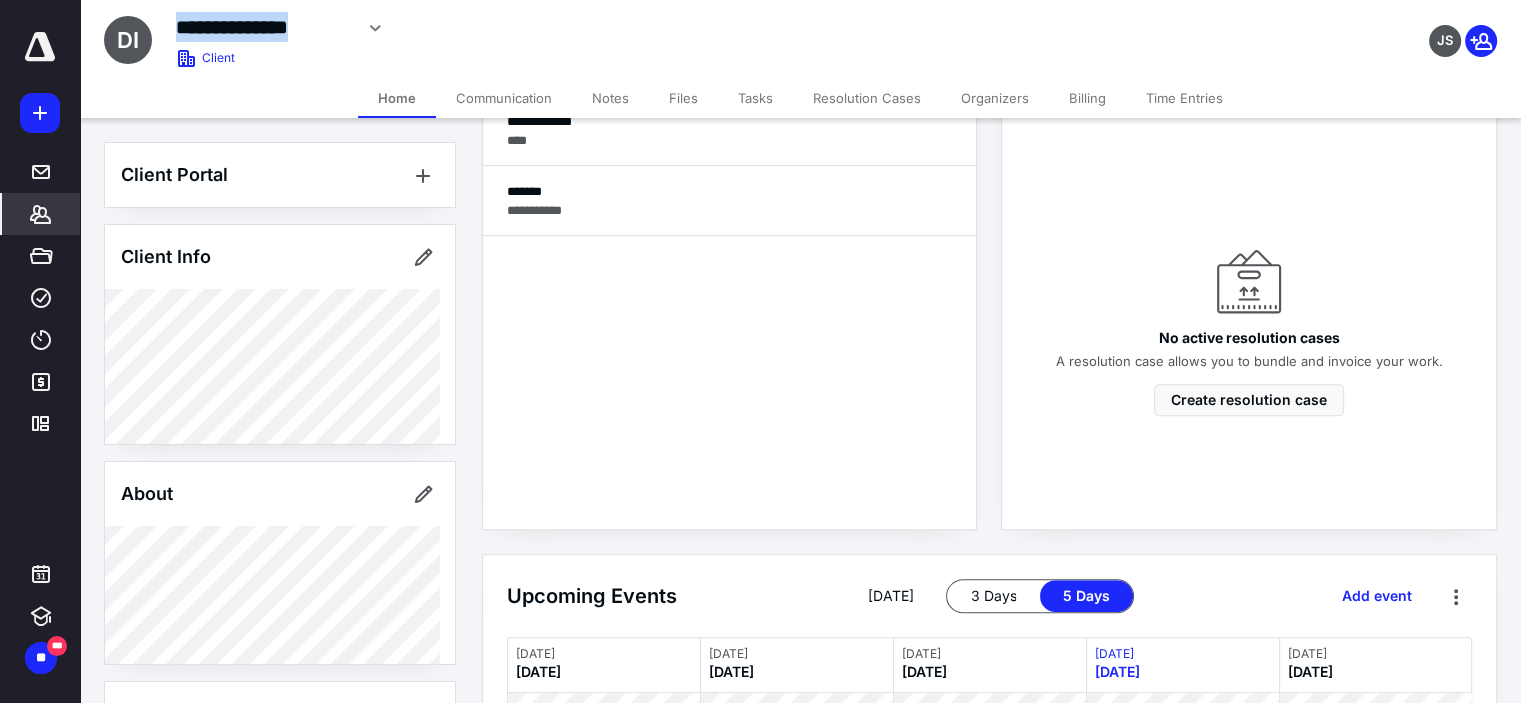 click on "**********" at bounding box center (264, 27) 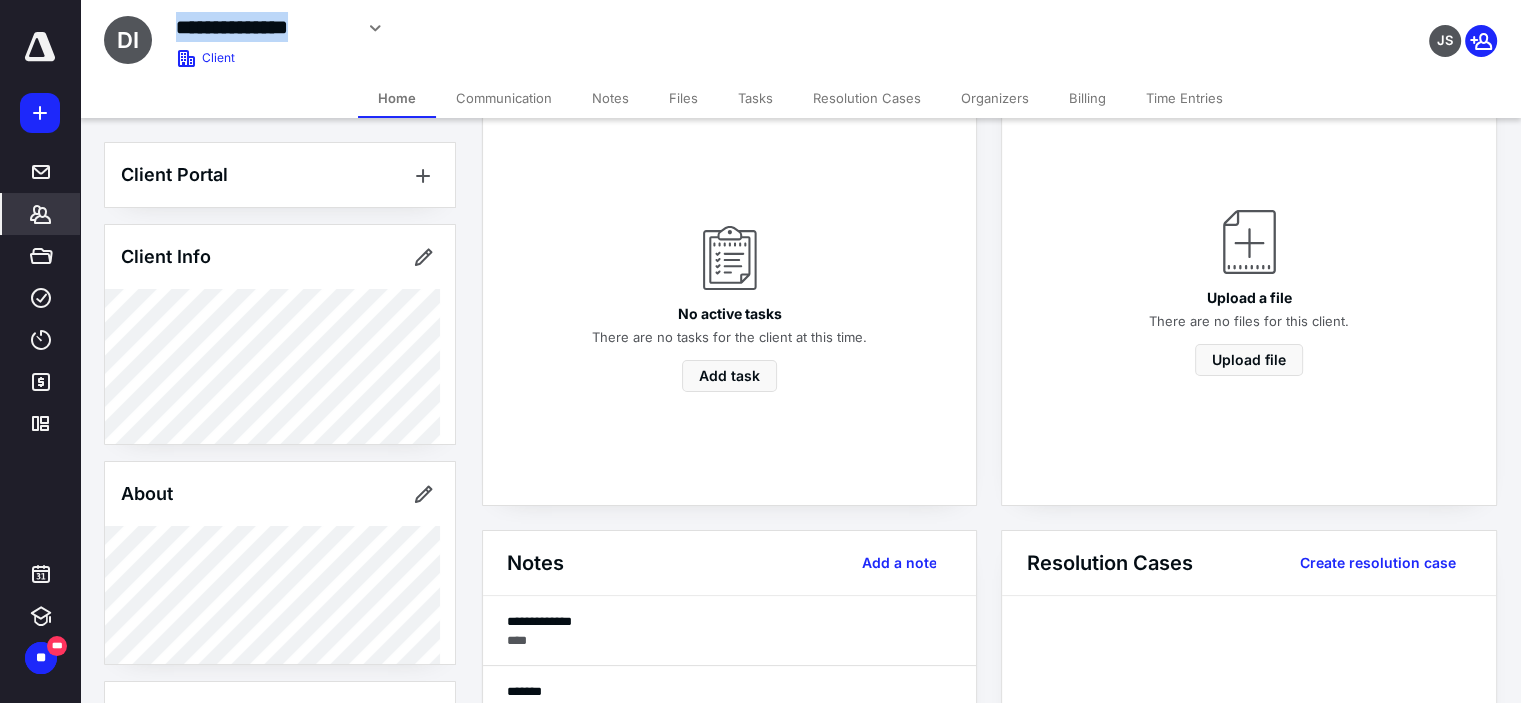 scroll, scrollTop: 636, scrollLeft: 0, axis: vertical 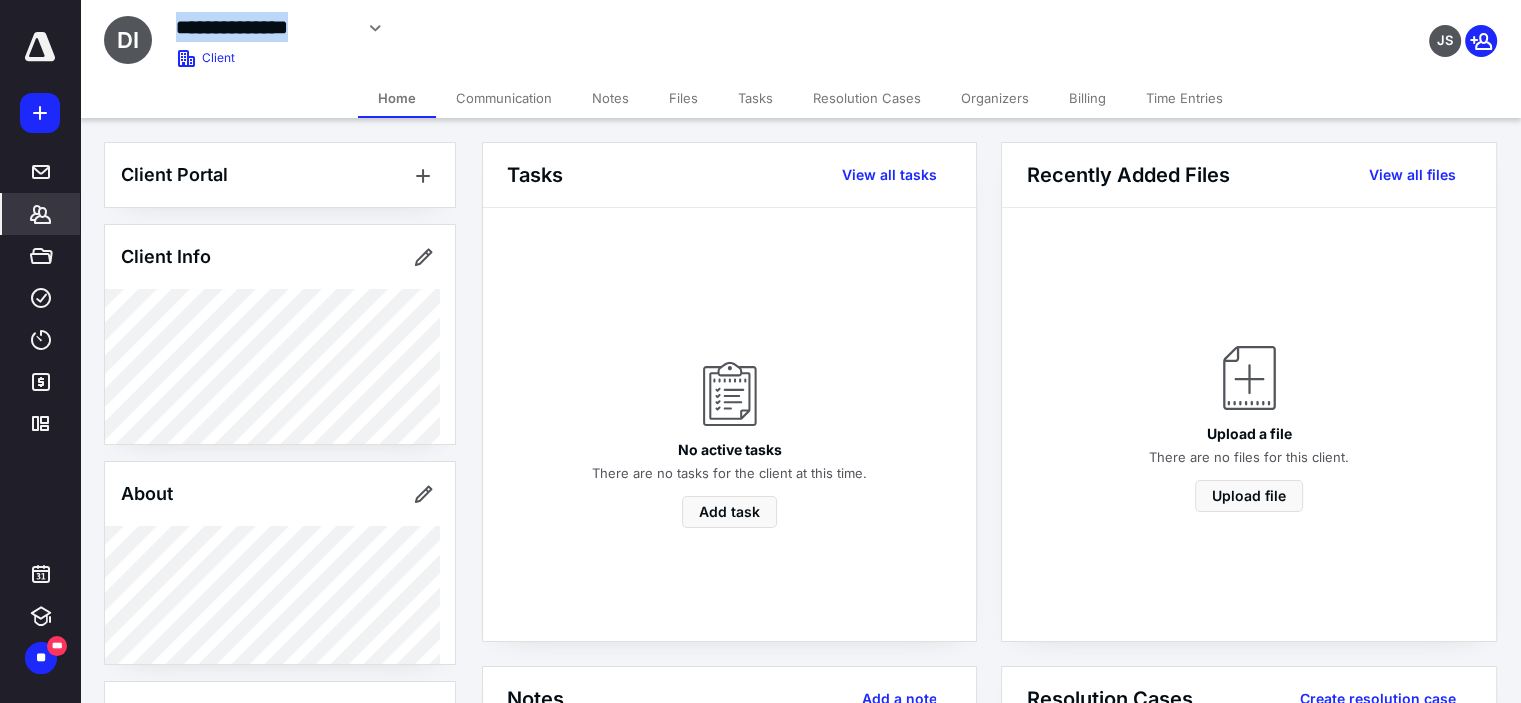 click on "Notes" at bounding box center [610, 98] 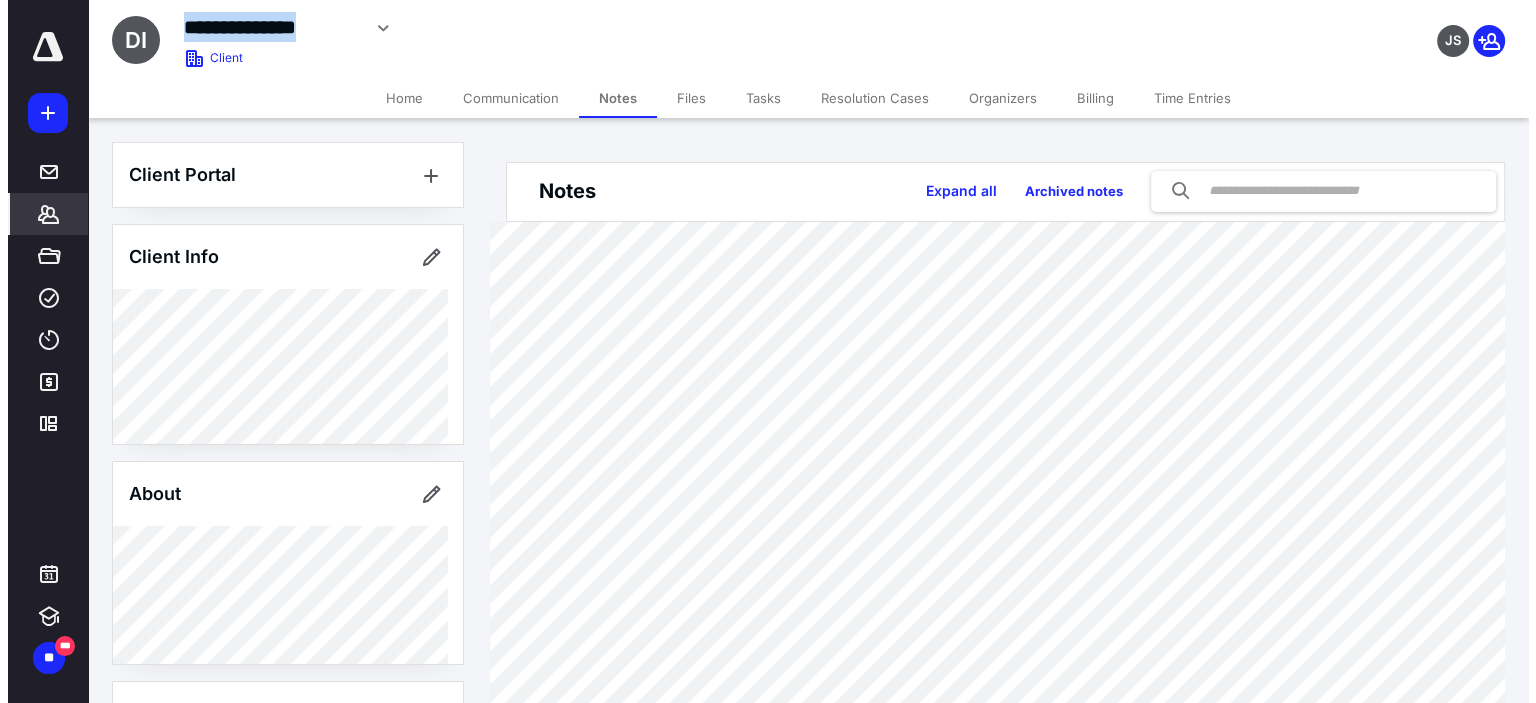 scroll, scrollTop: 96, scrollLeft: 0, axis: vertical 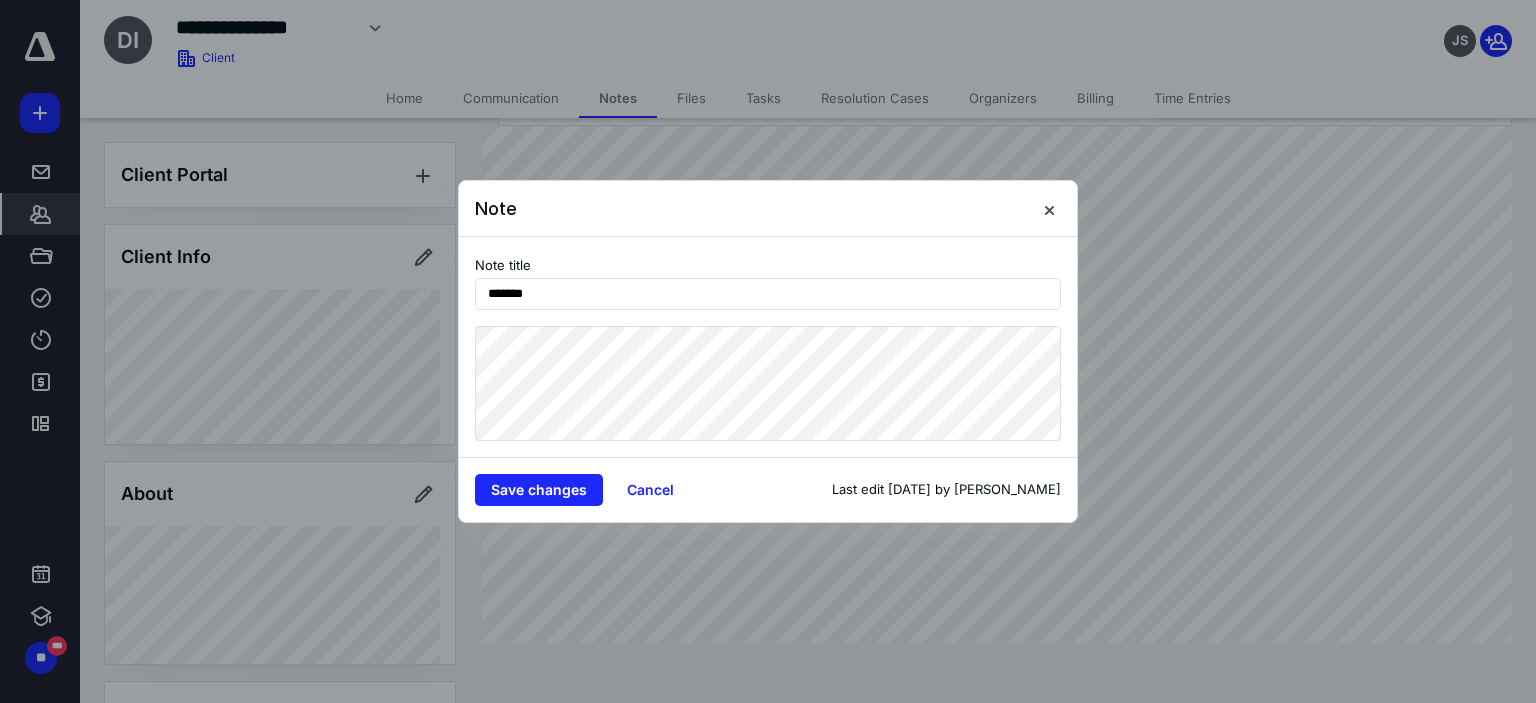 click at bounding box center (768, 351) 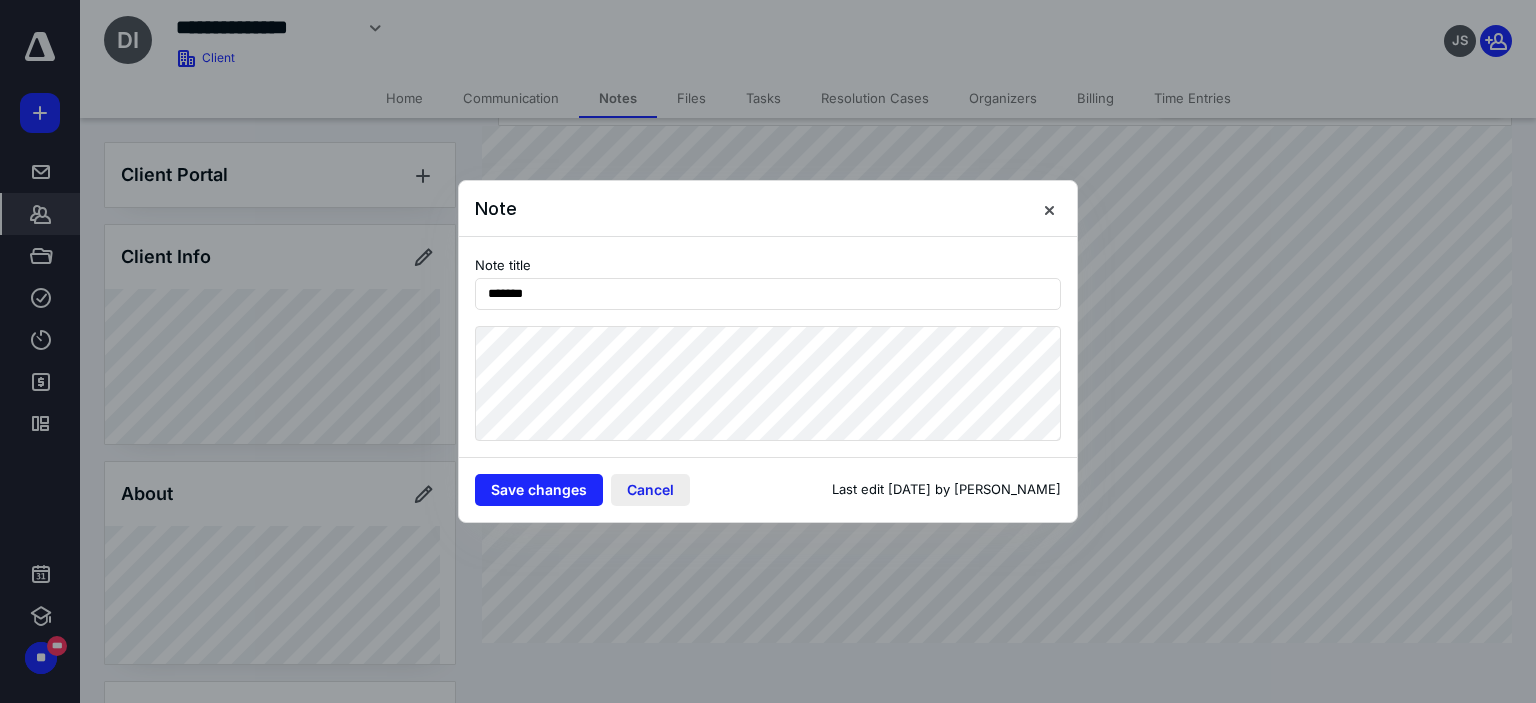 click on "Cancel" at bounding box center [650, 490] 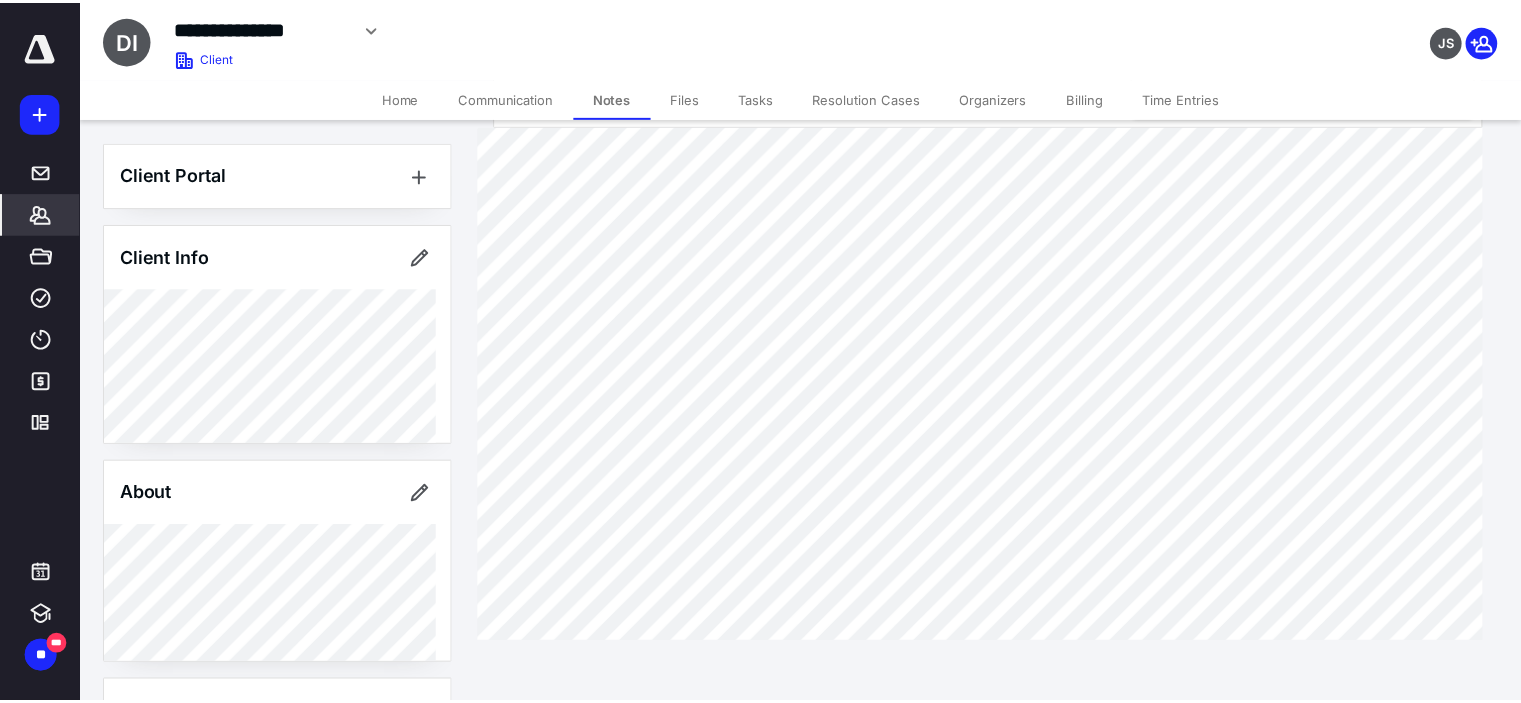 scroll, scrollTop: 0, scrollLeft: 0, axis: both 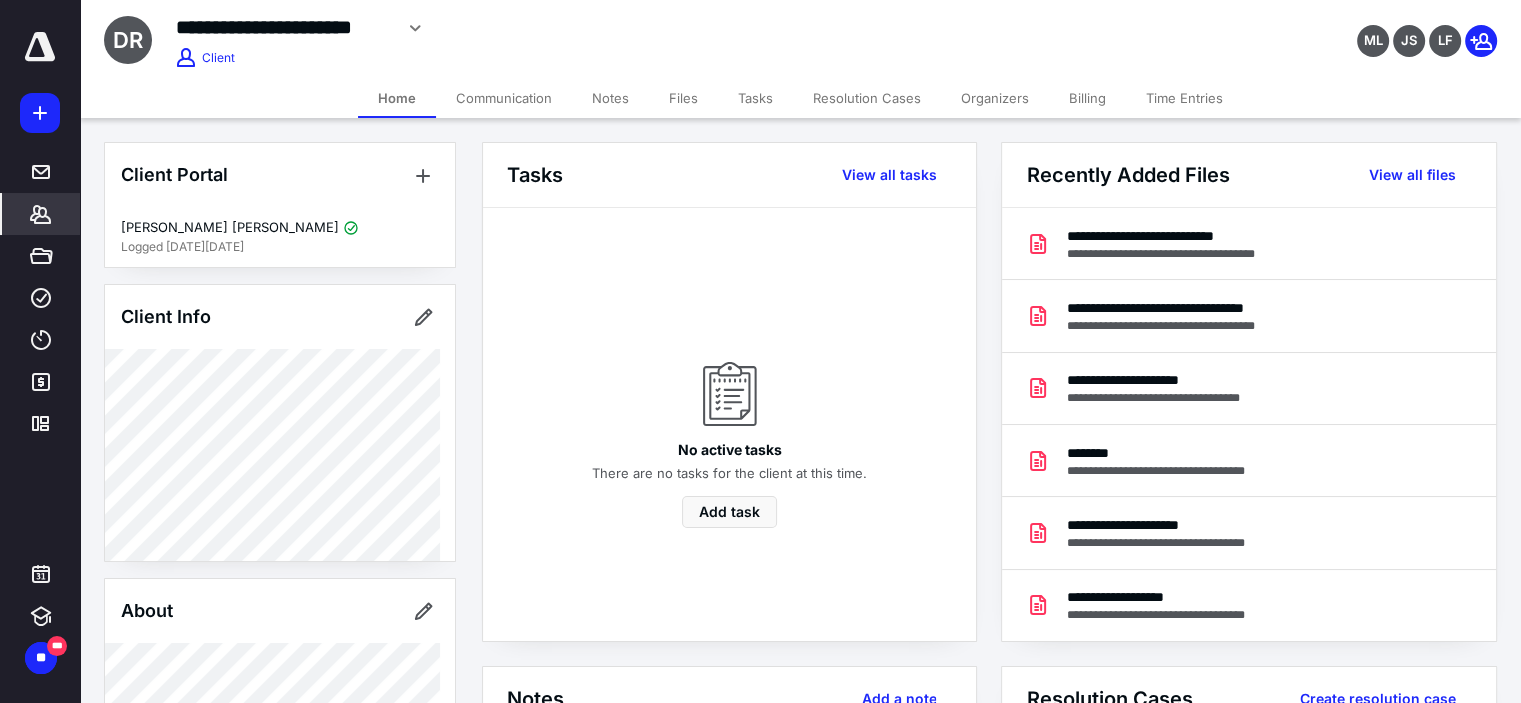 click on "Files" at bounding box center [683, 98] 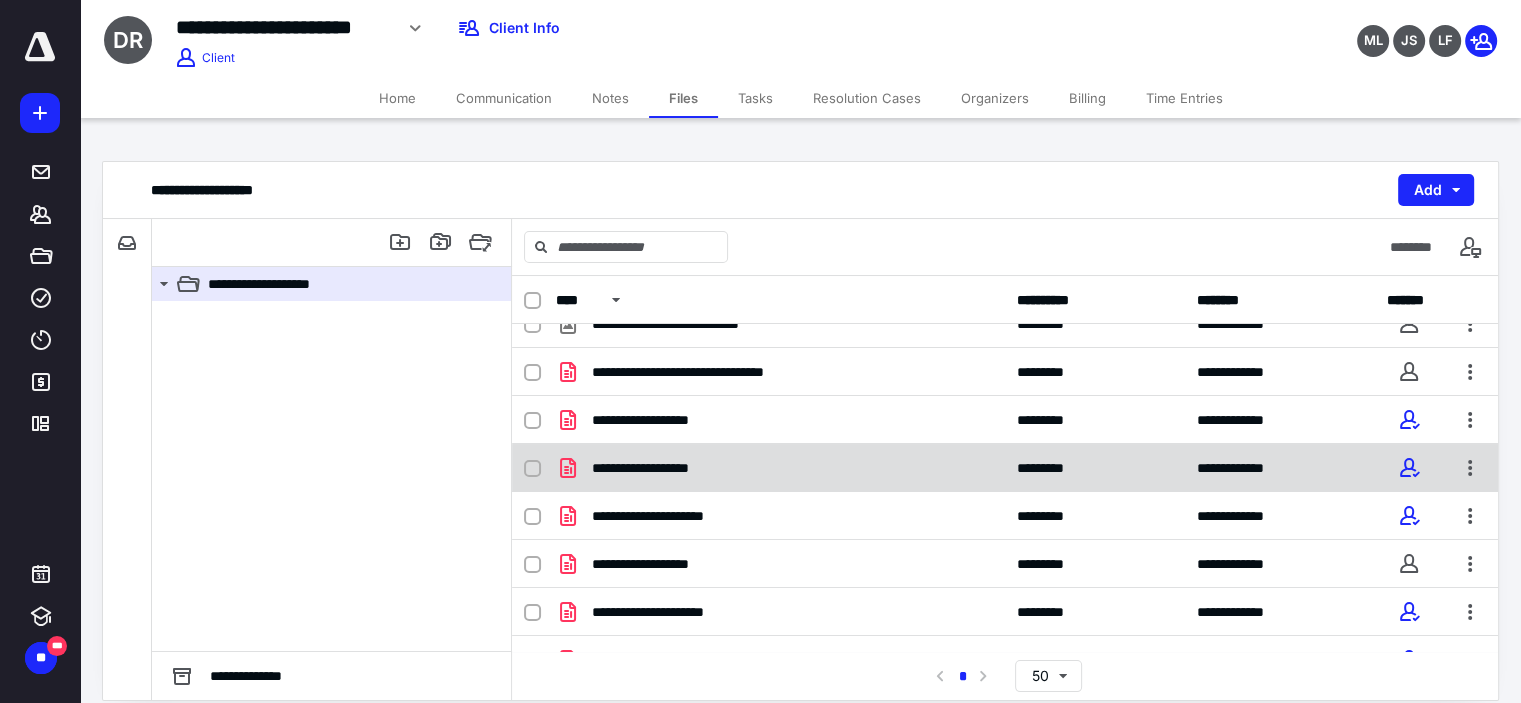 scroll, scrollTop: 771, scrollLeft: 0, axis: vertical 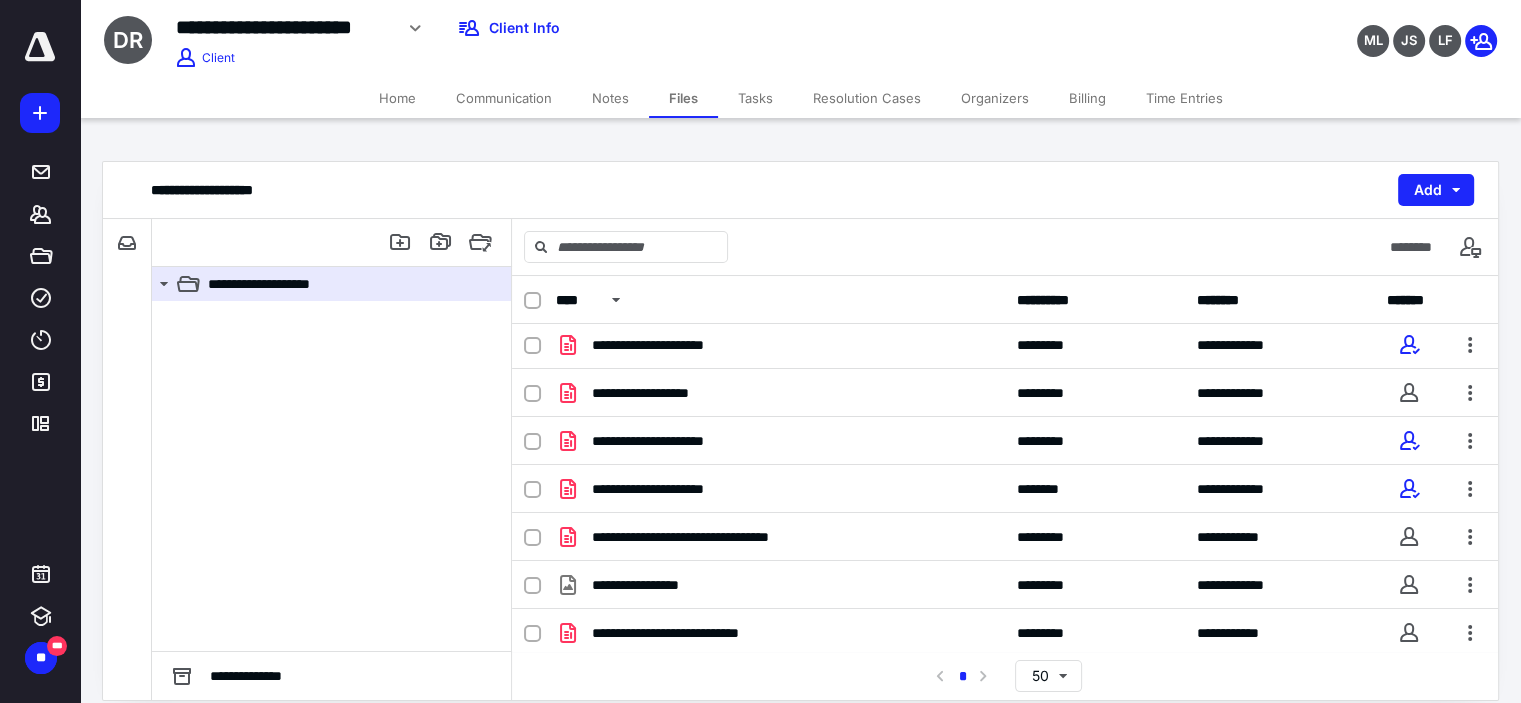 click on "Notes" at bounding box center [610, 98] 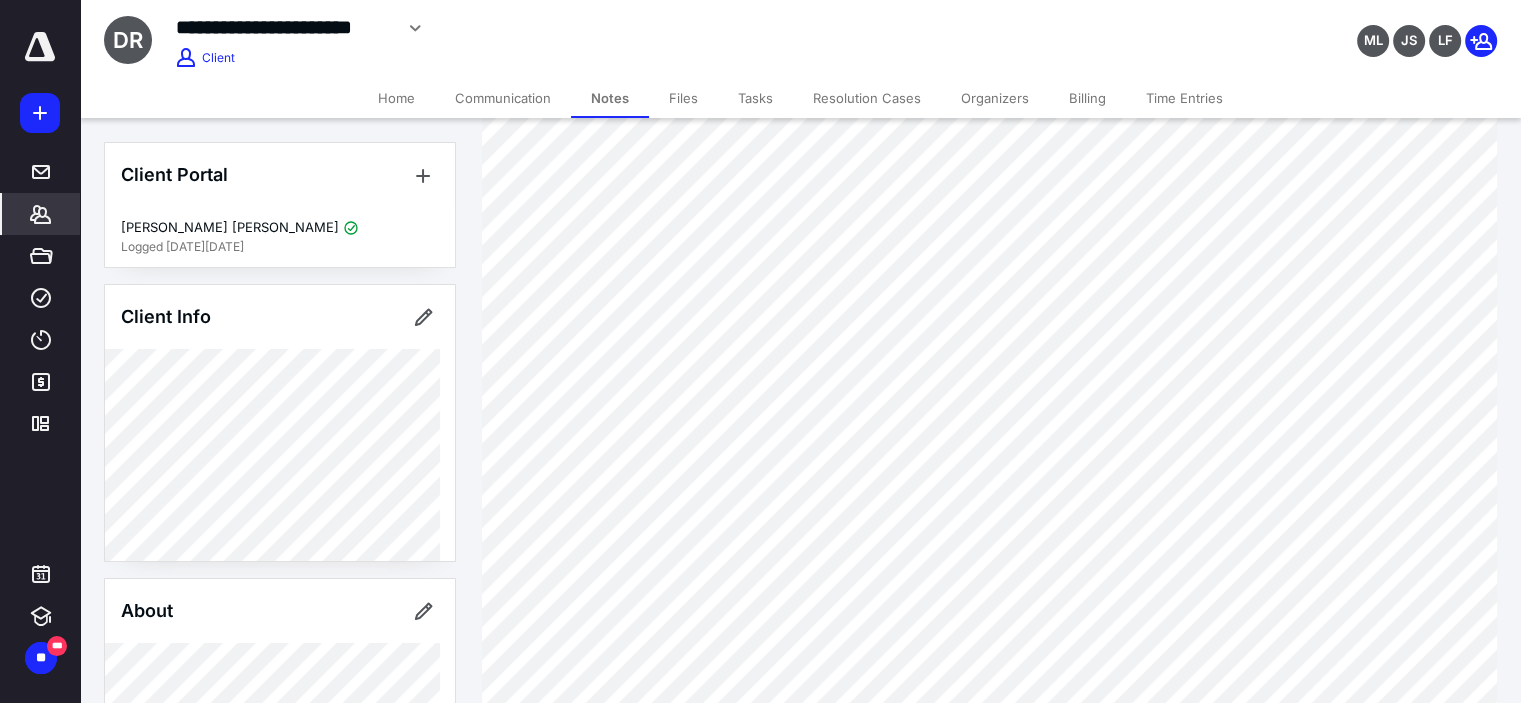 scroll, scrollTop: 1100, scrollLeft: 0, axis: vertical 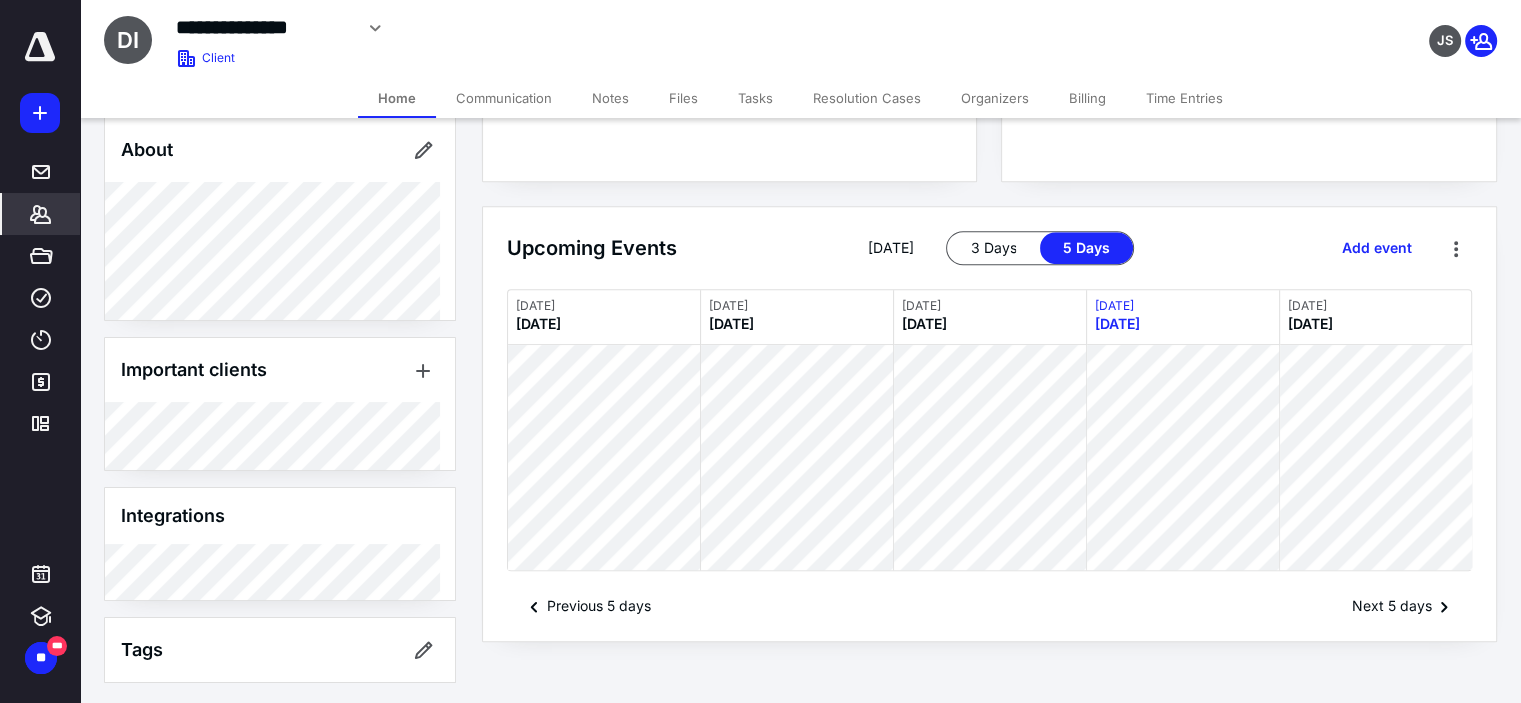 click on "**********" at bounding box center (989, -318) 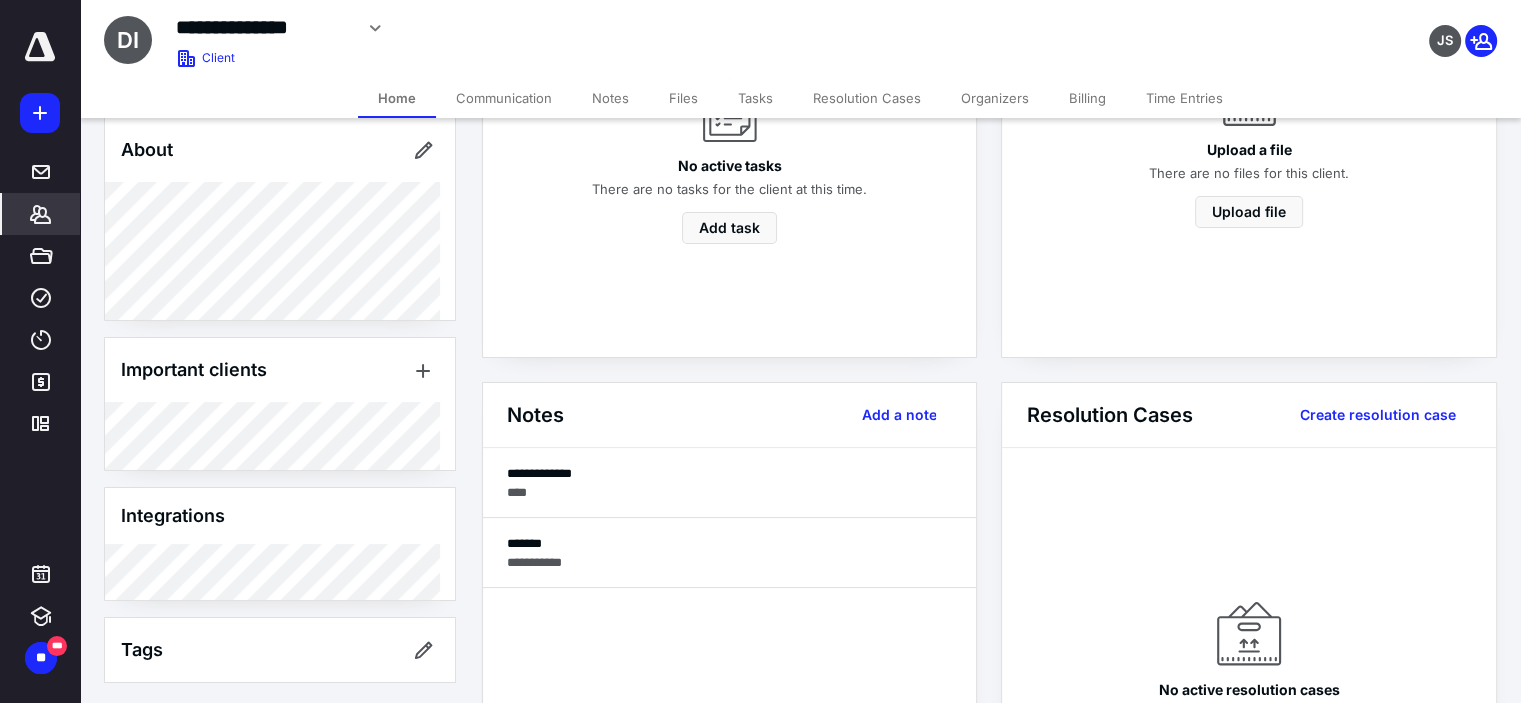 scroll, scrollTop: 0, scrollLeft: 0, axis: both 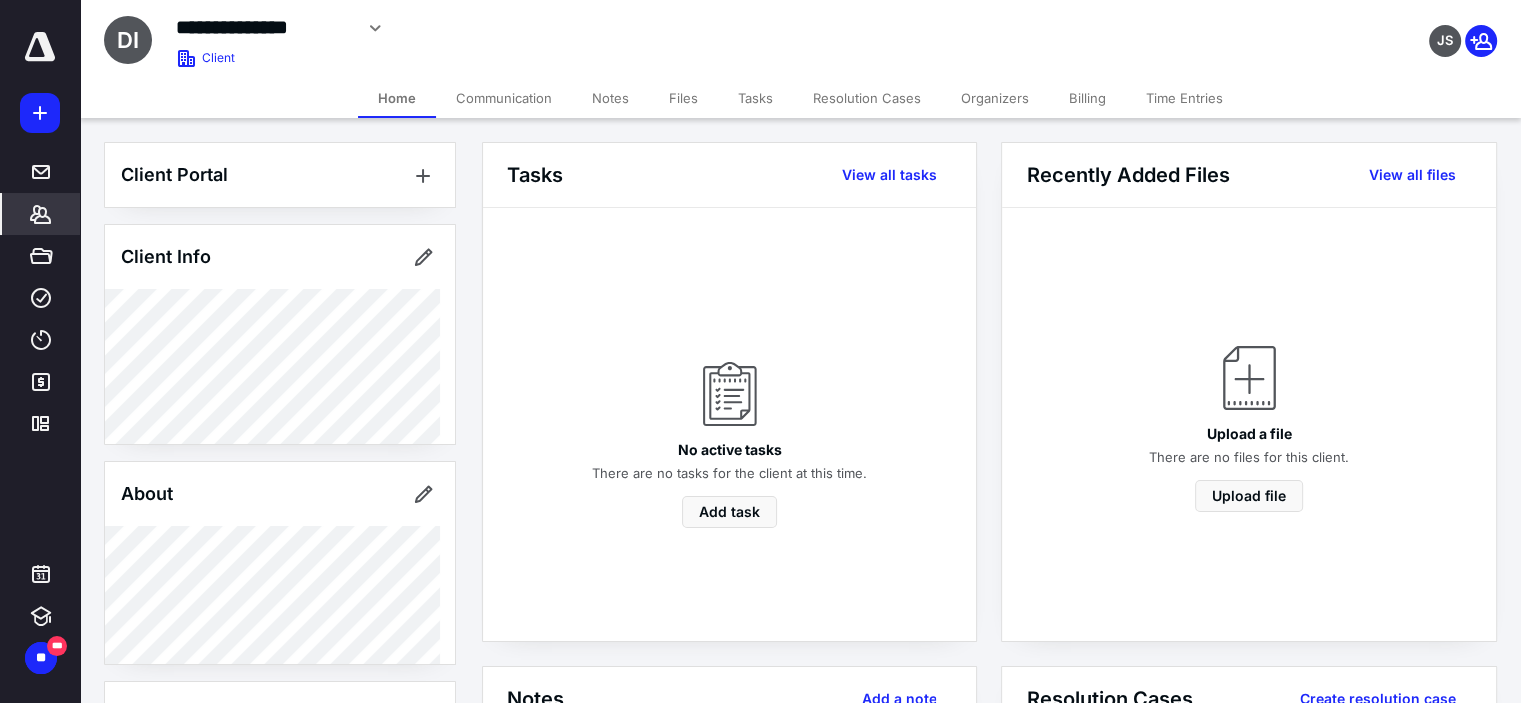 click on "**********" at bounding box center (1000, 884) 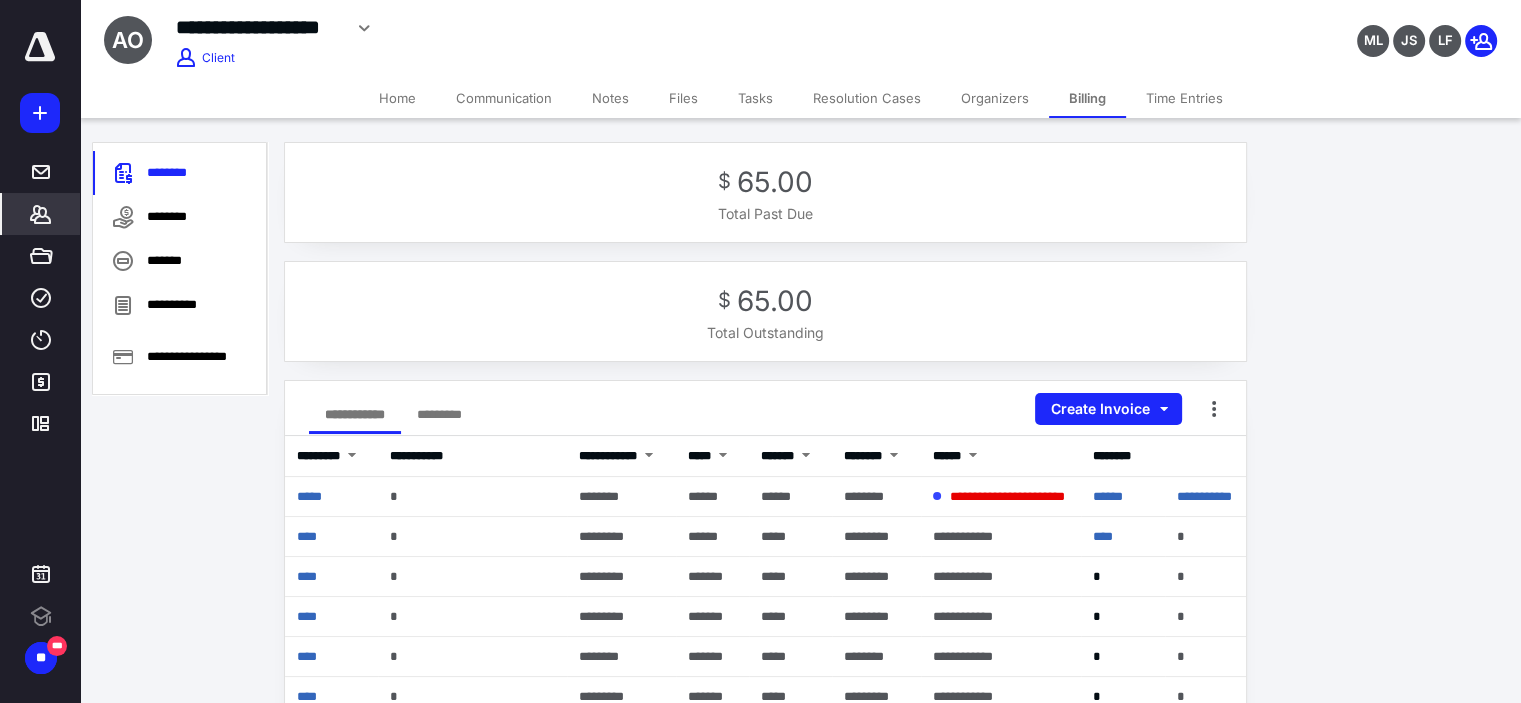 scroll, scrollTop: 0, scrollLeft: 0, axis: both 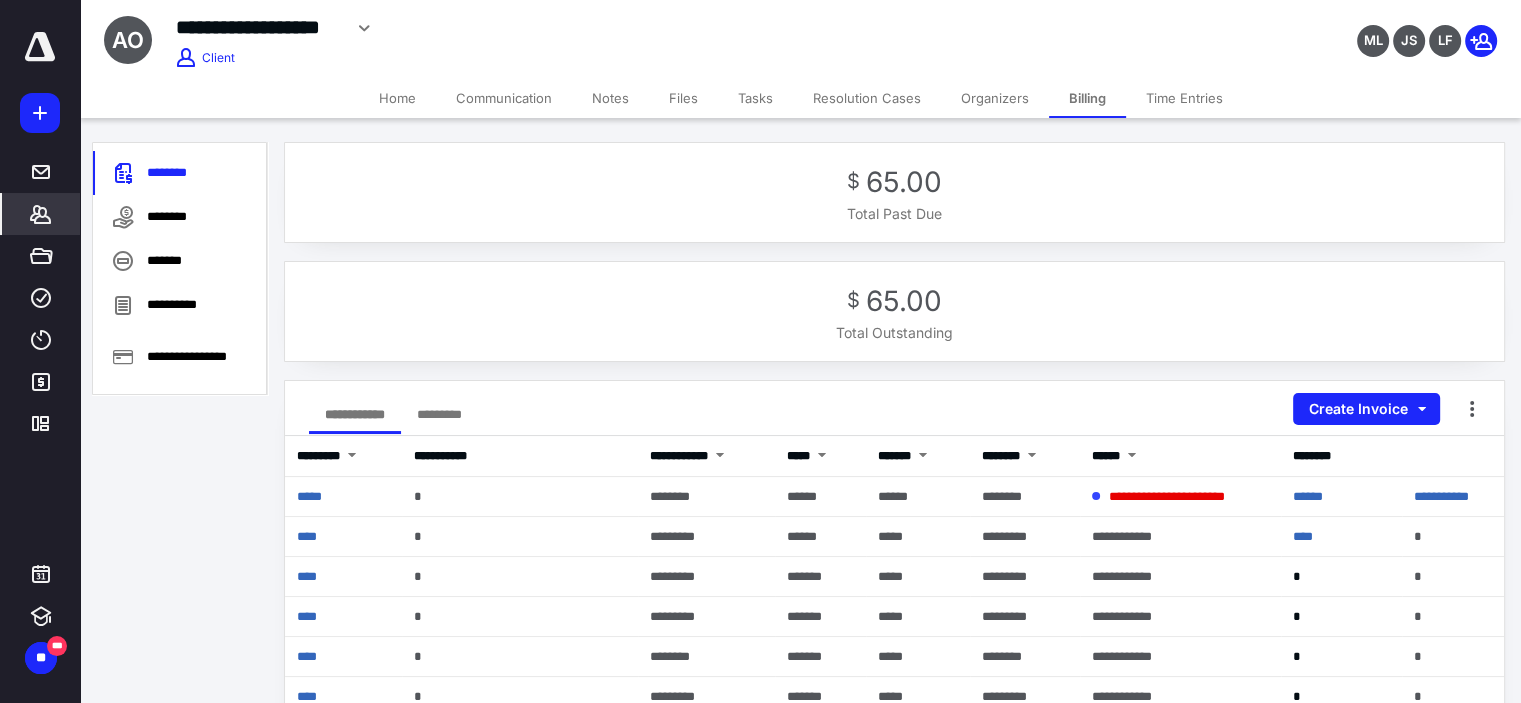 click on "Home" at bounding box center (397, 98) 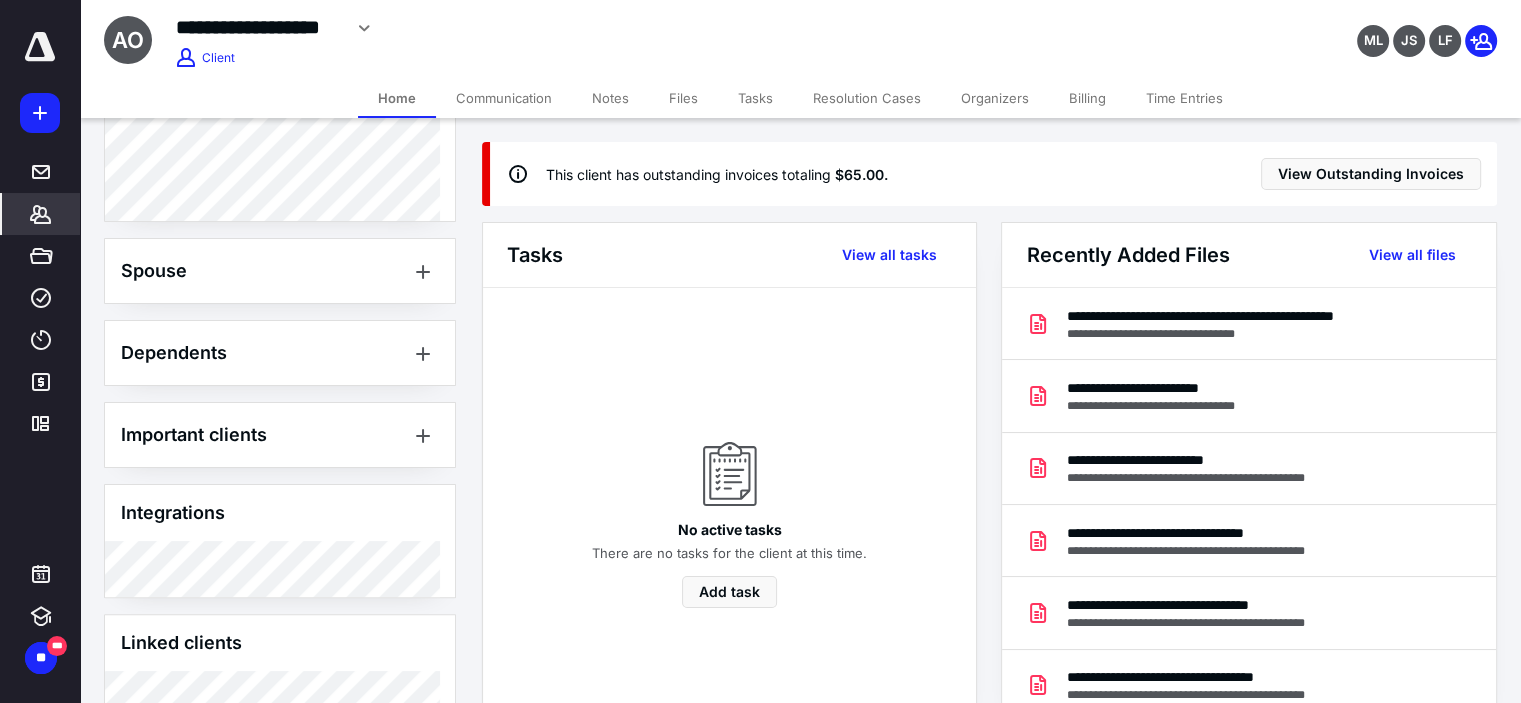scroll, scrollTop: 638, scrollLeft: 0, axis: vertical 